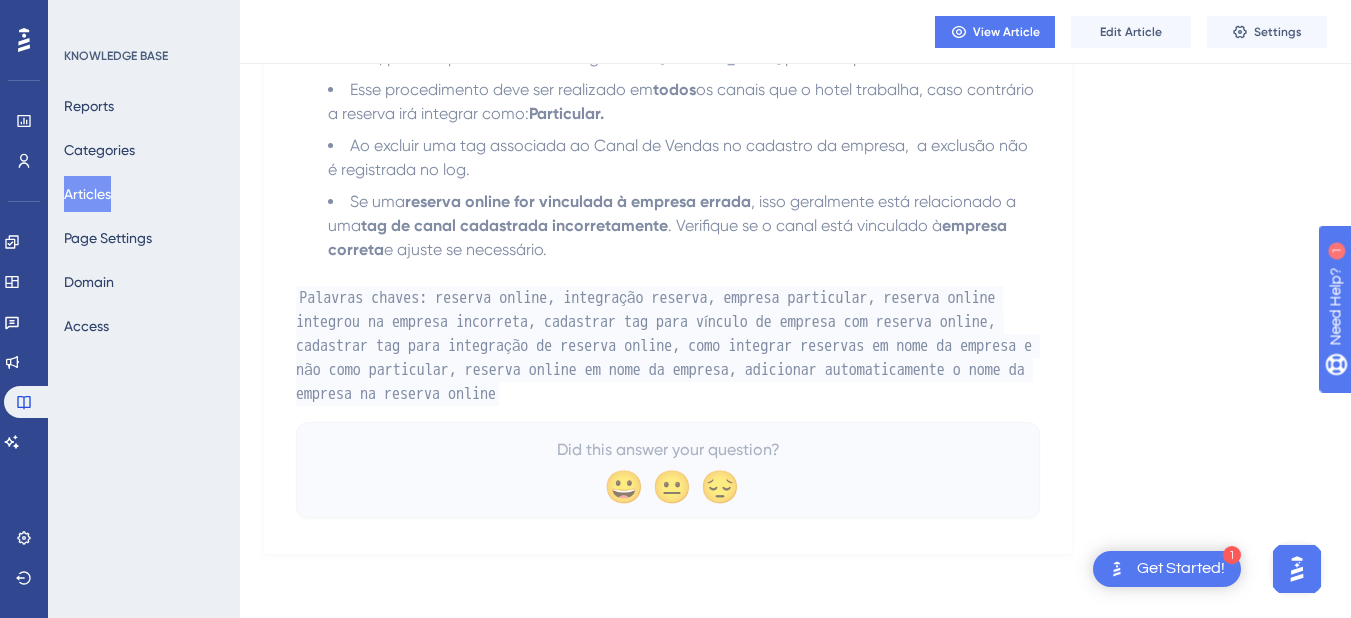 scroll, scrollTop: 0, scrollLeft: 0, axis: both 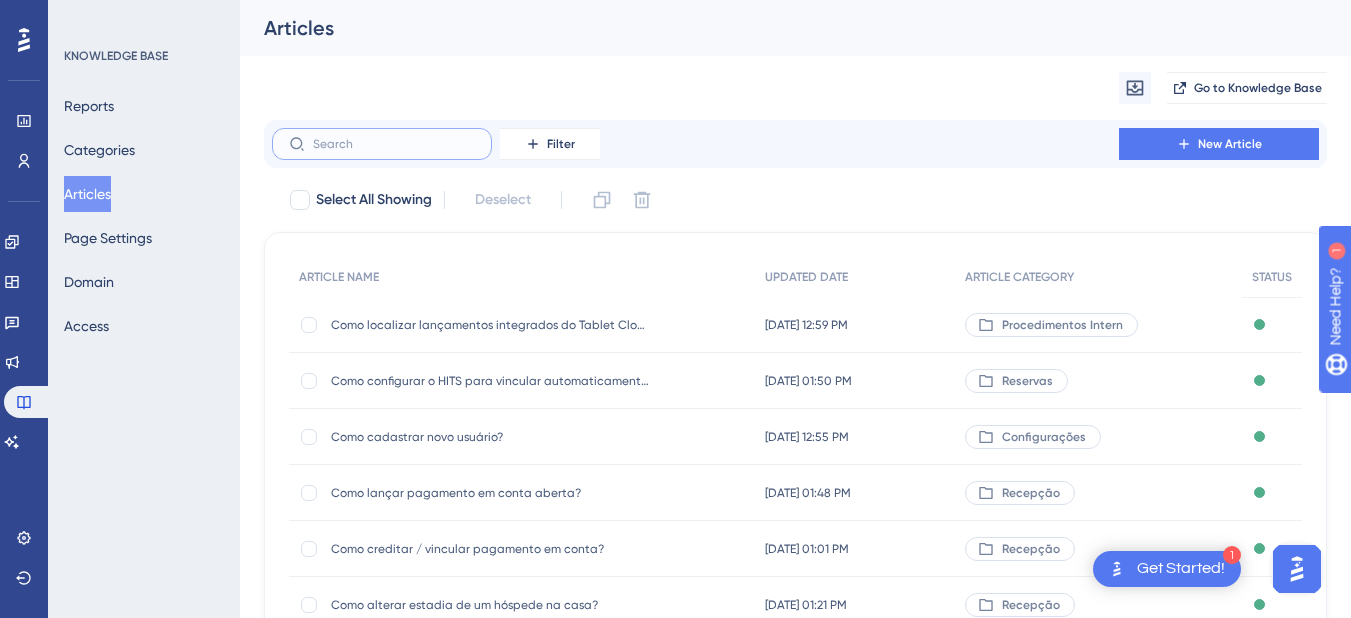 click at bounding box center [394, 144] 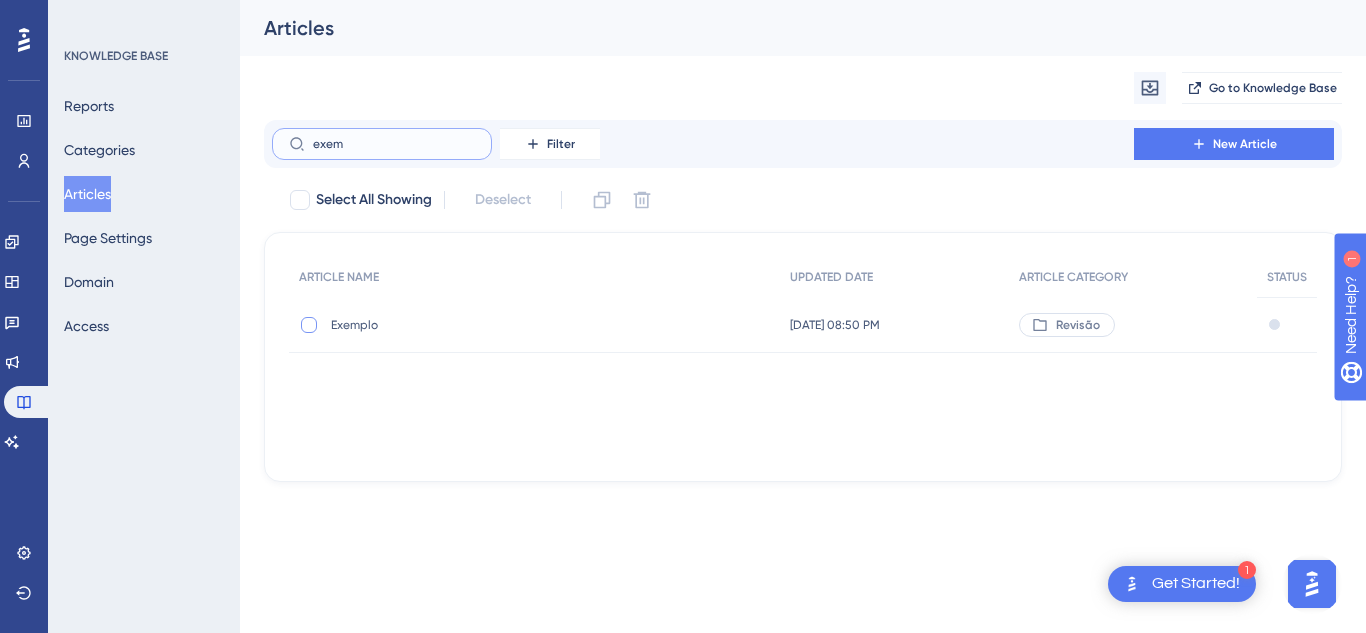 type on "exem" 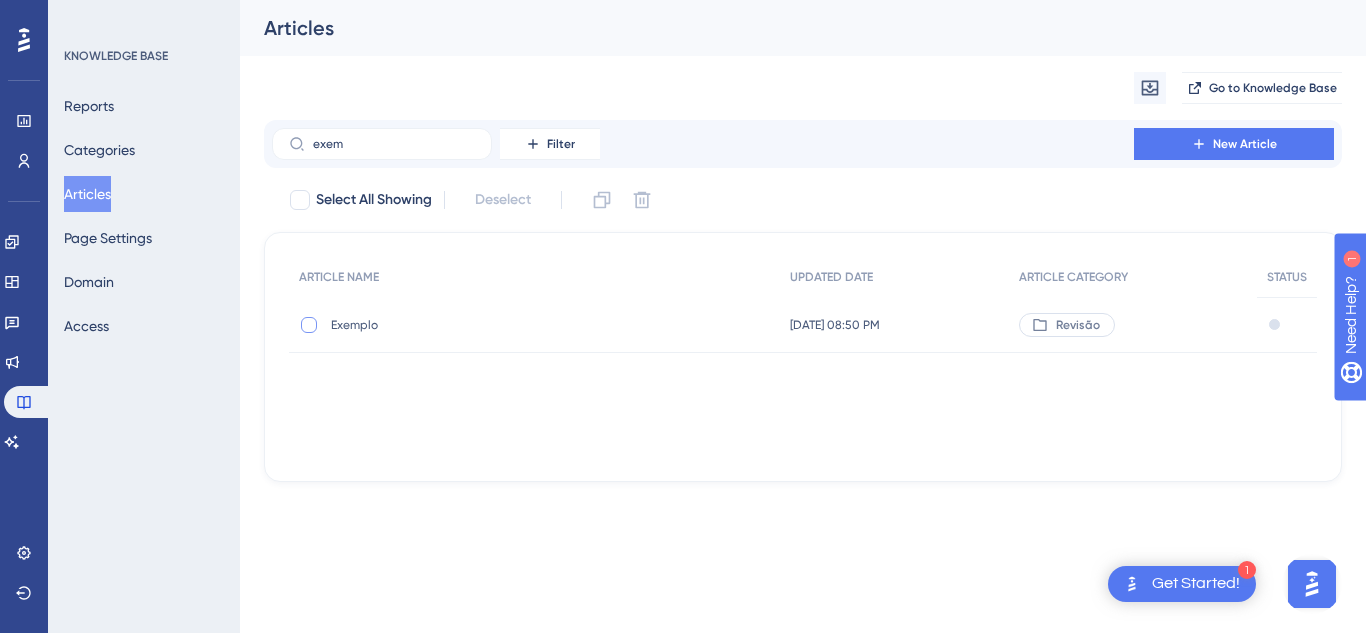 click at bounding box center (309, 325) 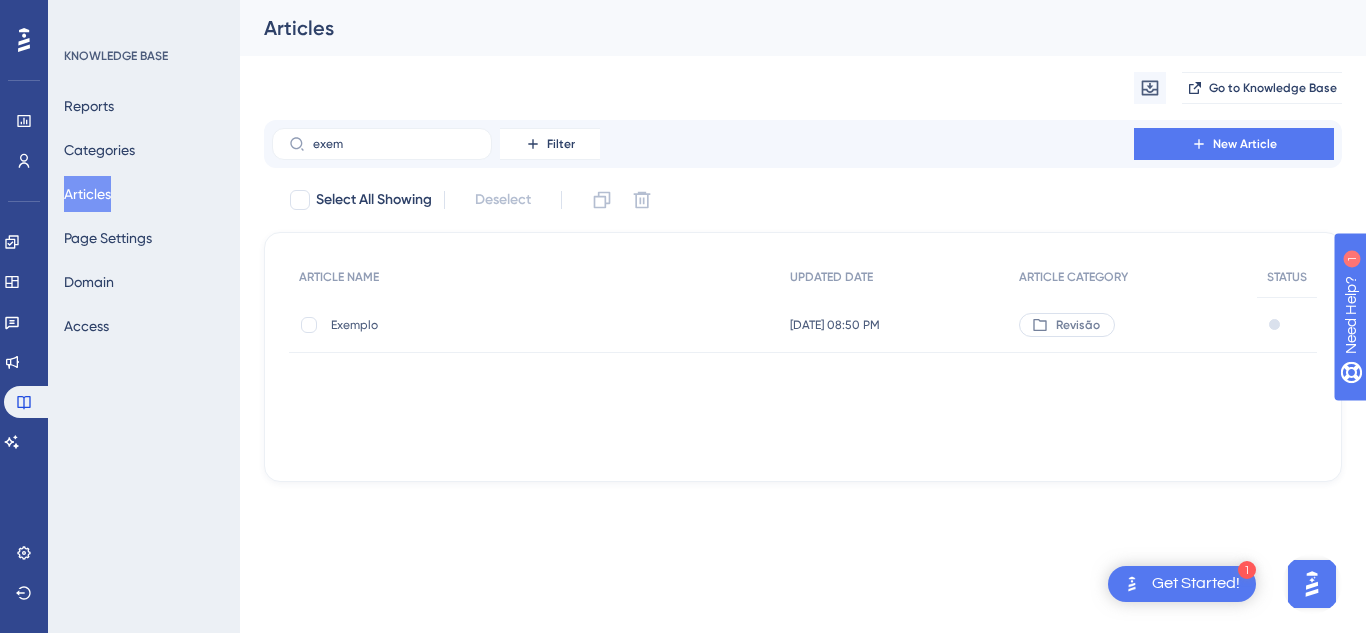 checkbox on "true" 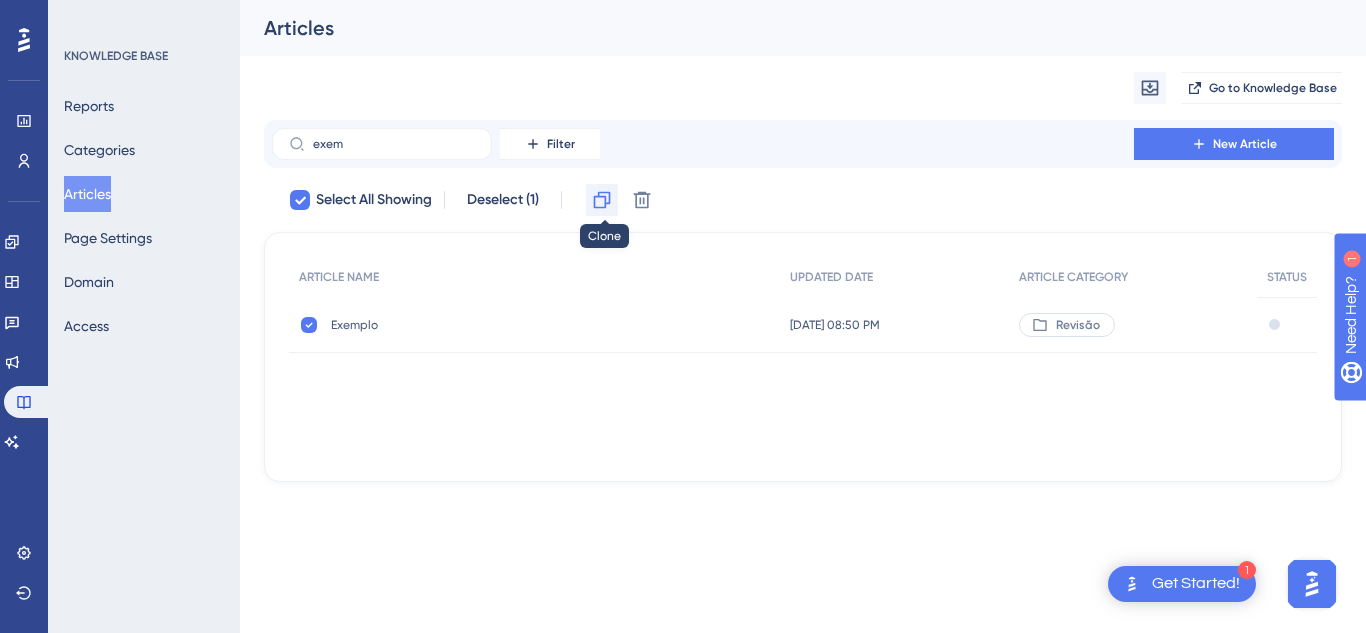 click 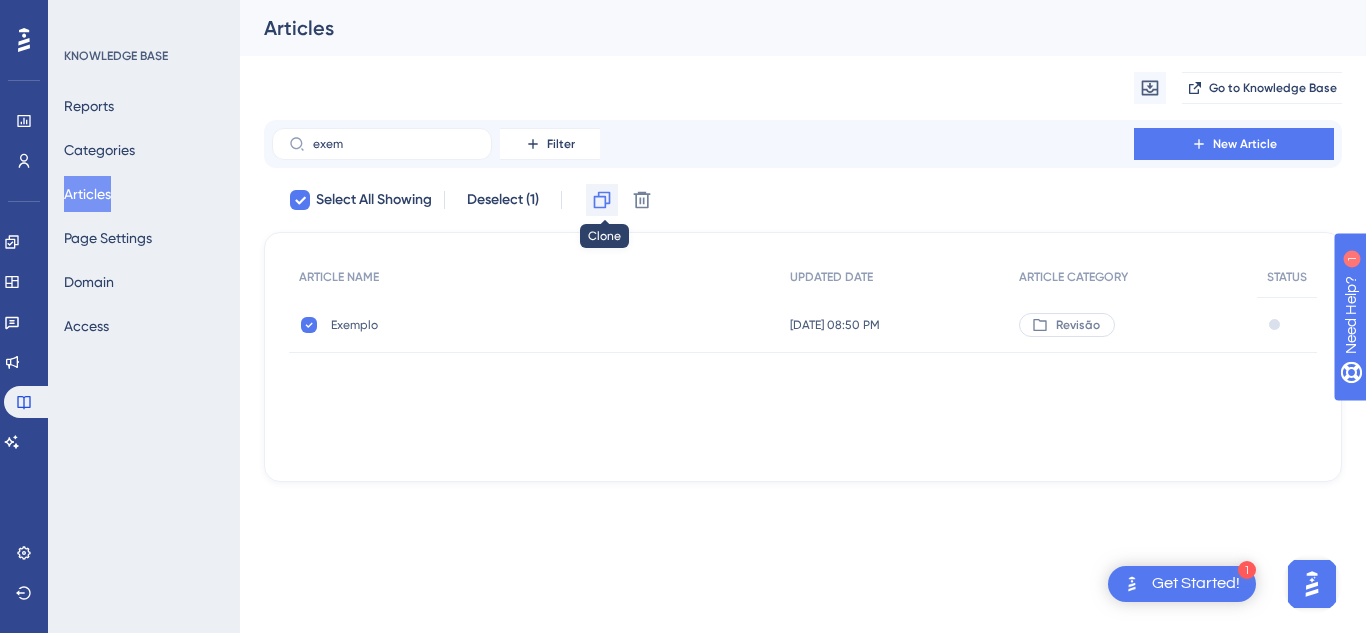 checkbox on "false" 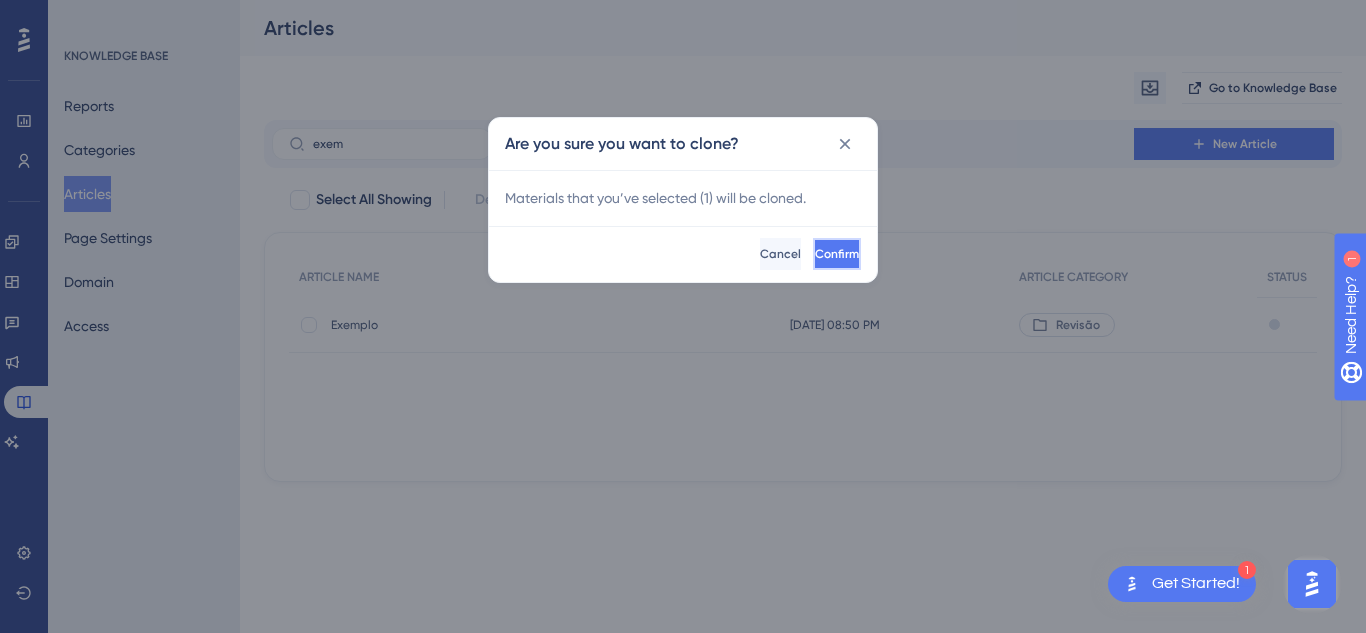 click on "Confirm" at bounding box center (837, 254) 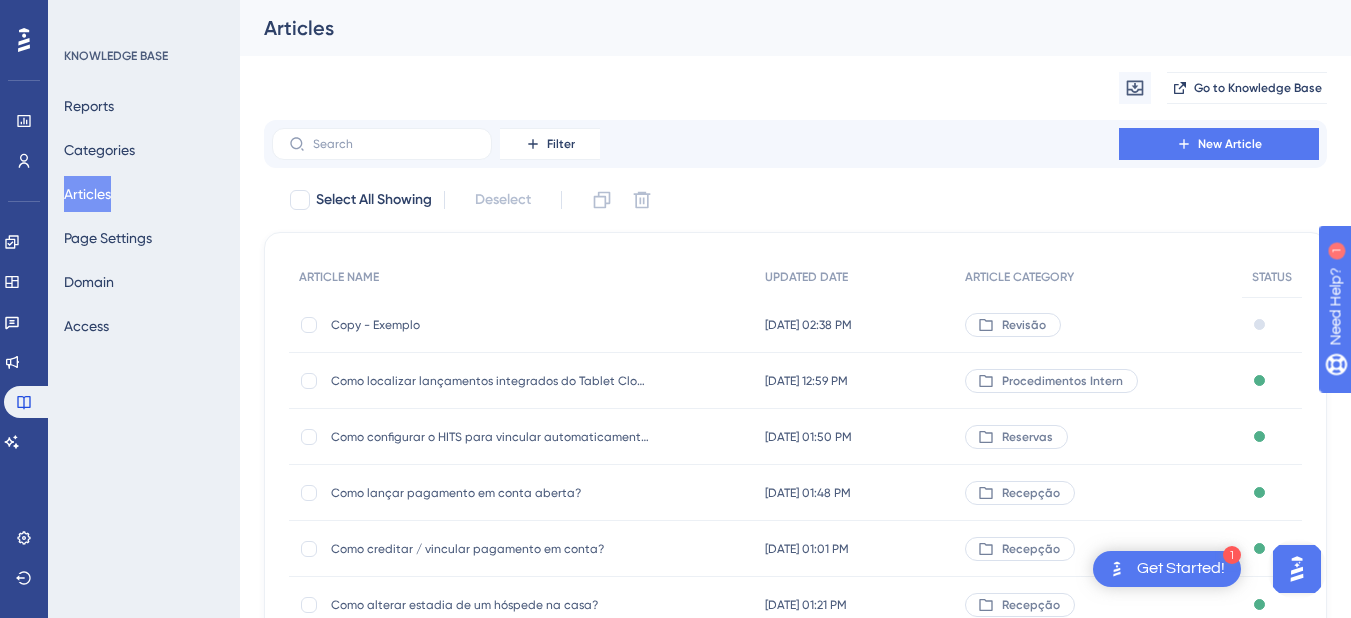 click on "Articles" at bounding box center [795, 28] 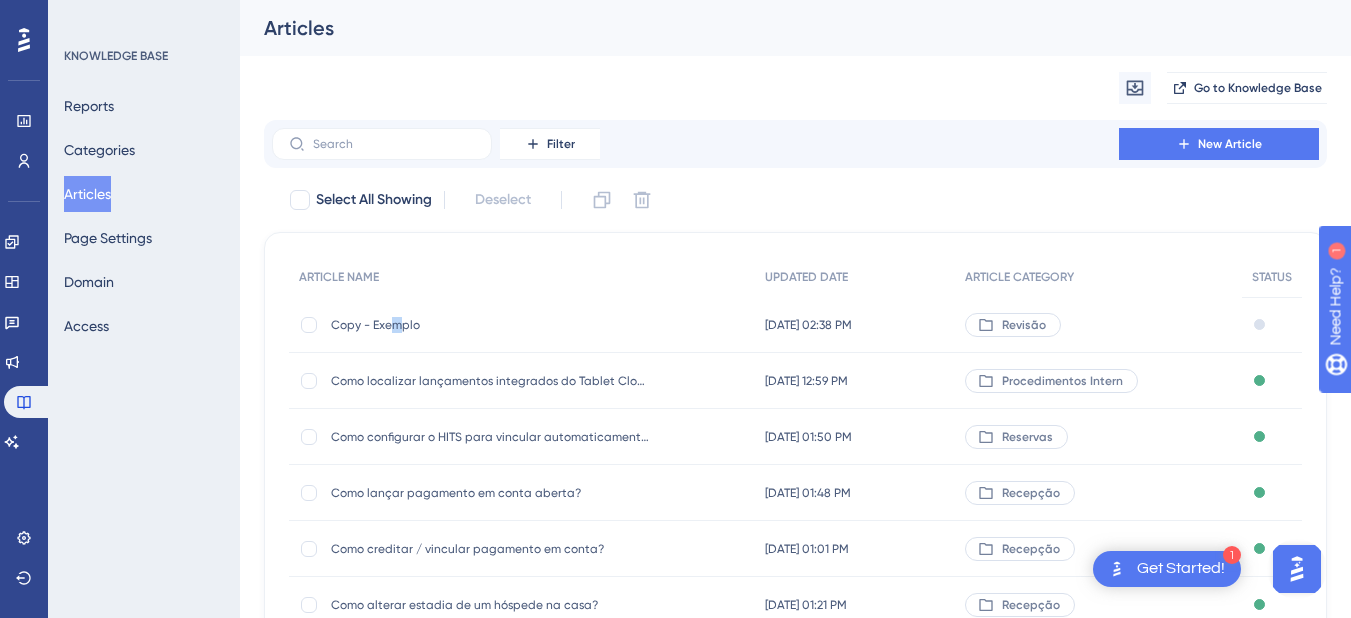 click on "Copy - Exemplo" at bounding box center (491, 325) 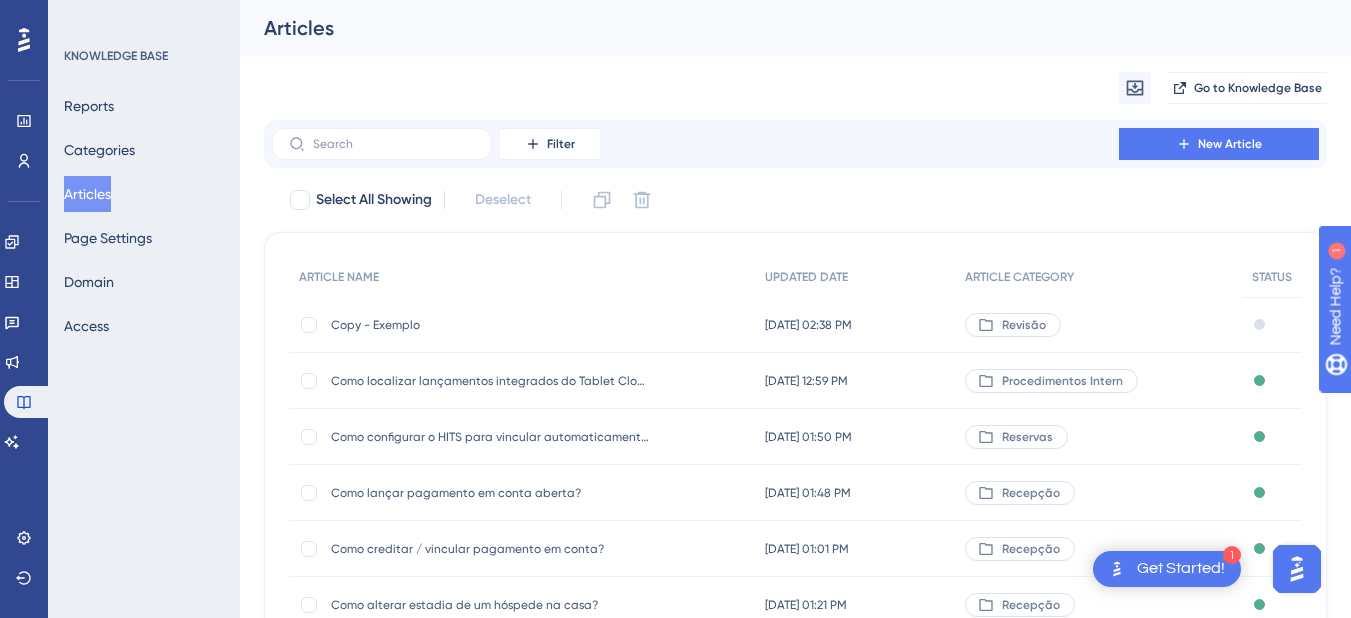 drag, startPoint x: 387, startPoint y: 322, endPoint x: 50, endPoint y: 20, distance: 452.5185 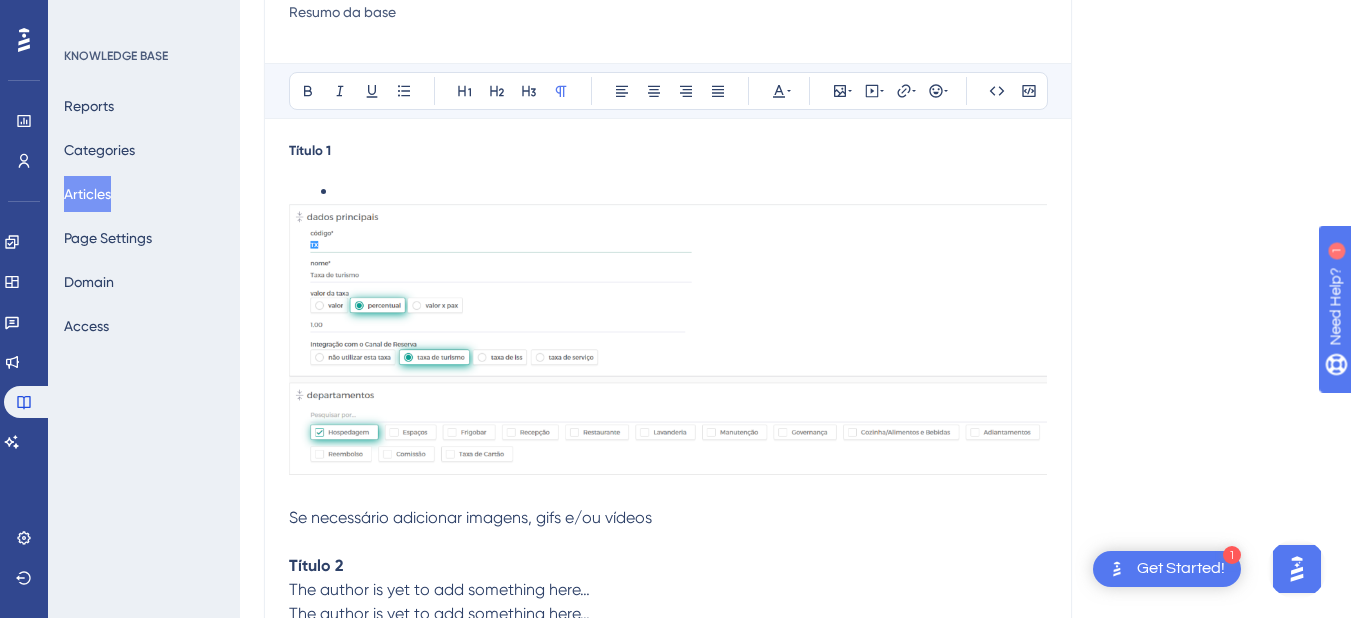 scroll, scrollTop: 0, scrollLeft: 0, axis: both 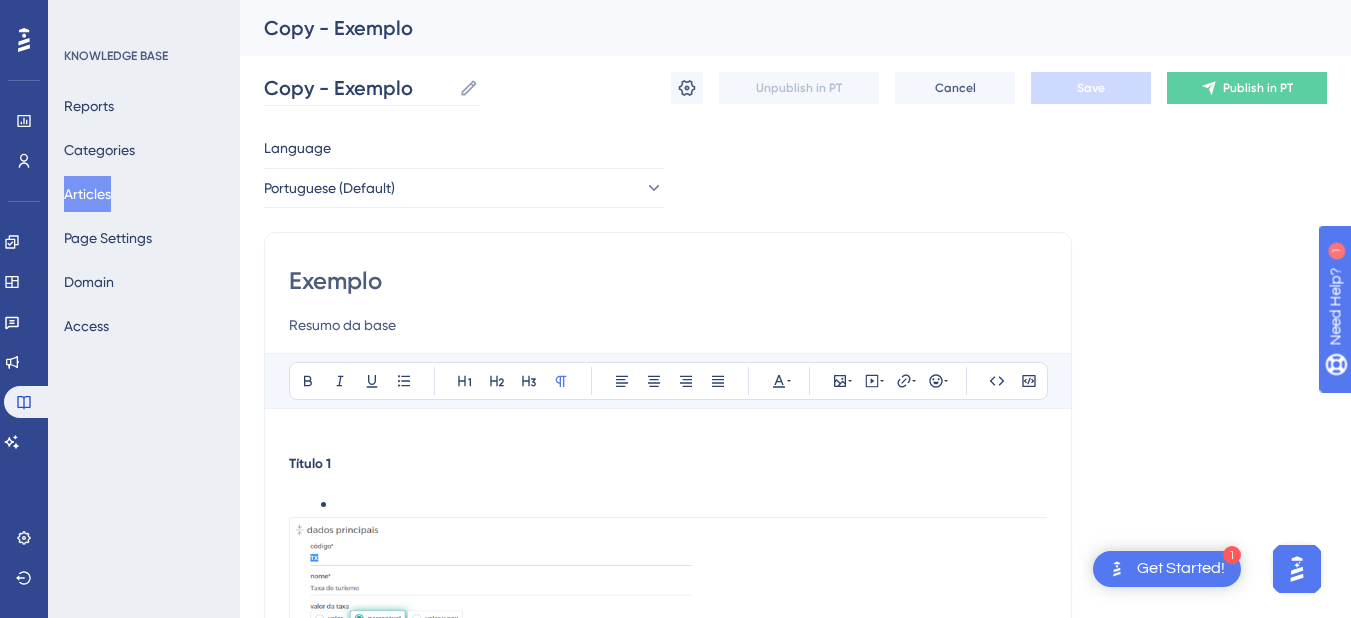 click on "Copy - Exemplo Copy - Exemplo" at bounding box center [371, 88] 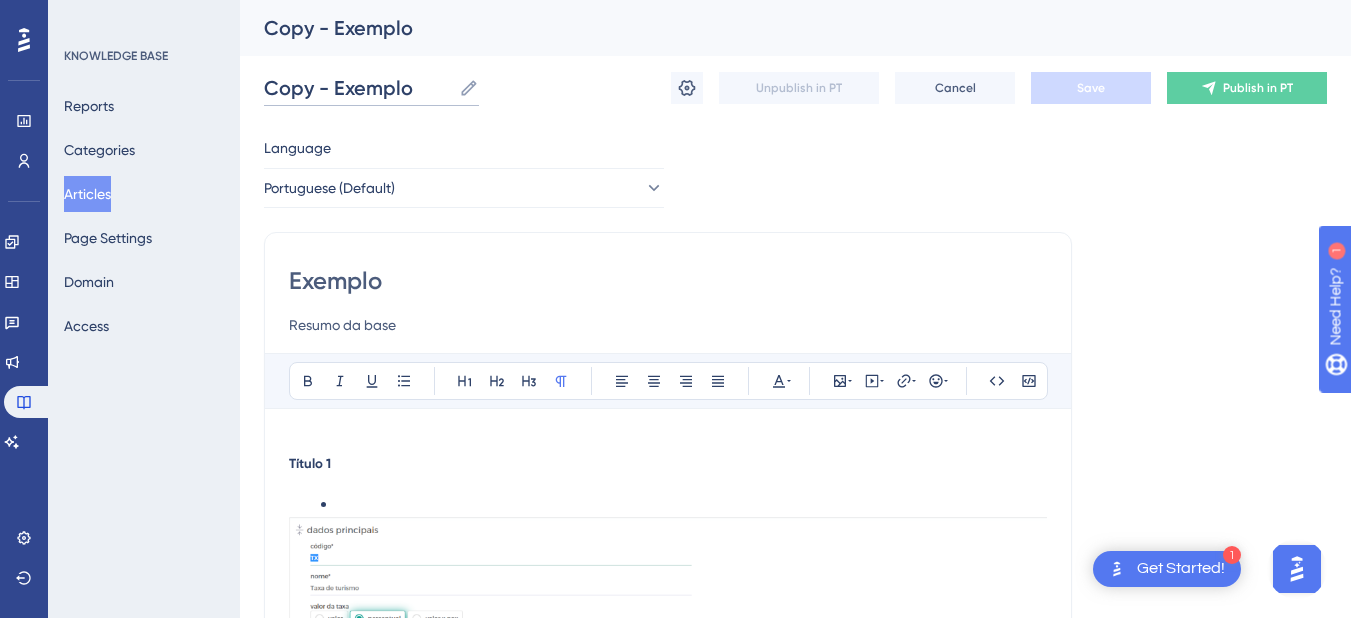 click on "Copy - Exemplo" at bounding box center [357, 88] 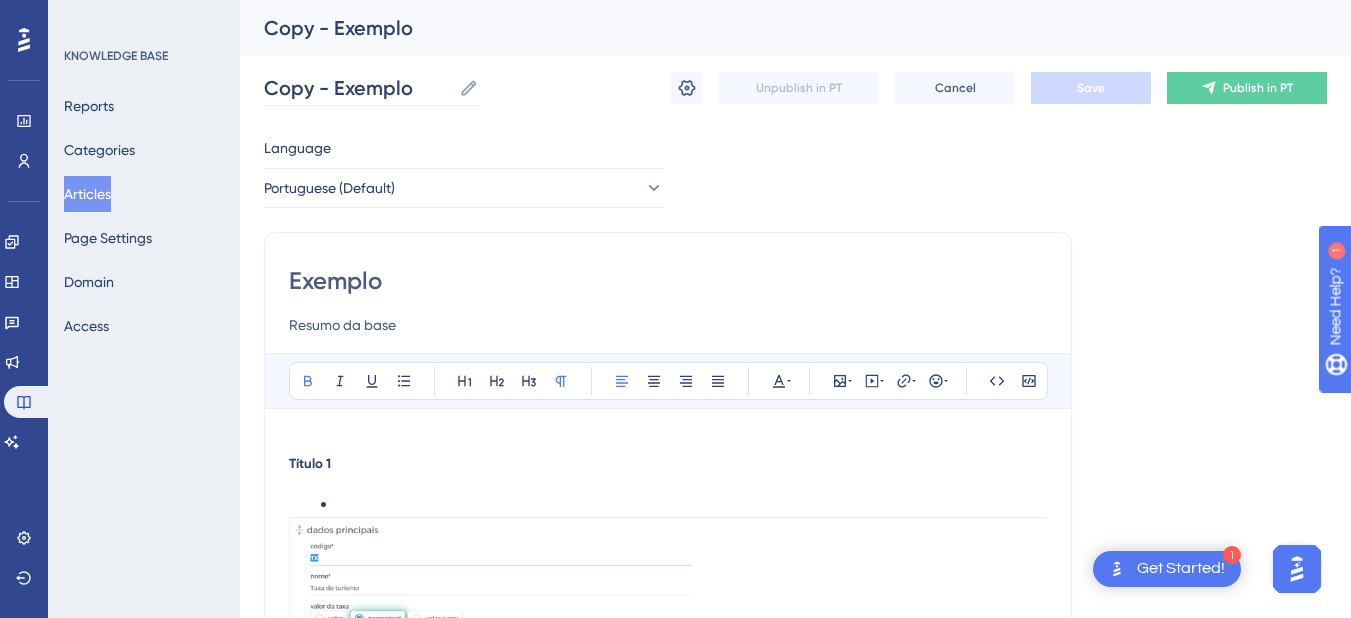 click on "Copy - Exemplo Copy - Exemplo" at bounding box center (371, 88) 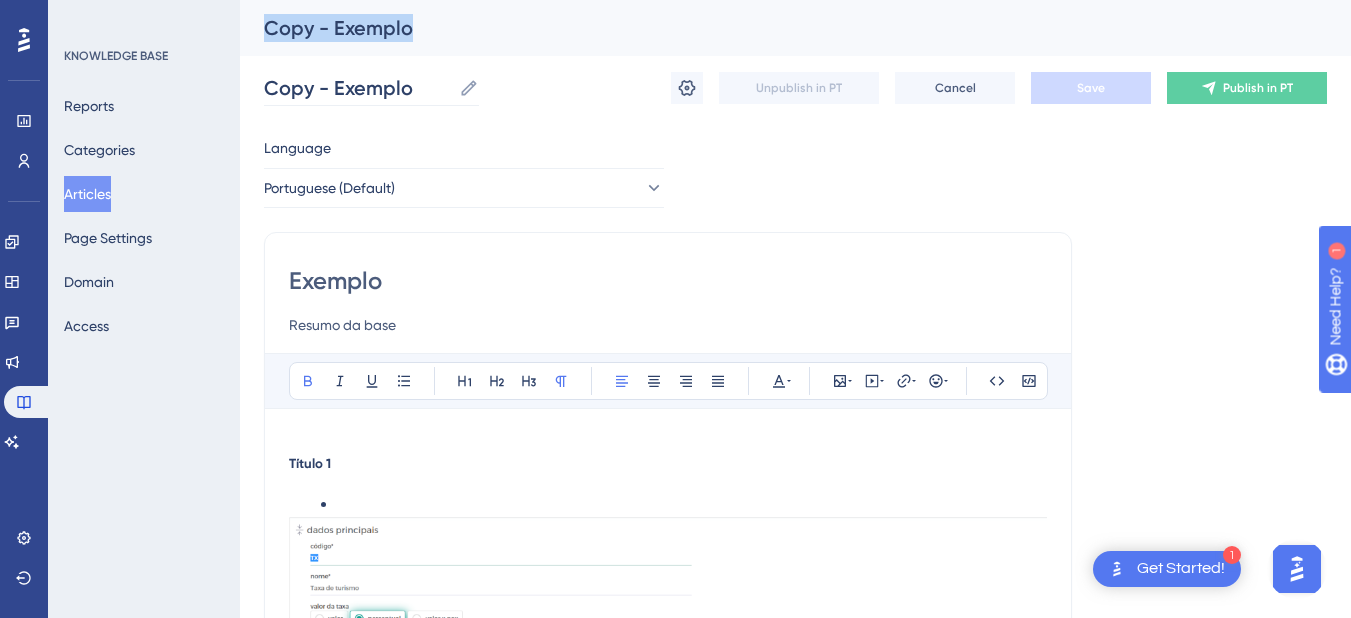 click on "Copy - Exemplo Copy - Exemplo" at bounding box center (371, 88) 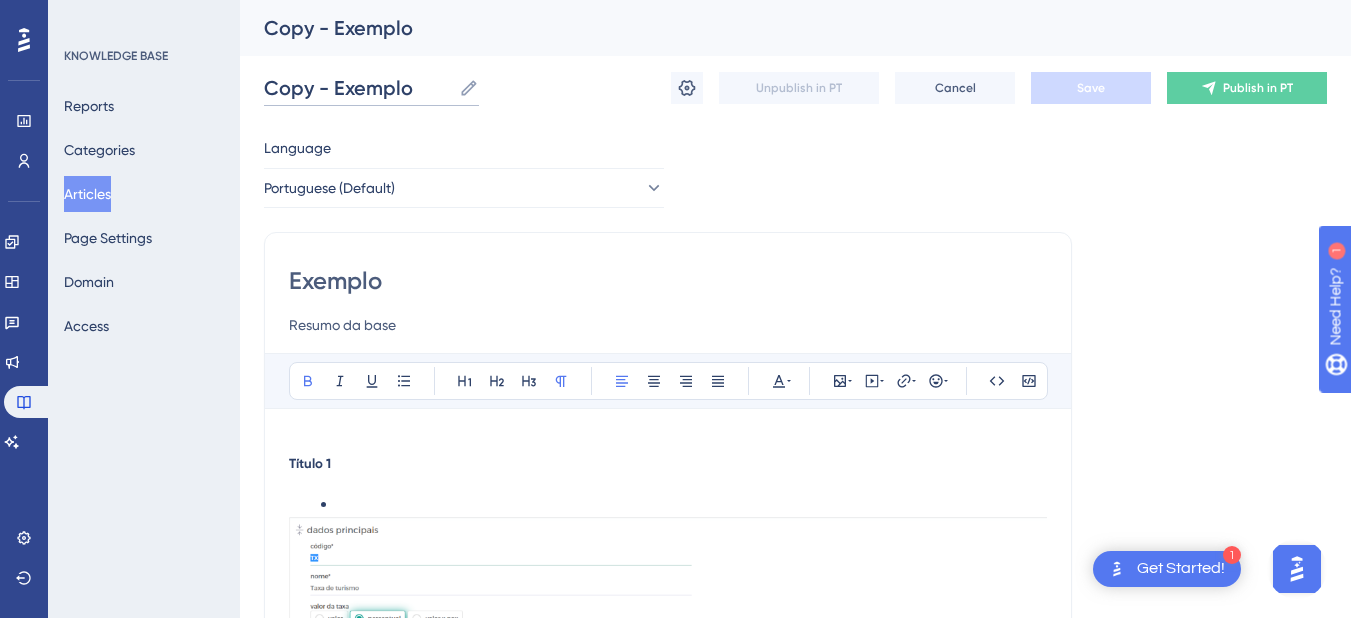 click on "Copy - Exemplo" at bounding box center (357, 88) 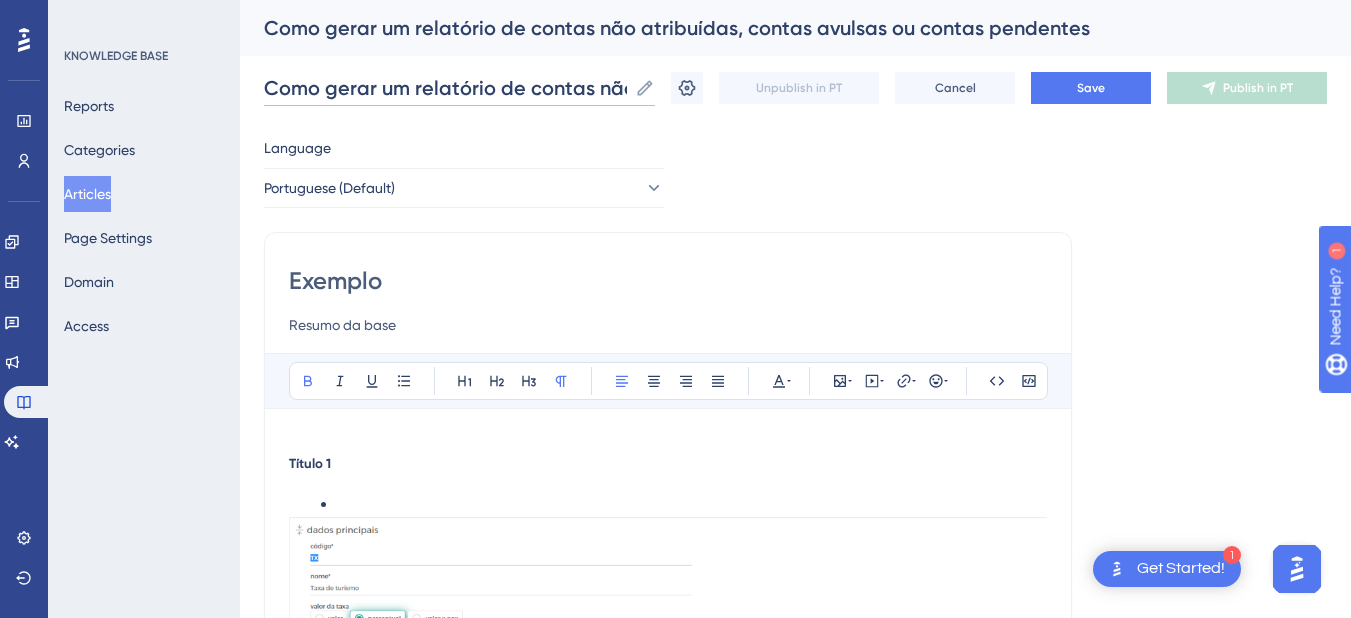scroll, scrollTop: 0, scrollLeft: 435, axis: horizontal 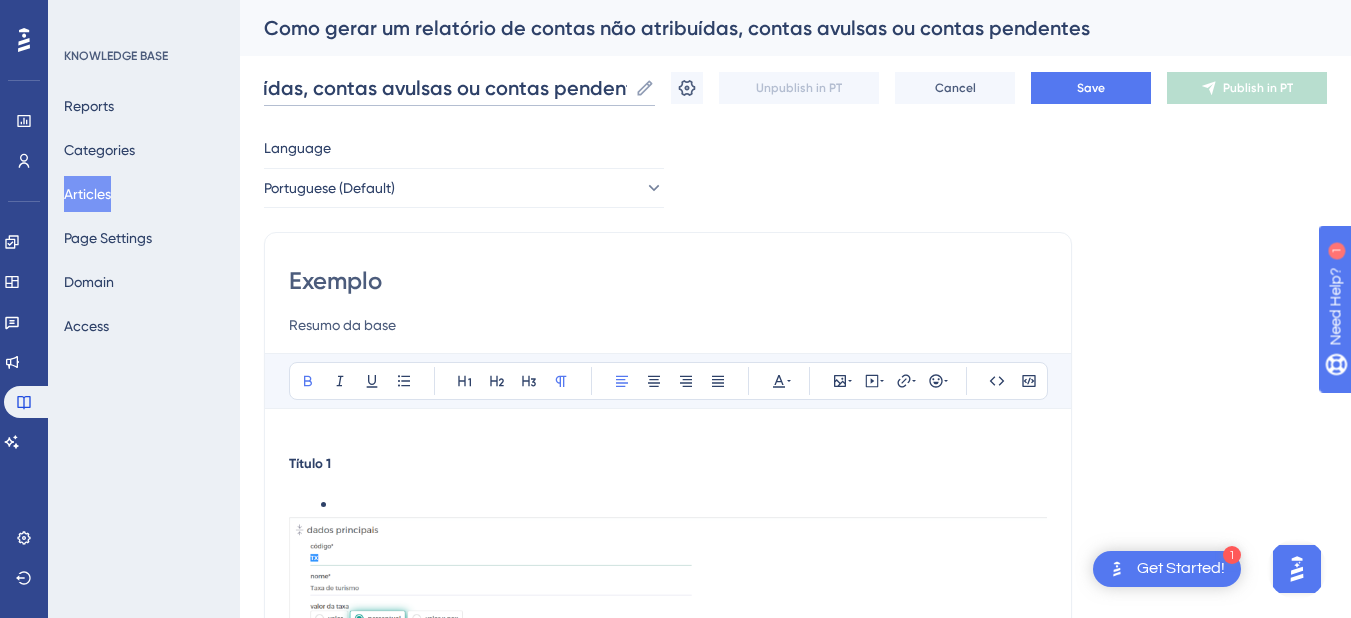 type on "Como gerar um relatório de contas não atribuídas, contas avulsas ou contas pendentes" 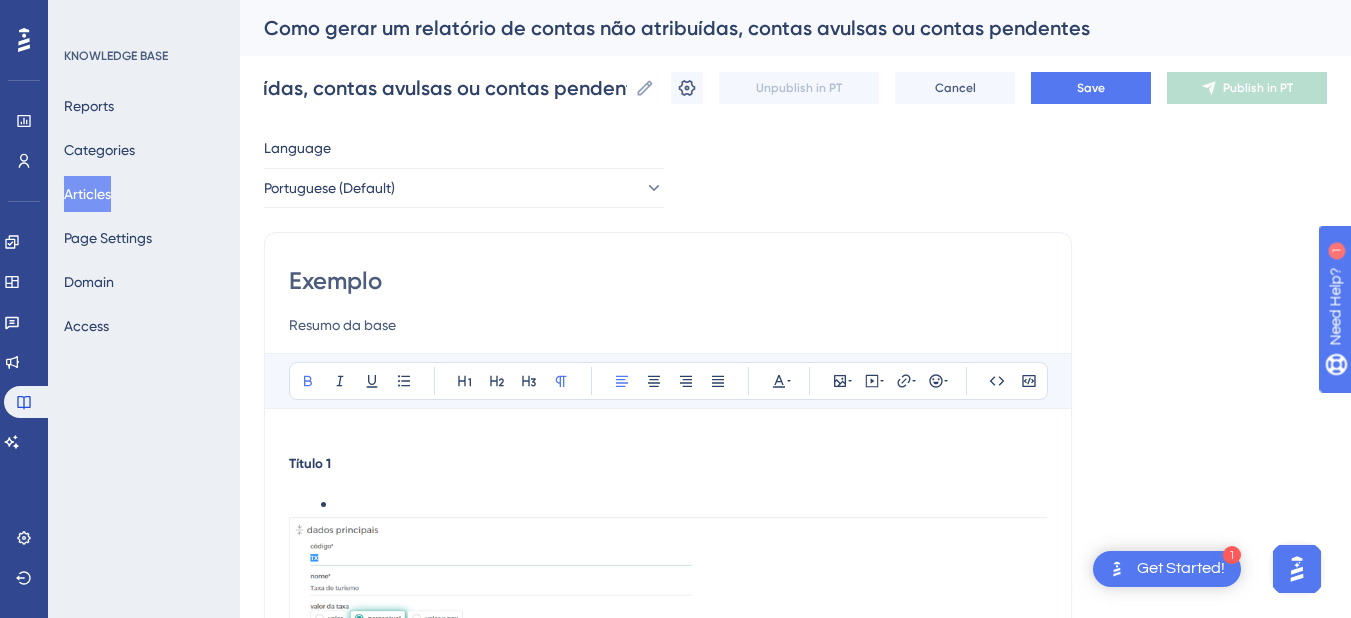 click on "Exemplo" at bounding box center (668, 281) 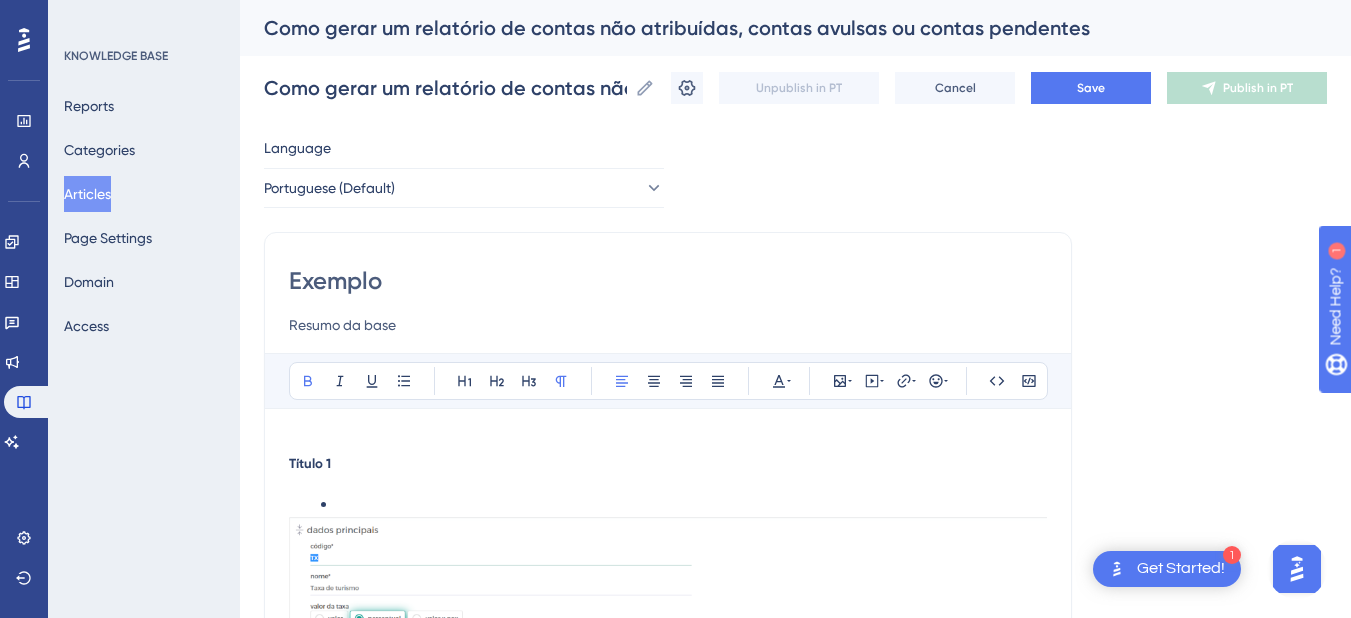 click on "Exemplo" at bounding box center (668, 281) 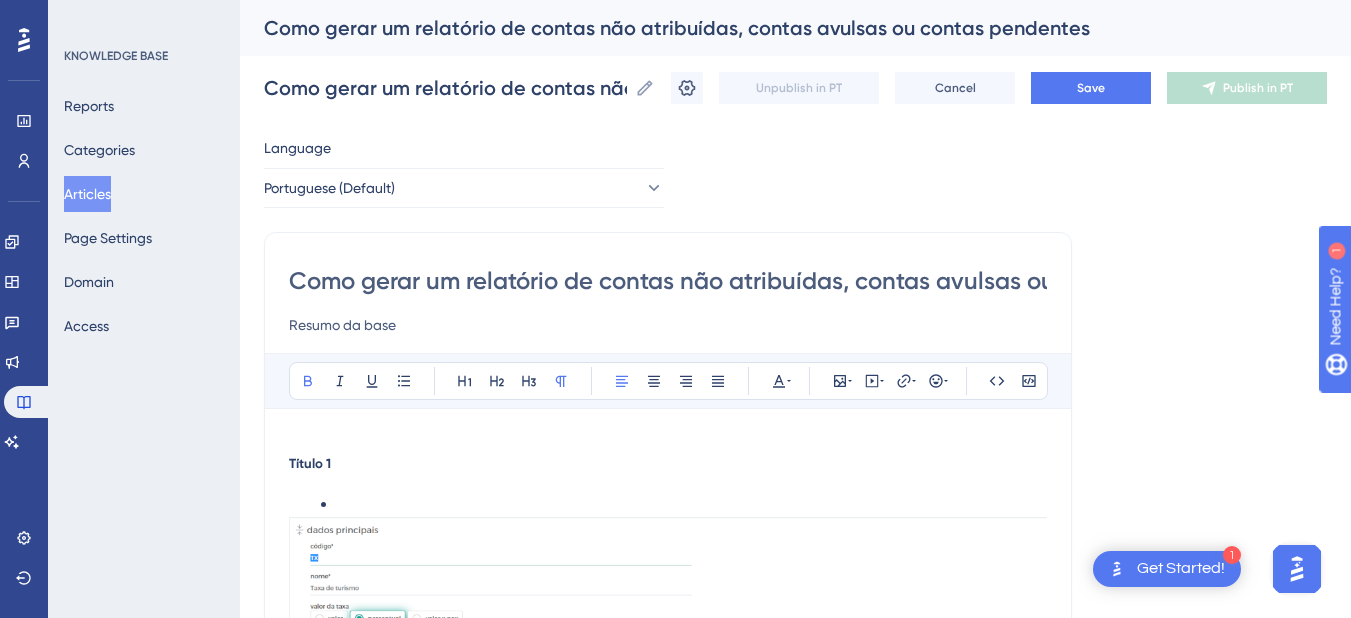 scroll, scrollTop: 0, scrollLeft: 217, axis: horizontal 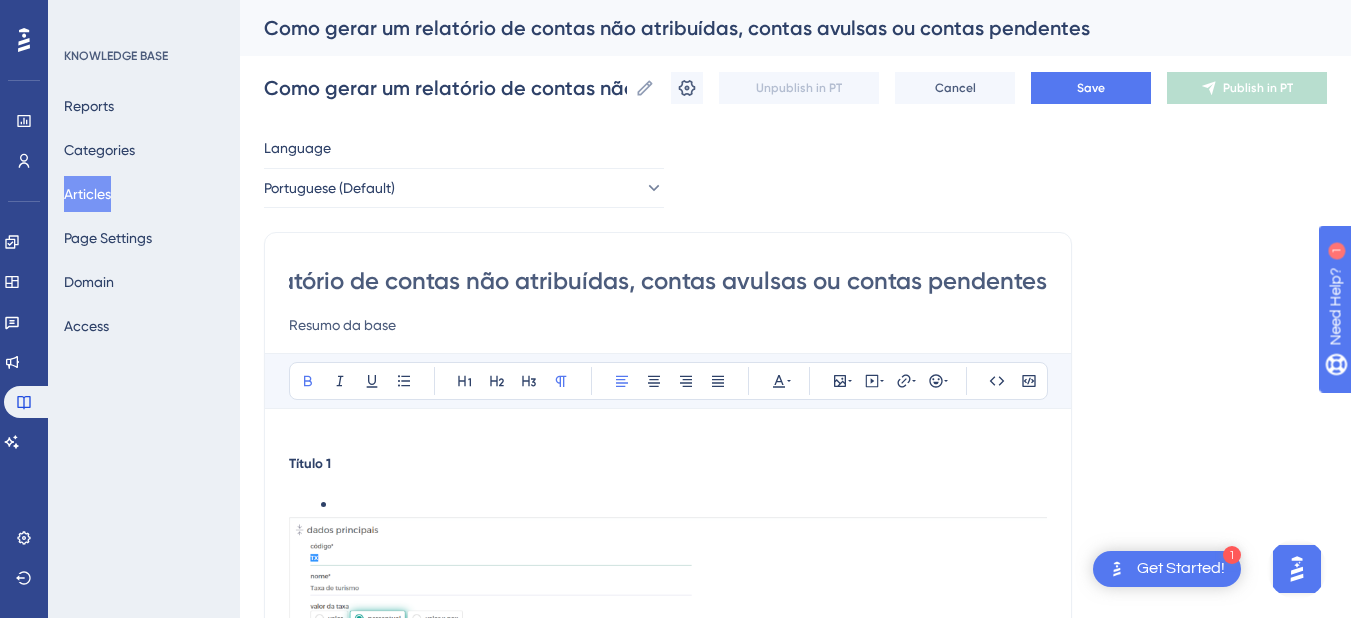 drag, startPoint x: 408, startPoint y: 295, endPoint x: 1010, endPoint y: 270, distance: 602.51886 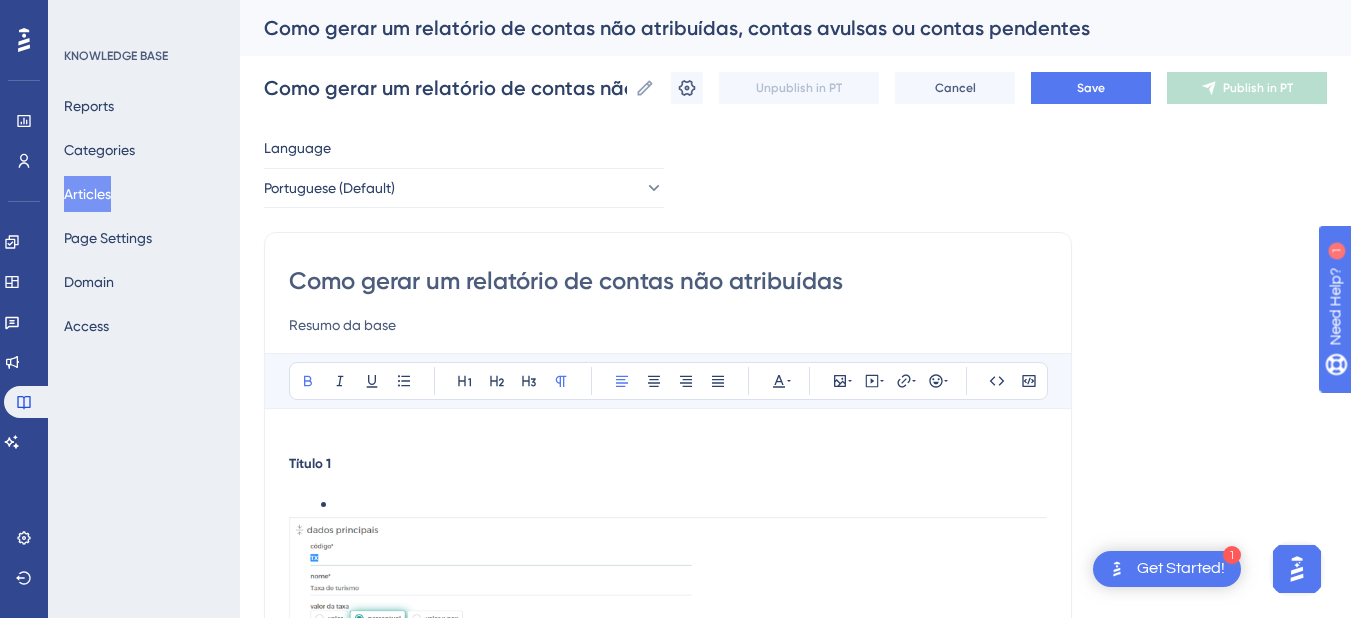 scroll, scrollTop: 0, scrollLeft: 0, axis: both 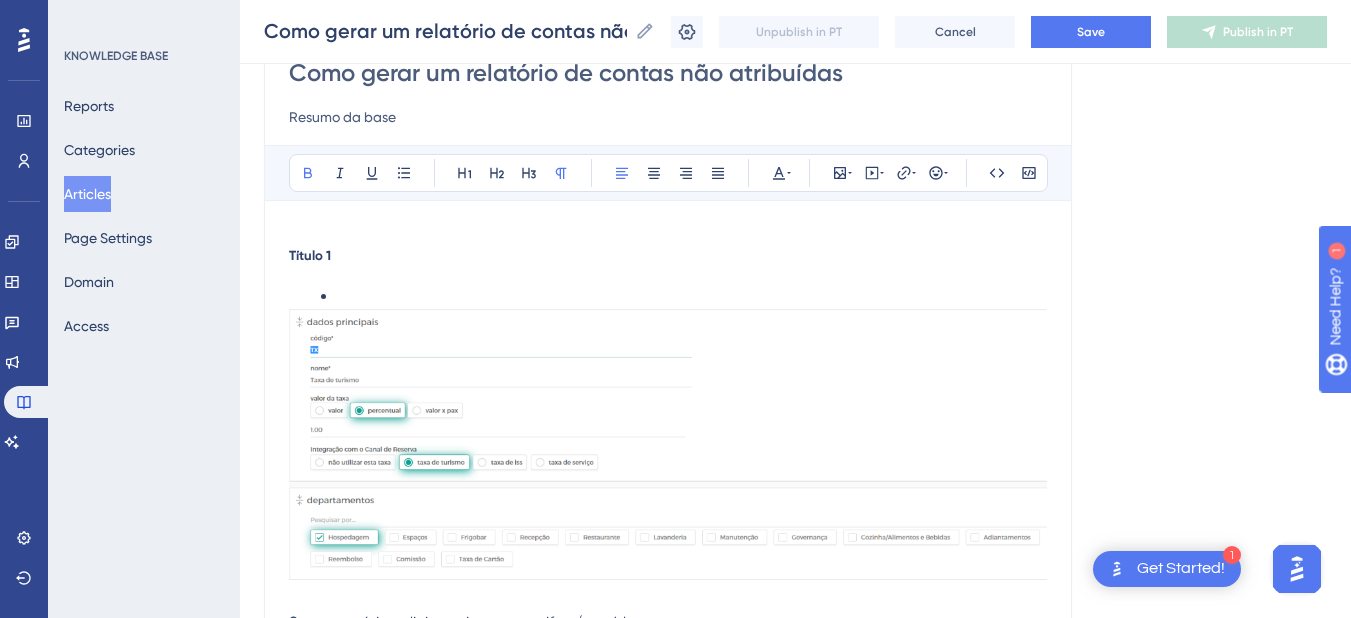 click on "Como gerar um relatório de contas não atribuídas Resumo da base Bold Italic Underline Bullet Point Heading 1 Heading 2 Heading 3 Normal Align Left Align Center Align Right Align Justify Text Color Insert Image Embed Video Hyperlink Emojis Code Code Block Título 1 Se necessário adicionar imagens, gifs e/ou vídeos Título 2 The author is yet to add something here… The author is yet to add something here… ⚠️ Importante: 💡 Dica: Palavras chaves: sempre colocar palavras relacionadas, exemplo: se a base for: como criar uma UH, as palavras chaves seriam: unidades habitacionais, apartamento, unidade habitacional" at bounding box center [668, 510] 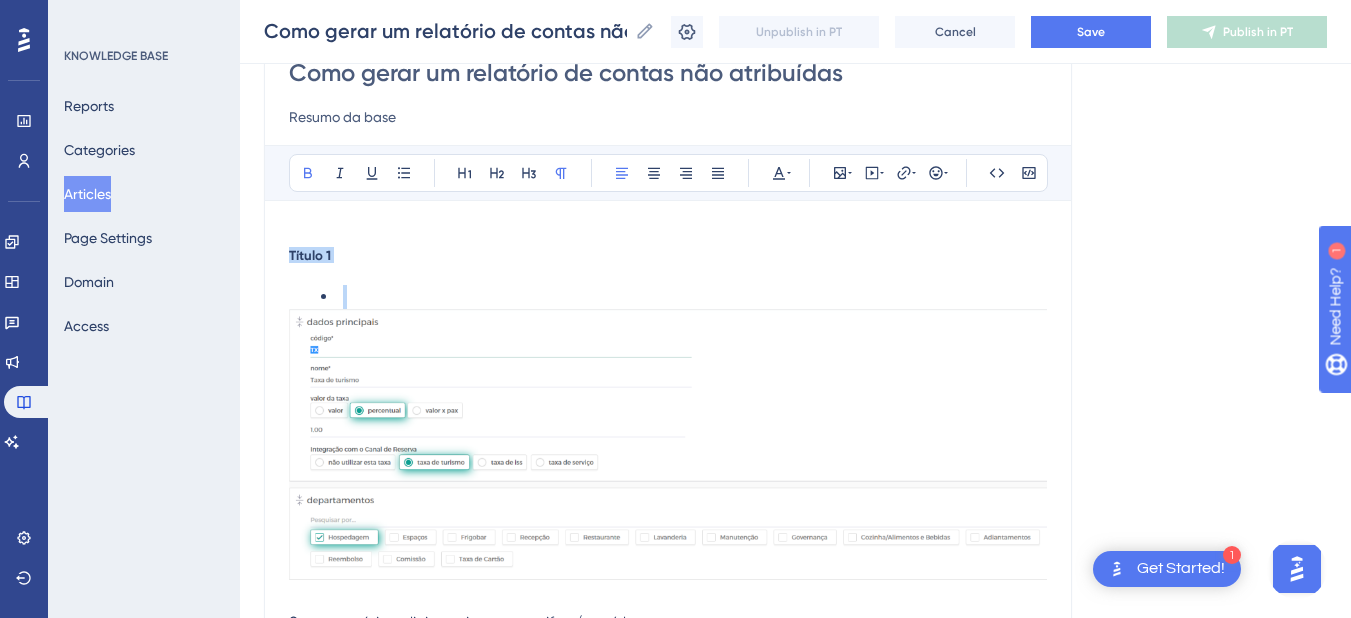 scroll, scrollTop: 786, scrollLeft: 0, axis: vertical 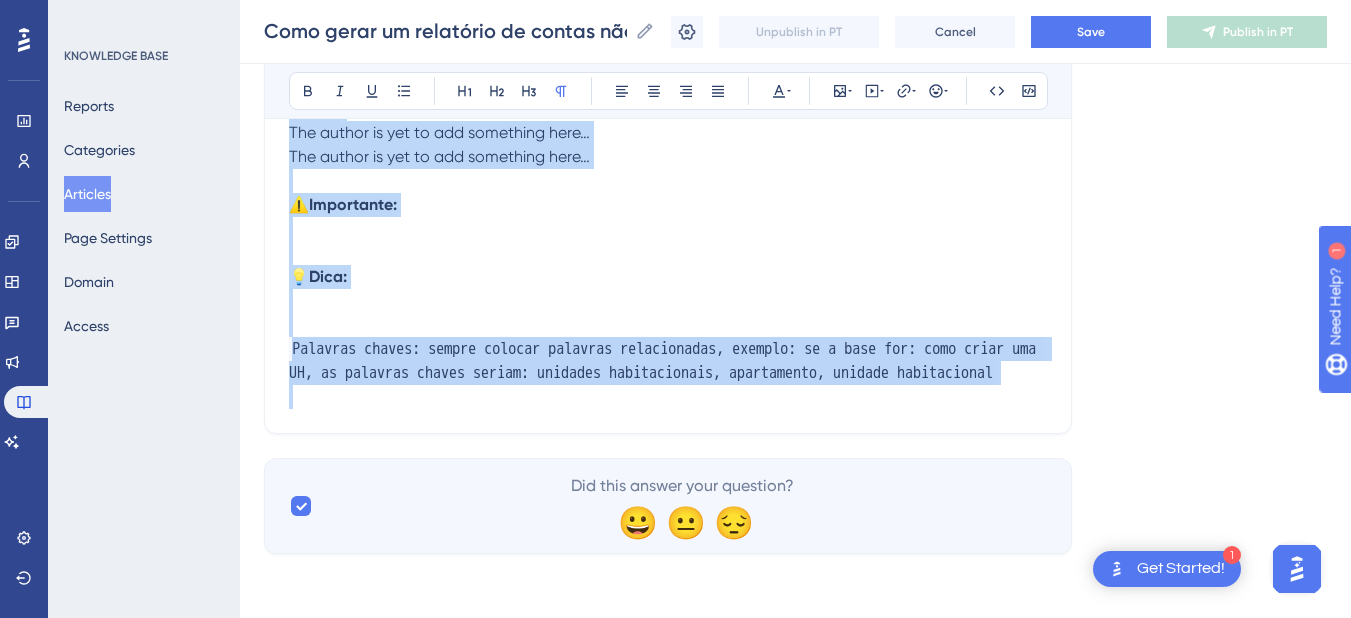drag, startPoint x: 289, startPoint y: 256, endPoint x: 617, endPoint y: 405, distance: 360.25687 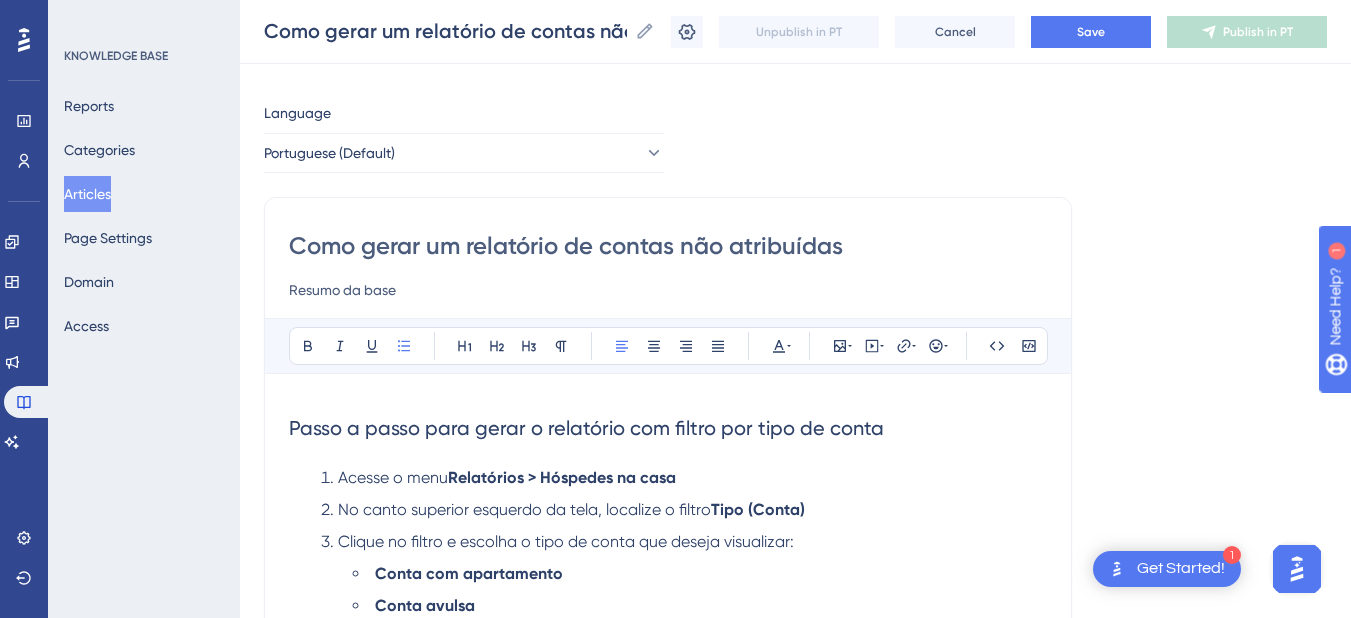 scroll, scrollTop: 113, scrollLeft: 0, axis: vertical 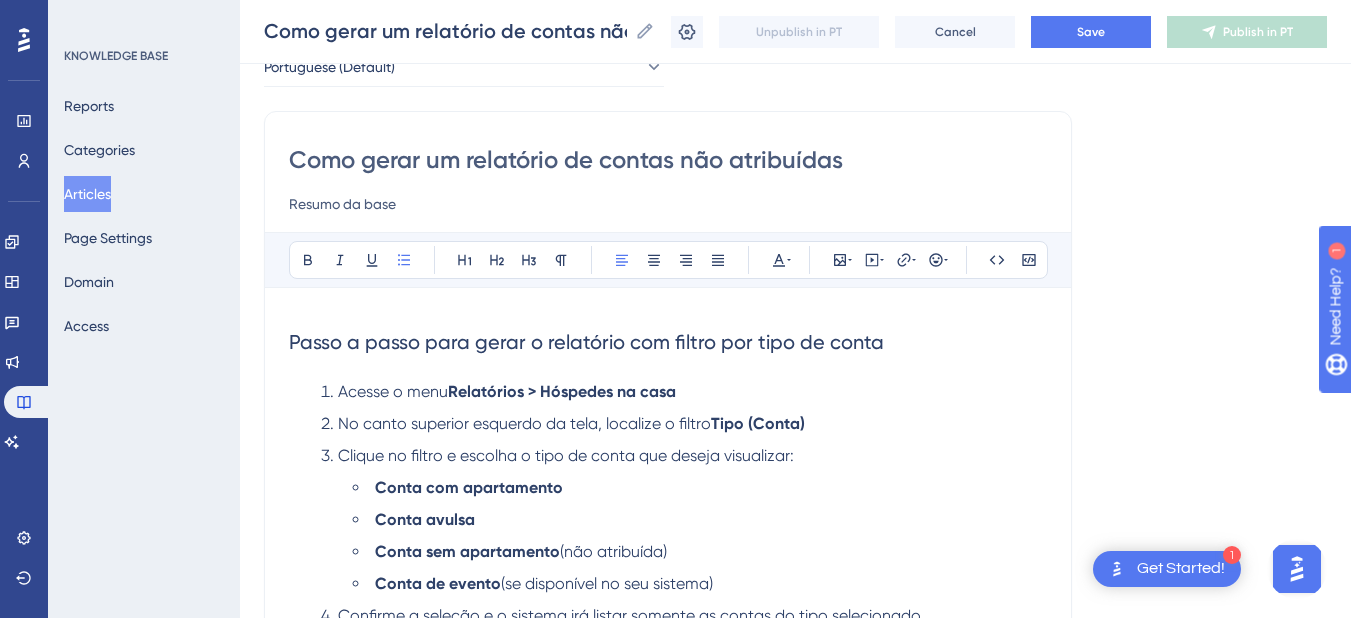 click on "Passo a passo para gerar o relatório com filtro por tipo de conta" at bounding box center (586, 342) 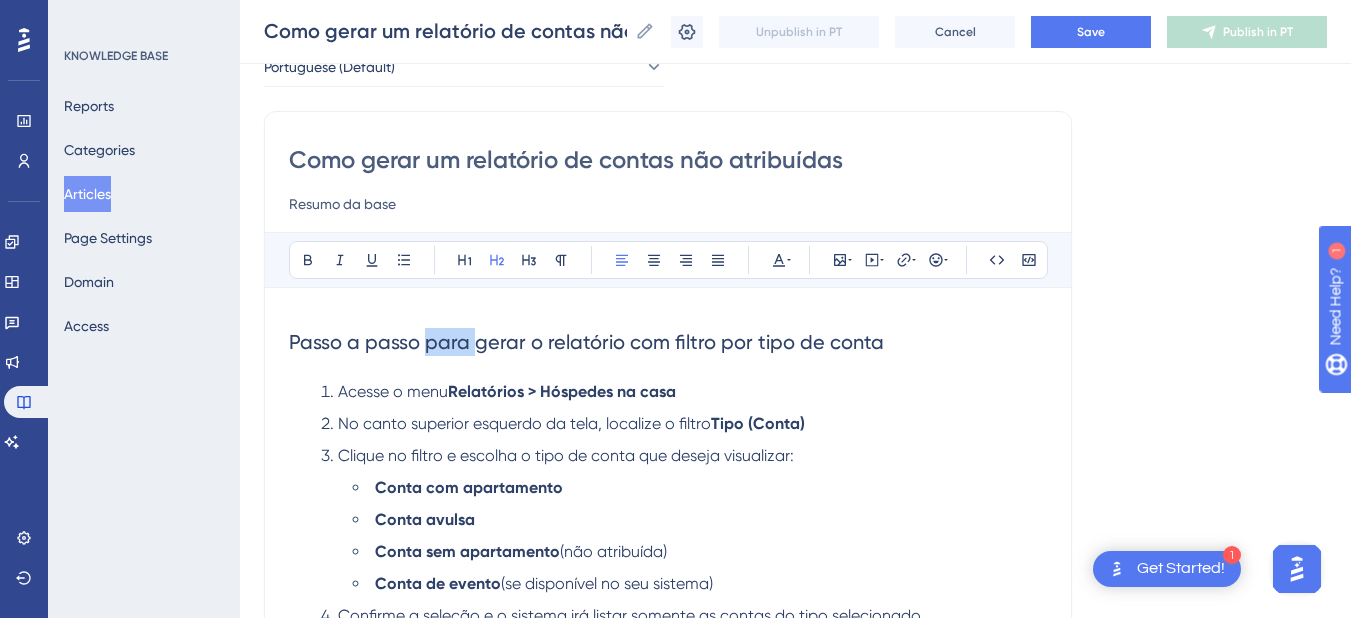 click on "Passo a passo para gerar o relatório com filtro por tipo de conta" at bounding box center (586, 342) 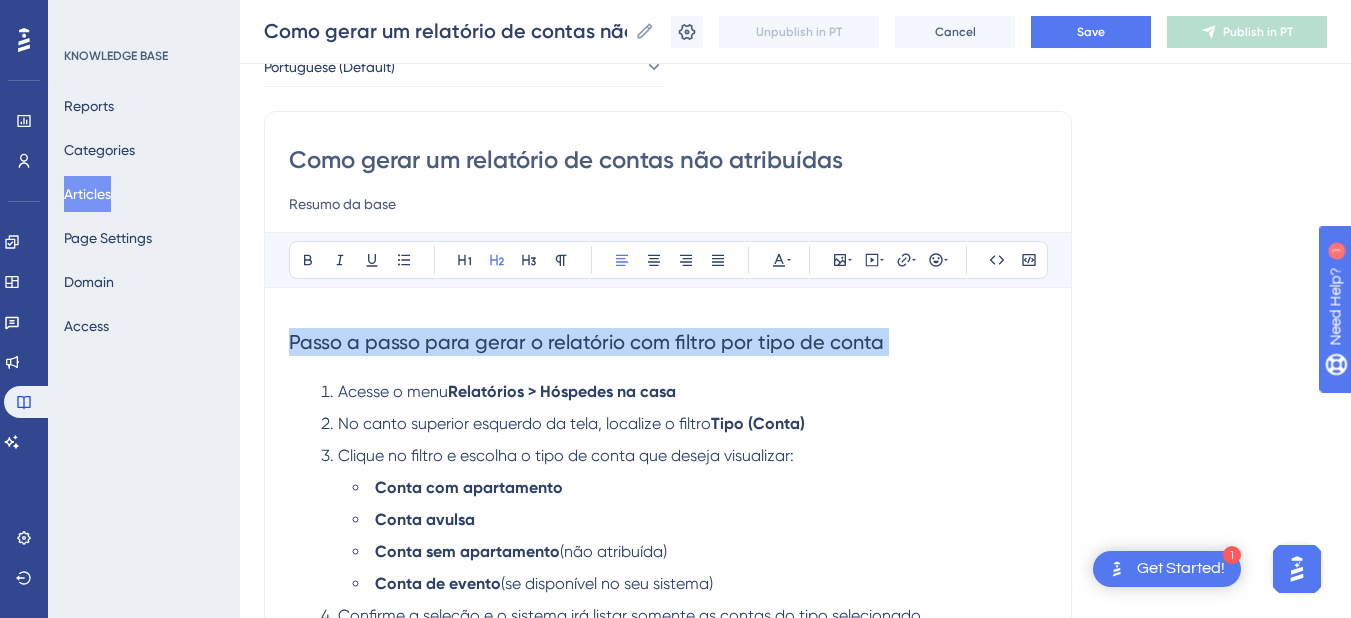 click on "Passo a passo para gerar o relatório com filtro por tipo de conta" at bounding box center [586, 342] 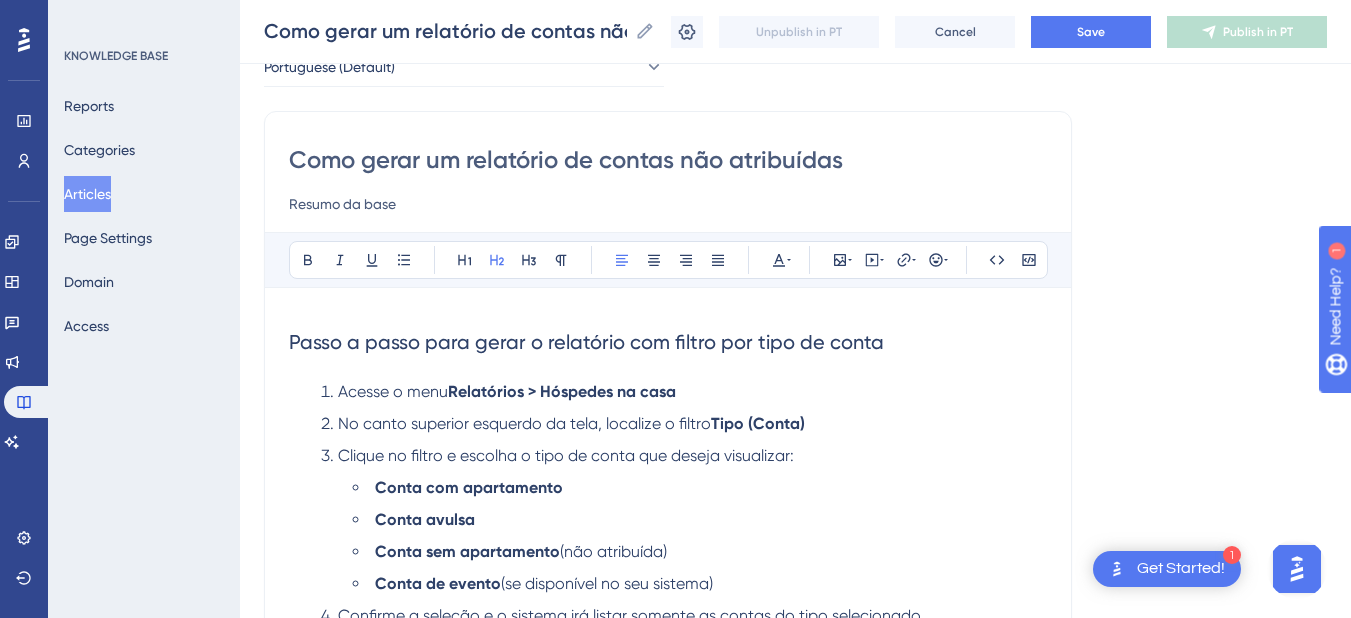 click on "Passo a passo para gerar o relatório com filtro por tipo de conta" at bounding box center [668, 342] 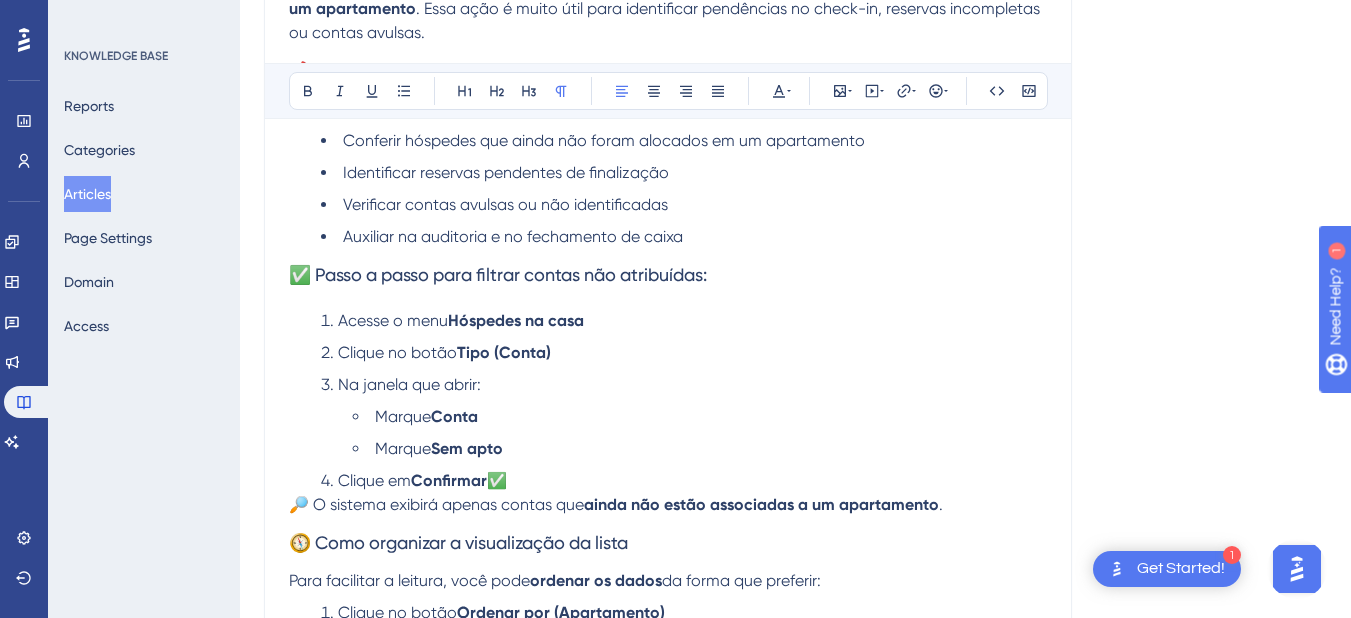 scroll, scrollTop: 0, scrollLeft: 0, axis: both 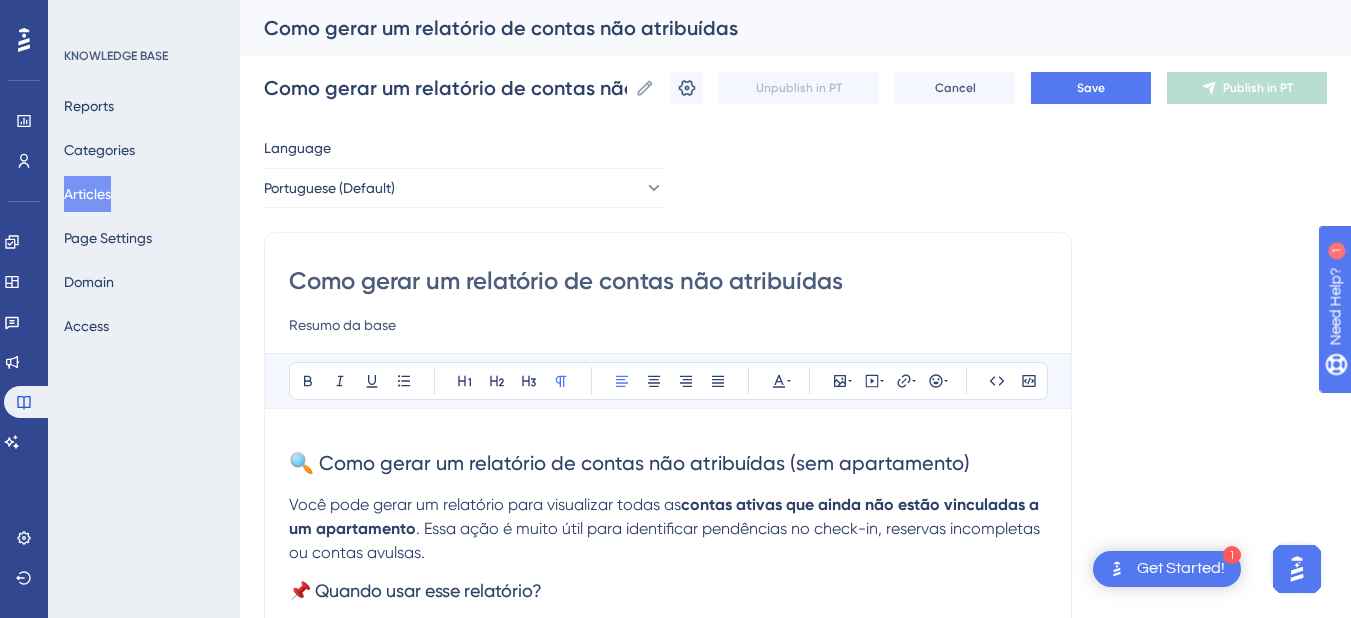 click on "🔍 Como gerar um relatório de contas não atribuídas (sem apartamento)" at bounding box center (668, 463) 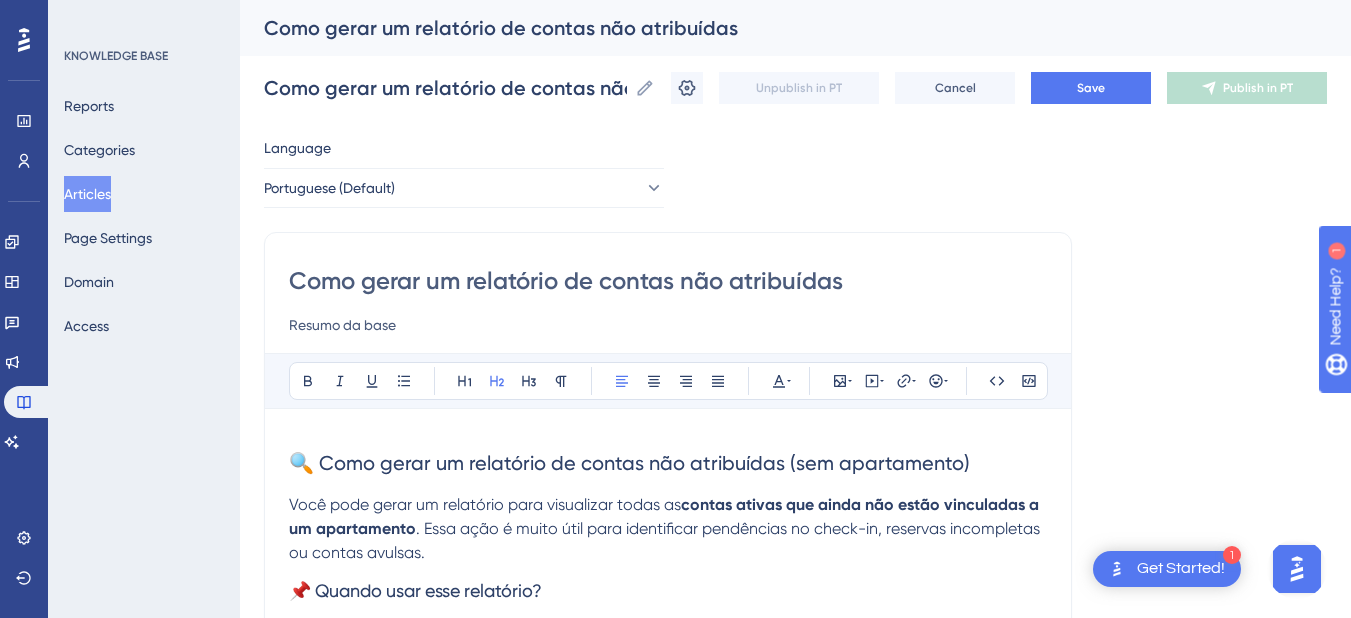 click on "🔍 Como gerar um relatório de contas não atribuídas (sem apartamento)" at bounding box center (629, 463) 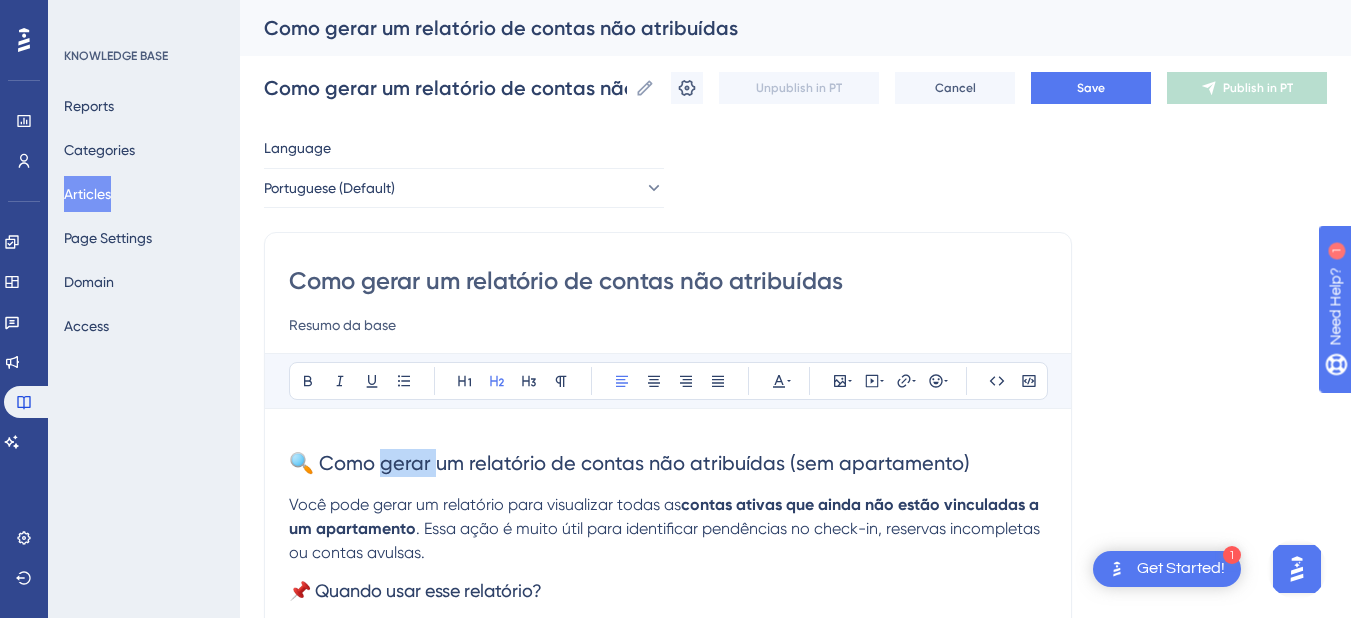 click on "🔍 Como gerar um relatório de contas não atribuídas (sem apartamento)" at bounding box center (629, 463) 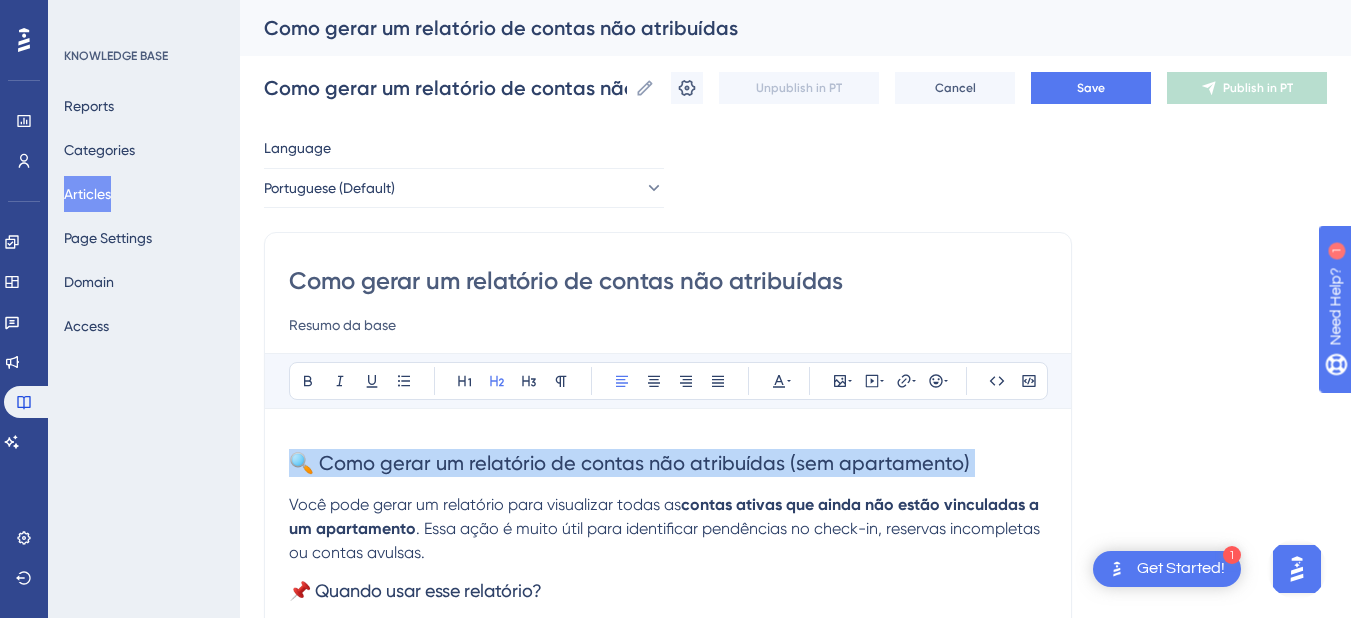 click on "🔍 Como gerar um relatório de contas não atribuídas (sem apartamento)" at bounding box center (629, 463) 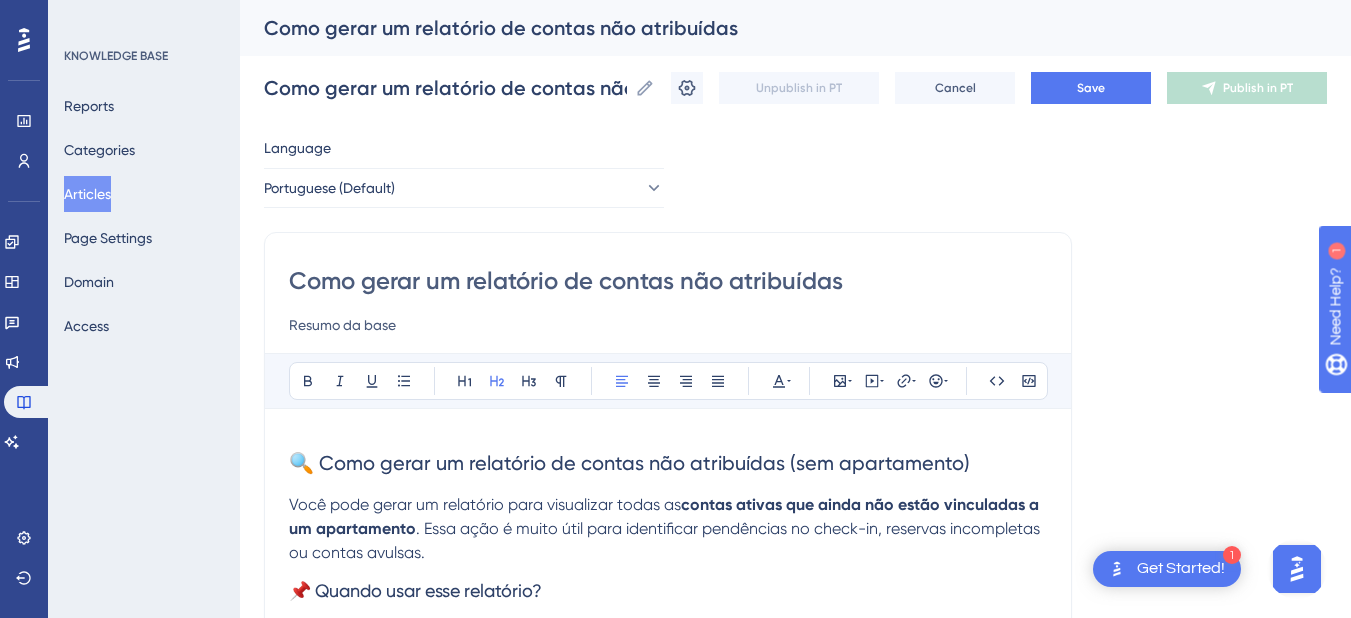 click on "Como gerar um relatório de contas não atribuídas" at bounding box center [668, 281] 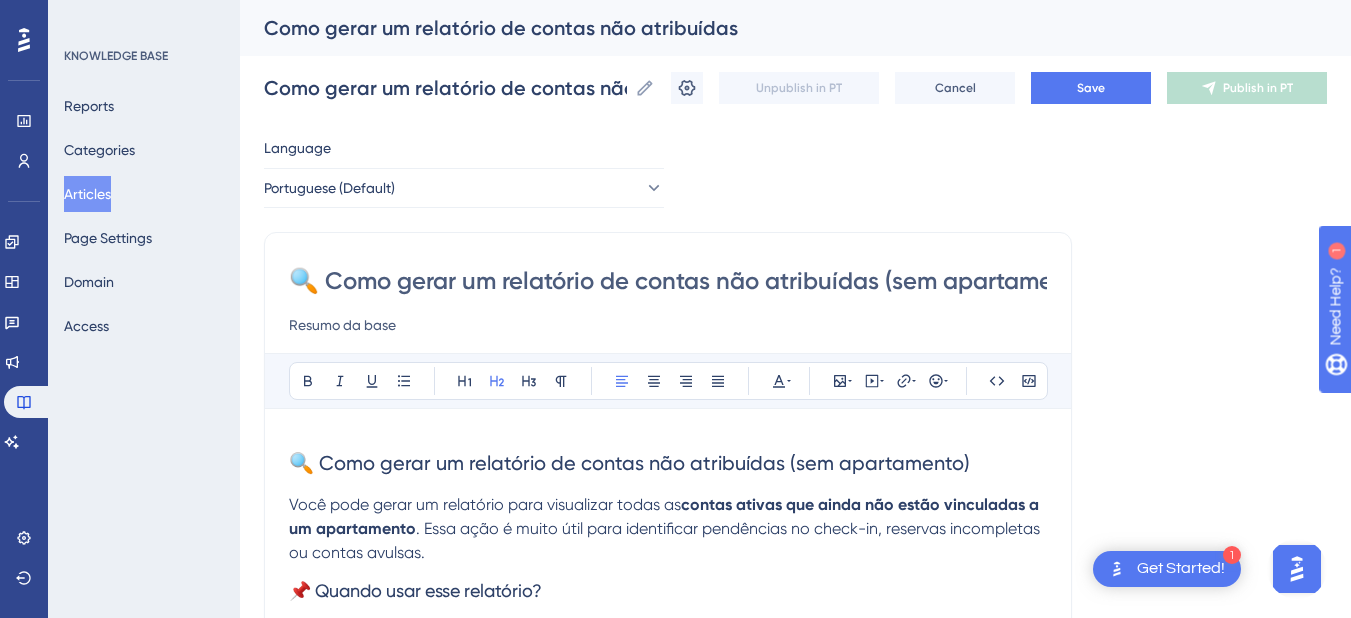 scroll, scrollTop: 0, scrollLeft: 58, axis: horizontal 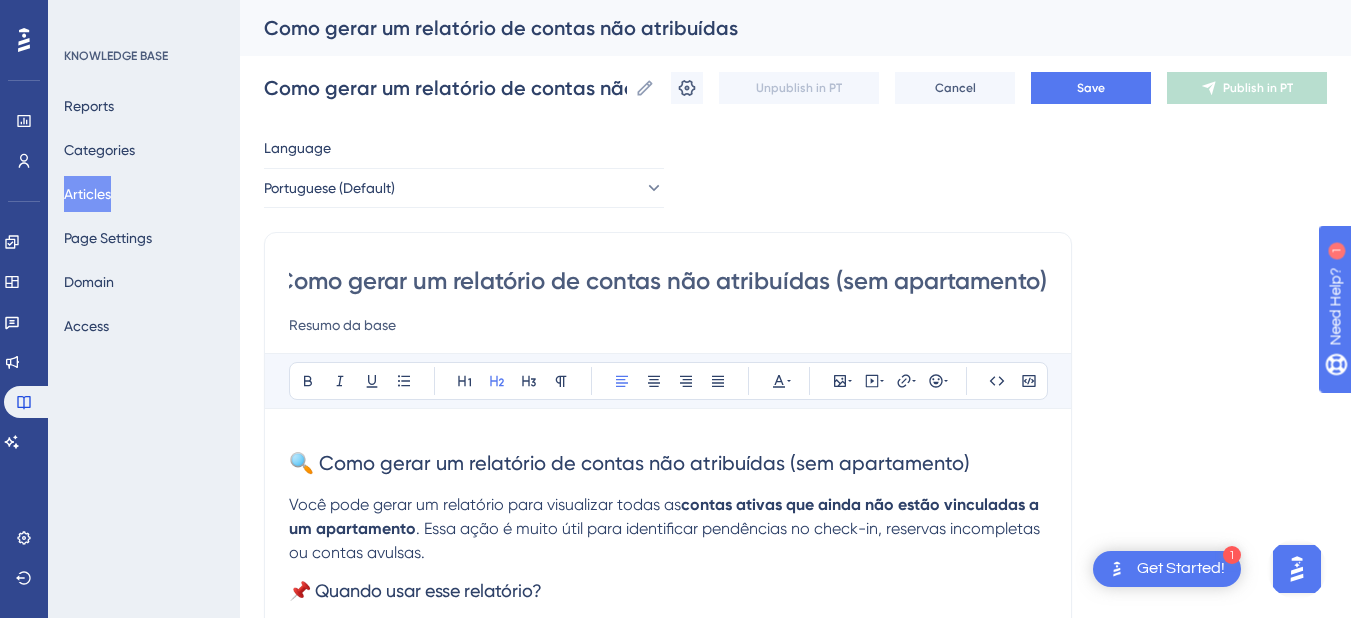 type on "🔍 Como gerar um relatório de contas não atribuídas (sem apartamento)" 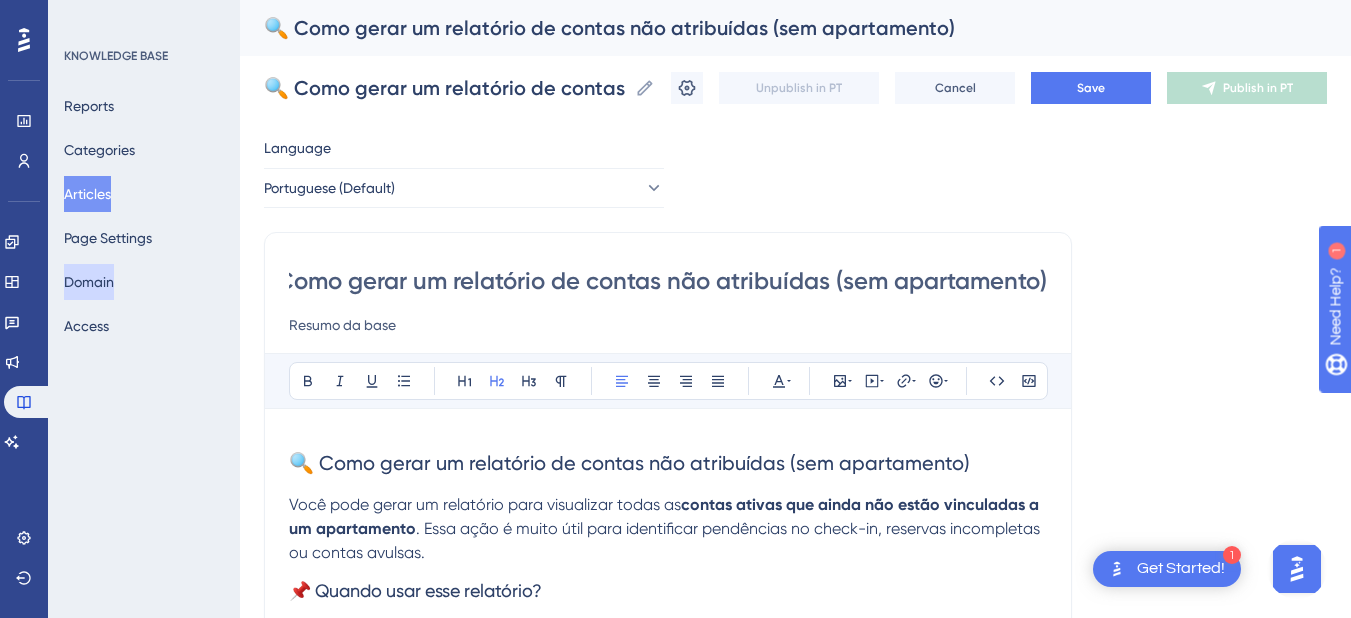 scroll, scrollTop: 0, scrollLeft: 0, axis: both 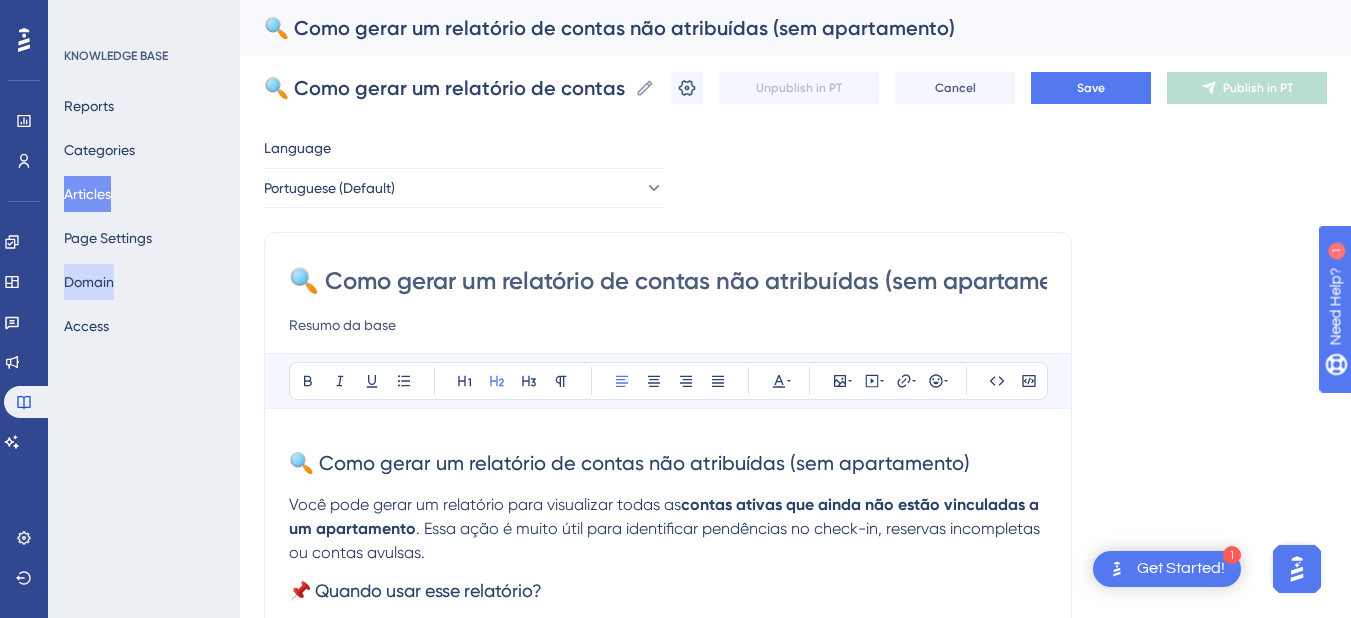 drag, startPoint x: 369, startPoint y: 269, endPoint x: 114, endPoint y: 271, distance: 255.00784 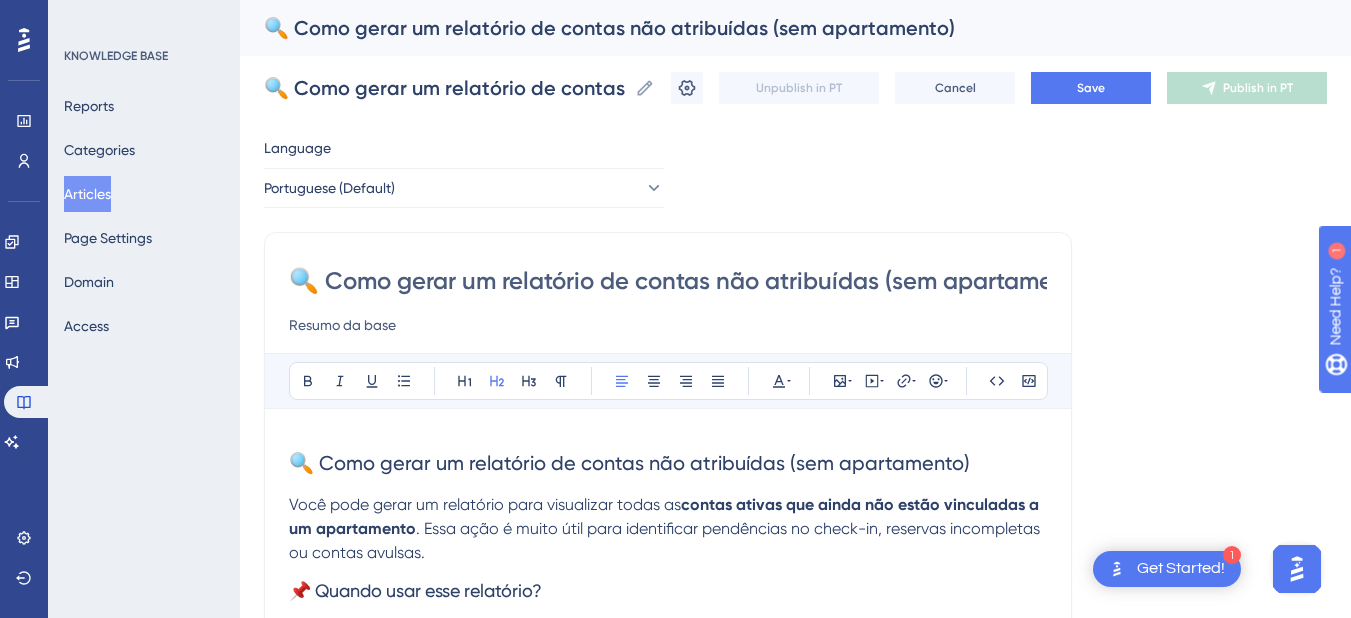click on "🔍 Como gerar um relatório de contas não atribuídas (sem apartamento)" at bounding box center (668, 281) 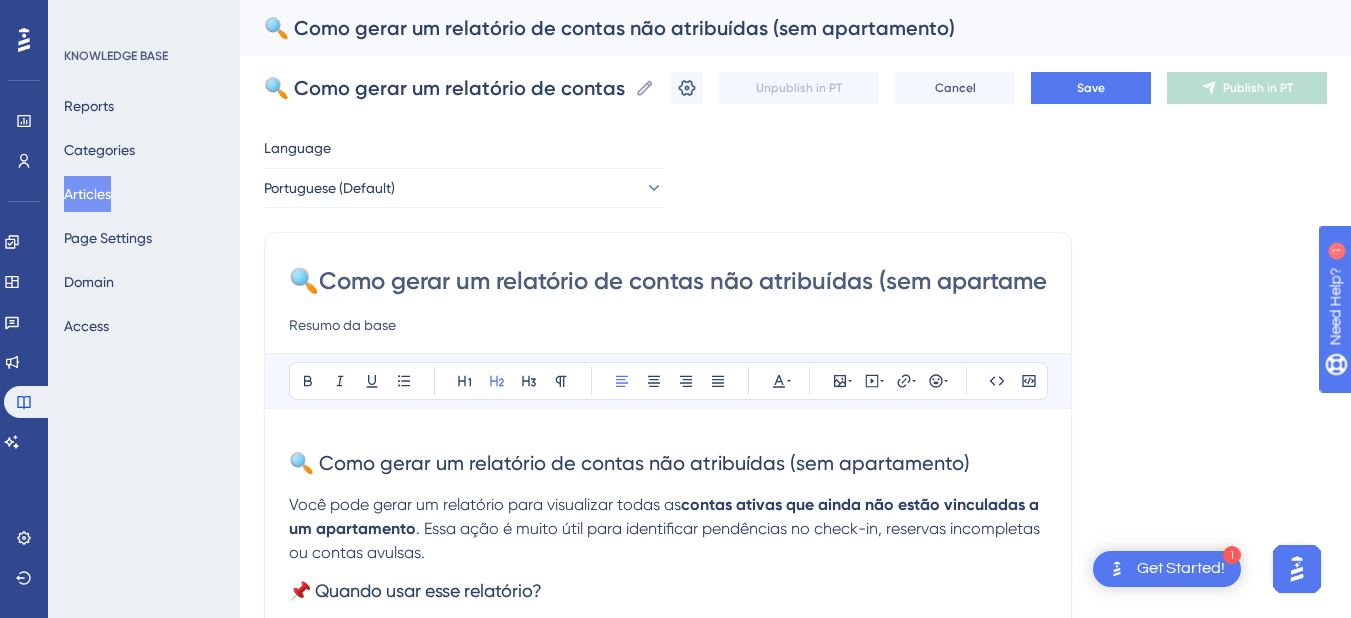 type on "Como gerar um relatório de contas não atribuídas (sem apartamento)" 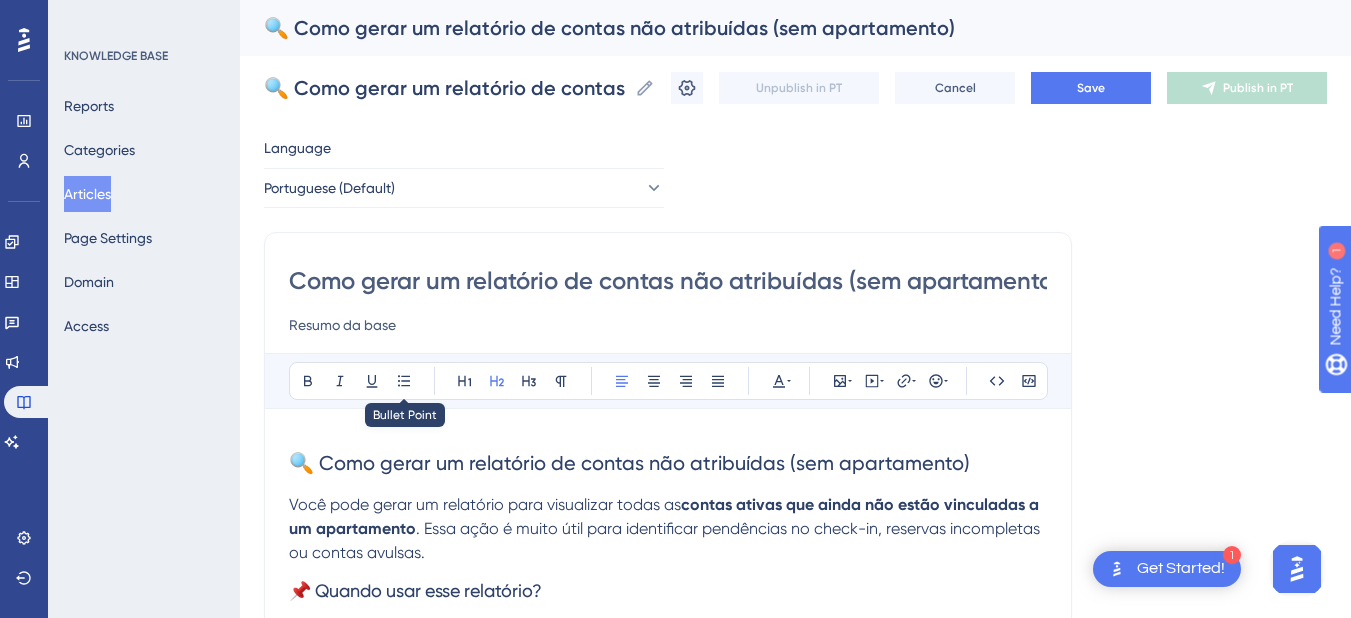 type on "Como gerar um relatório de contas não atribuídas (sem apartamento)" 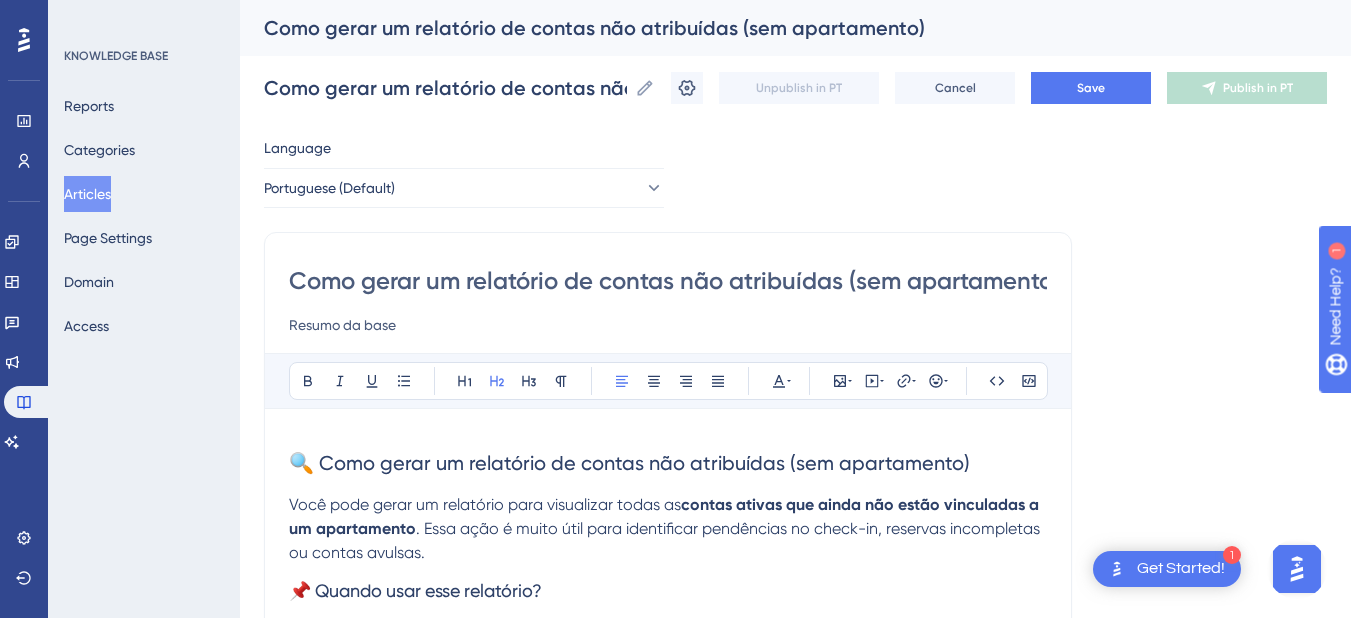 click on "Como gerar um relatório de contas não atribuídas (sem apartamento)" at bounding box center [668, 281] 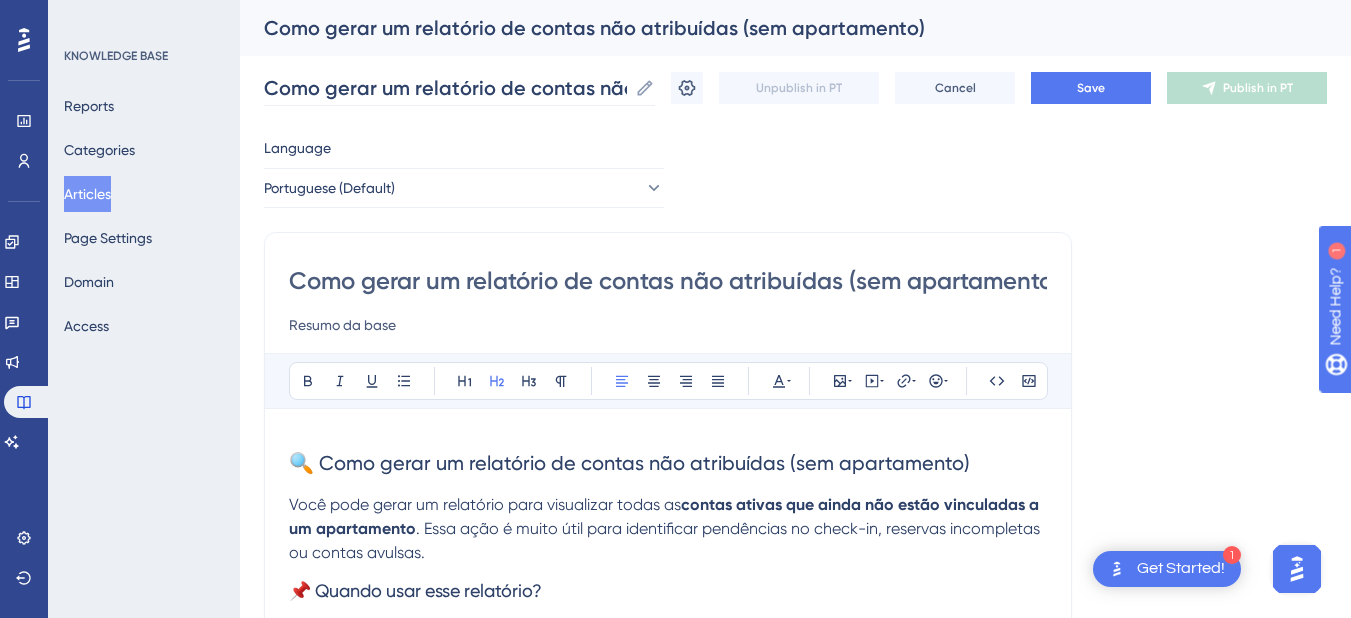 type on "Como gerar um relatório de contas não atribuídas (sem apartamento)" 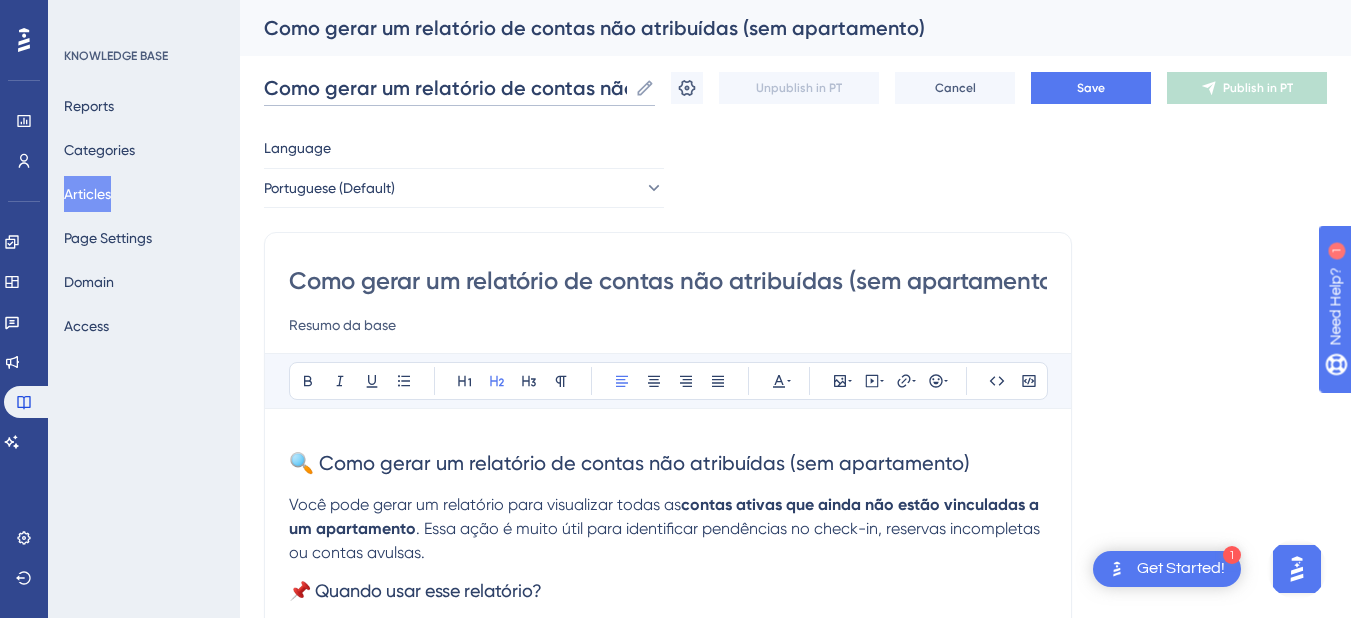 click on "Como gerar um relatório de contas não atribuídas (sem apartamento)" at bounding box center (445, 88) 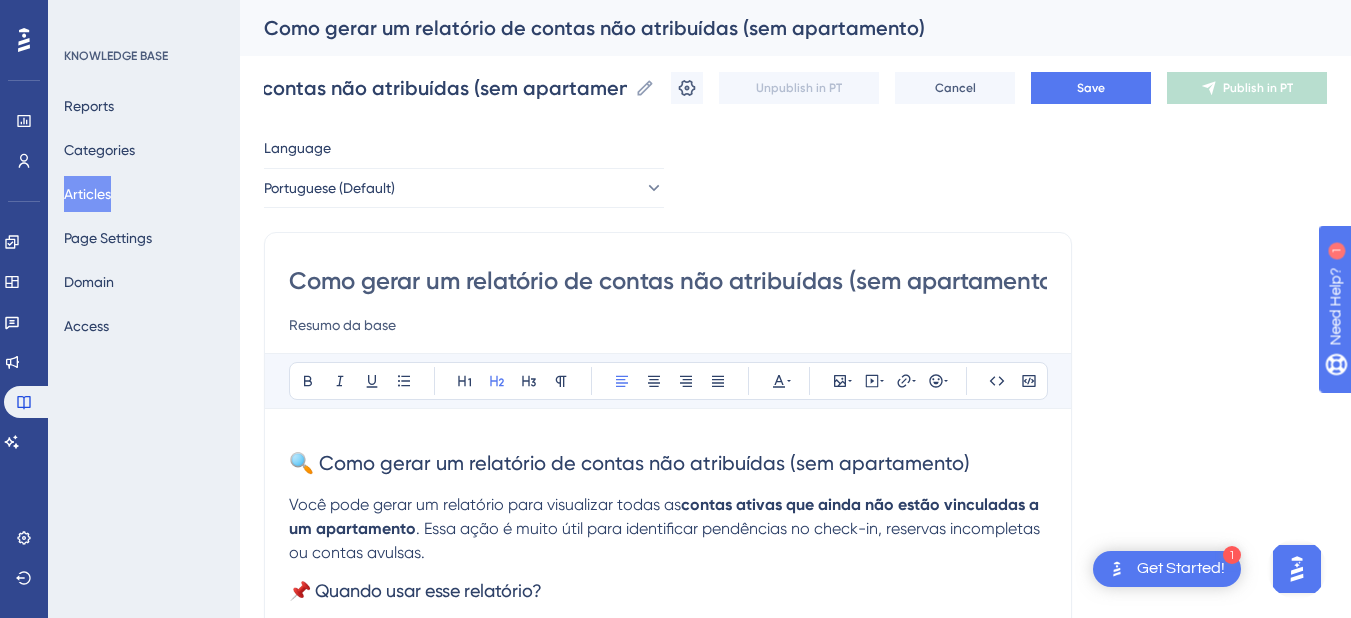 scroll, scrollTop: 0, scrollLeft: 0, axis: both 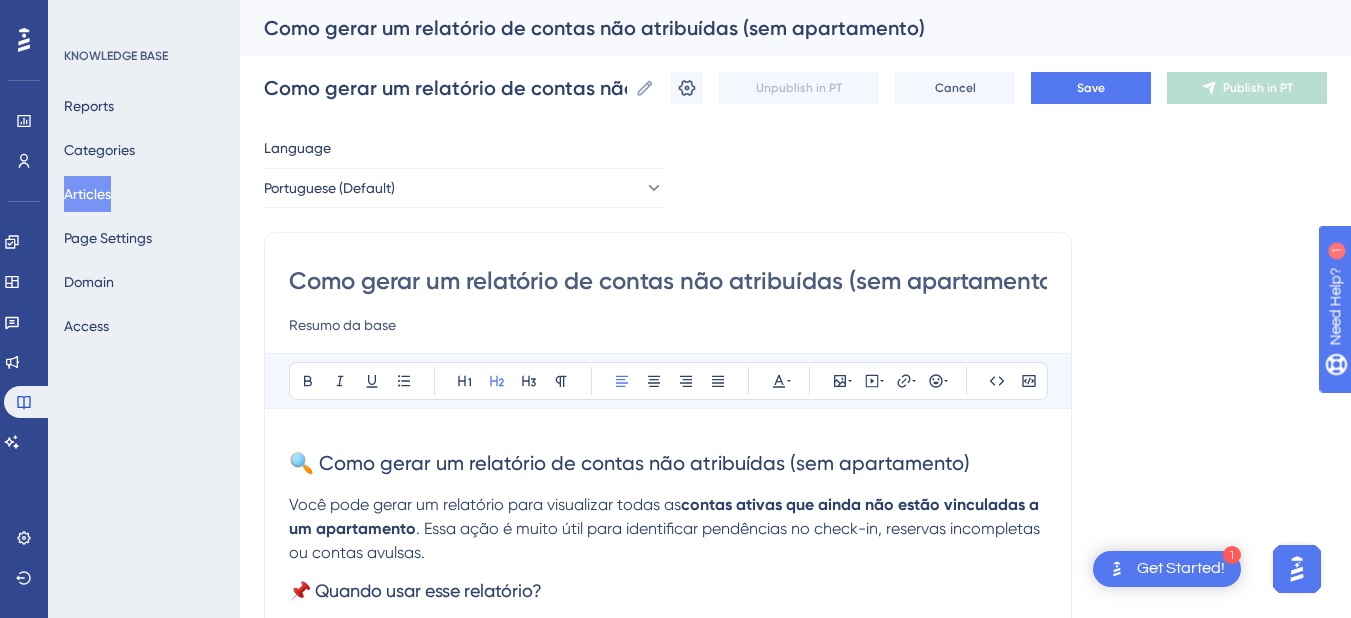 click on "🔍 Como gerar um relatório de contas não atribuídas (sem apartamento)" at bounding box center [629, 463] 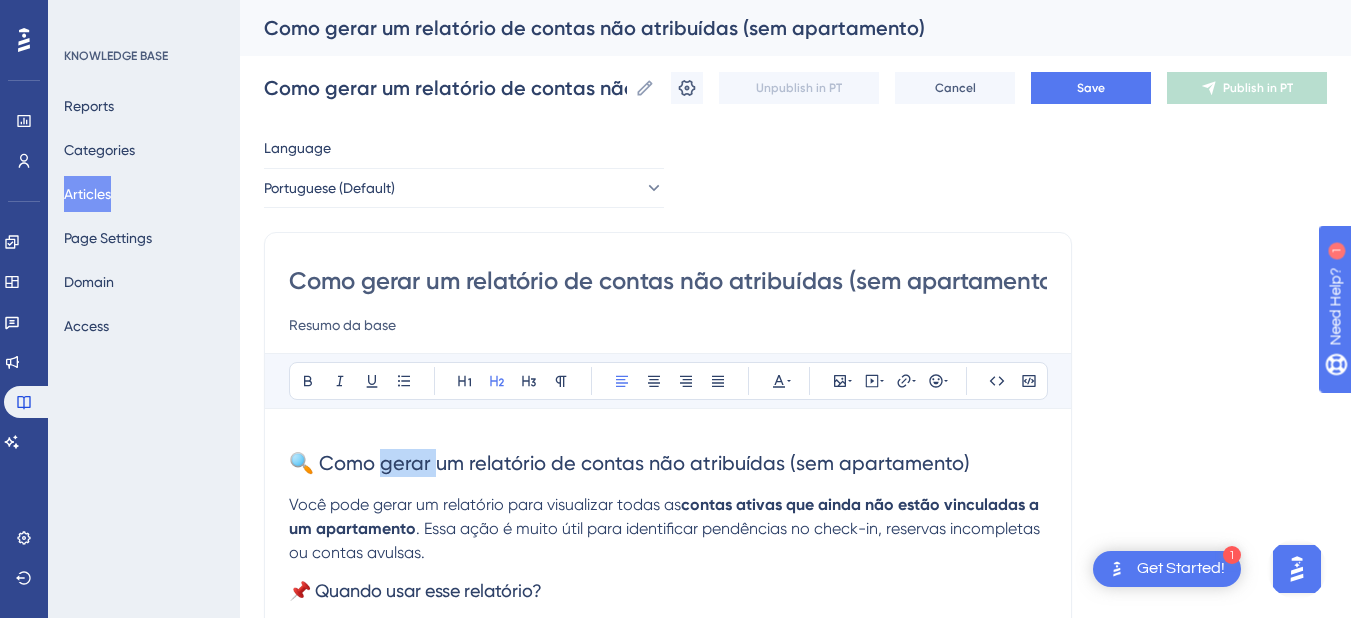 click on "🔍 Como gerar um relatório de contas não atribuídas (sem apartamento)" at bounding box center (629, 463) 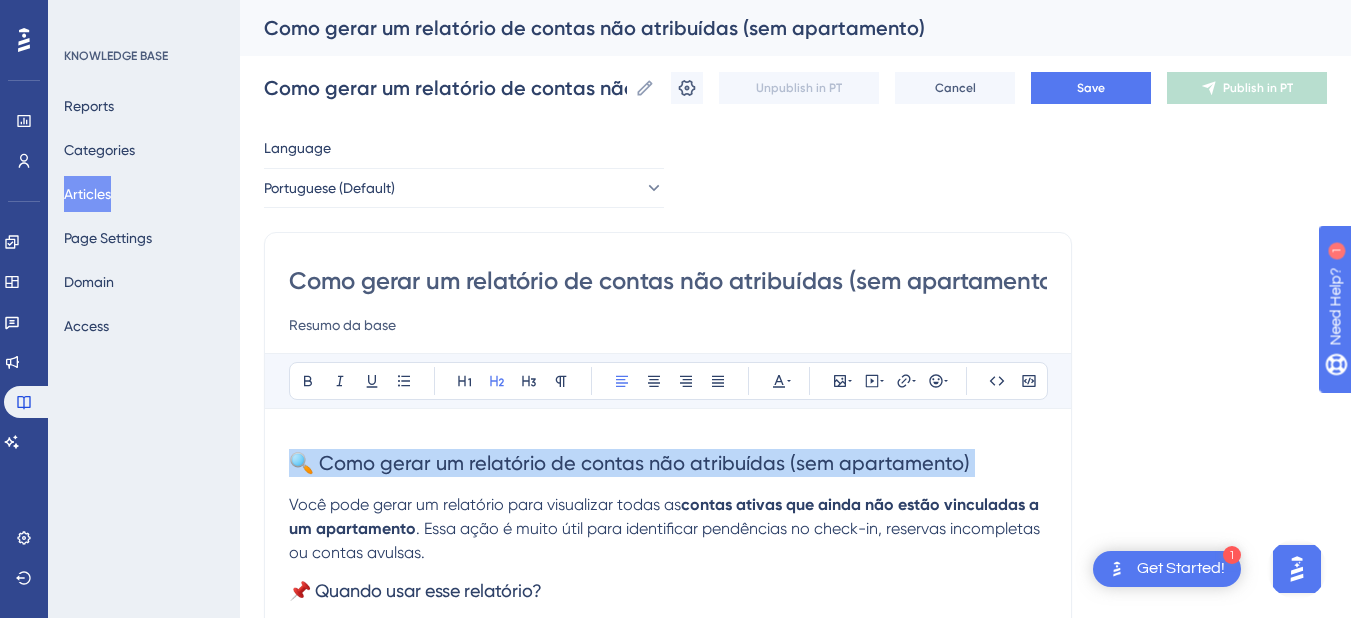 click on "🔍 Como gerar um relatório de contas não atribuídas (sem apartamento)" at bounding box center (629, 463) 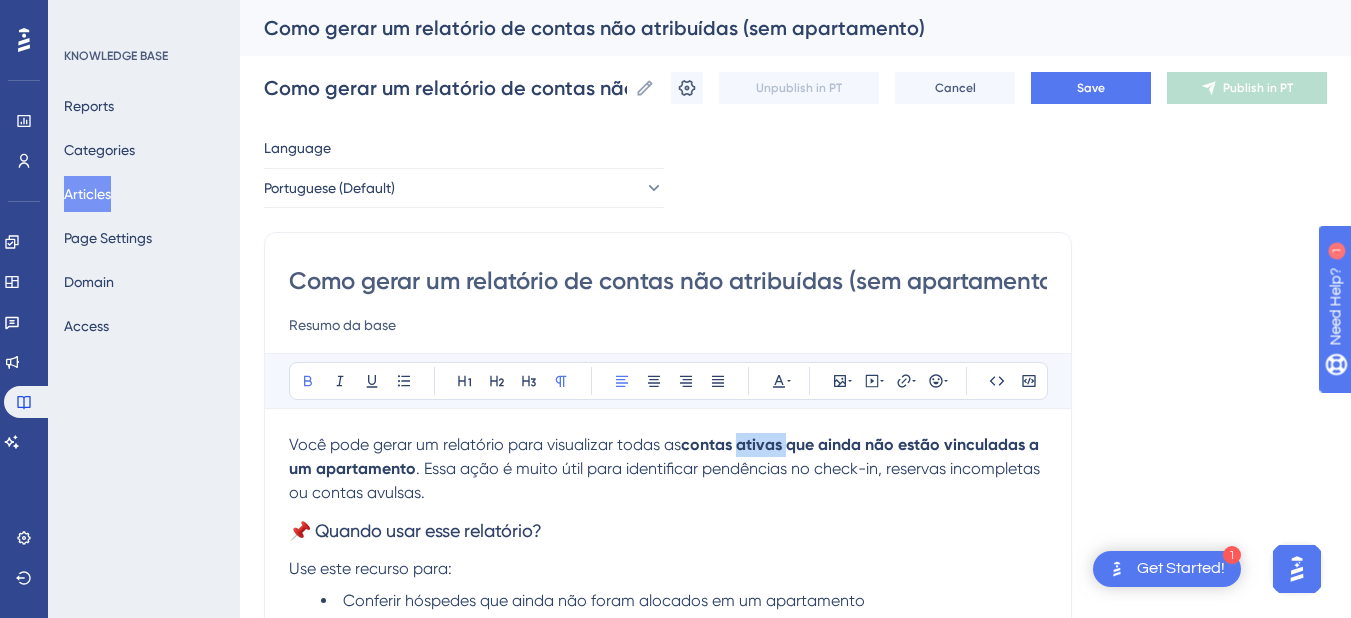 drag, startPoint x: 792, startPoint y: 446, endPoint x: 739, endPoint y: 453, distance: 53.460266 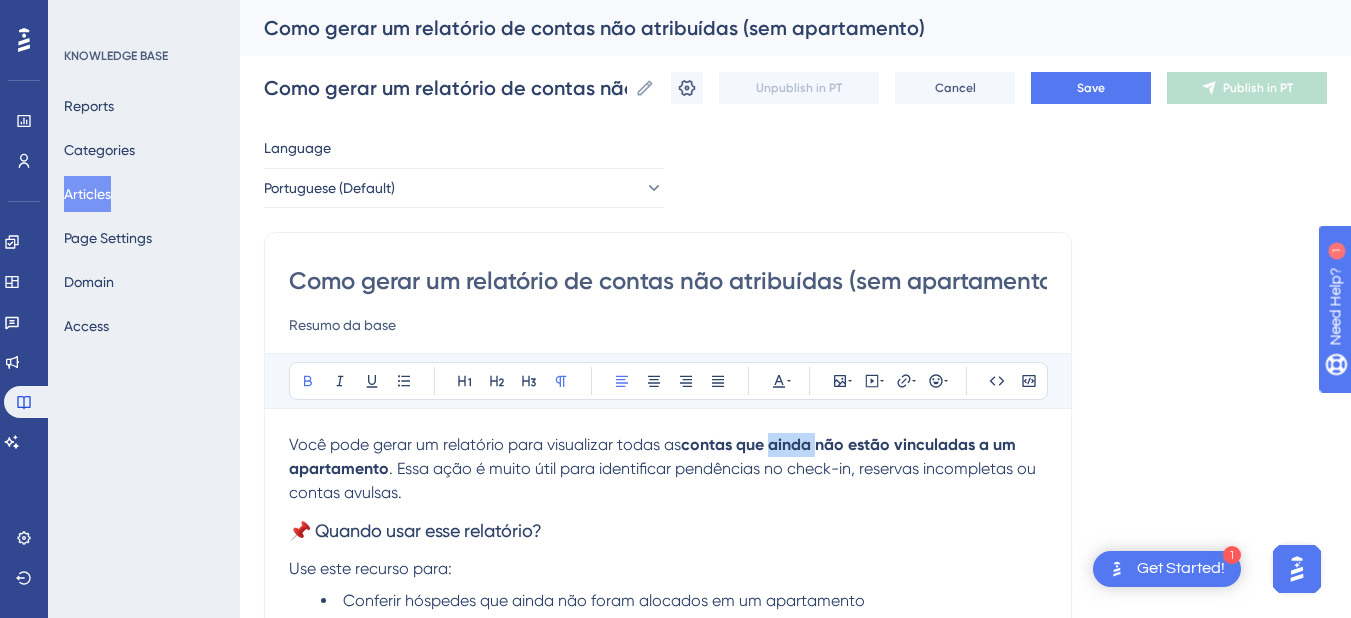 drag, startPoint x: 819, startPoint y: 443, endPoint x: 777, endPoint y: 444, distance: 42.0119 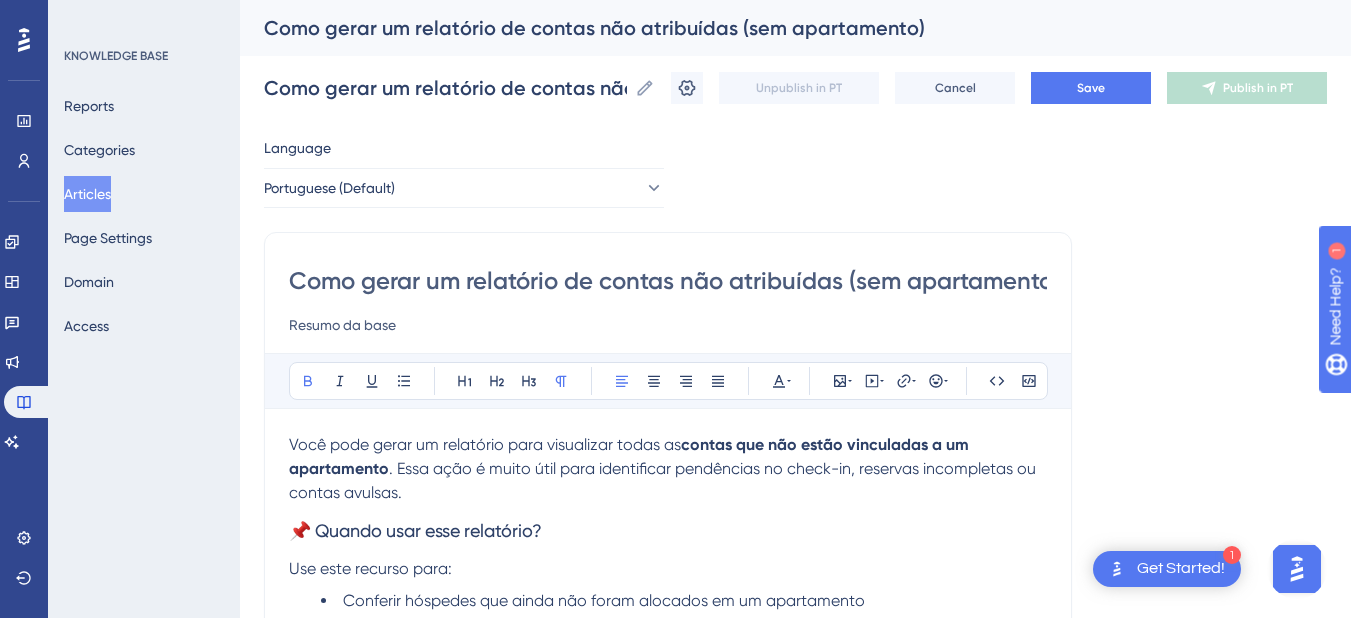 scroll, scrollTop: 200, scrollLeft: 0, axis: vertical 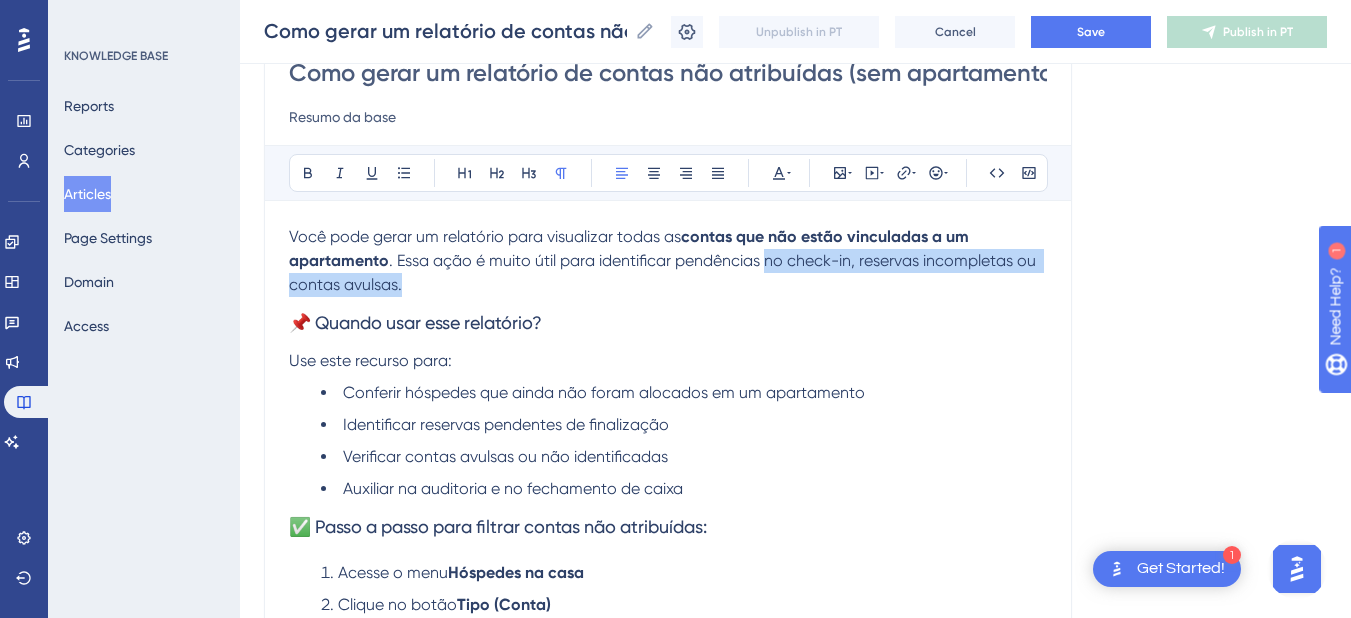 drag, startPoint x: 765, startPoint y: 259, endPoint x: 852, endPoint y: 279, distance: 89.26926 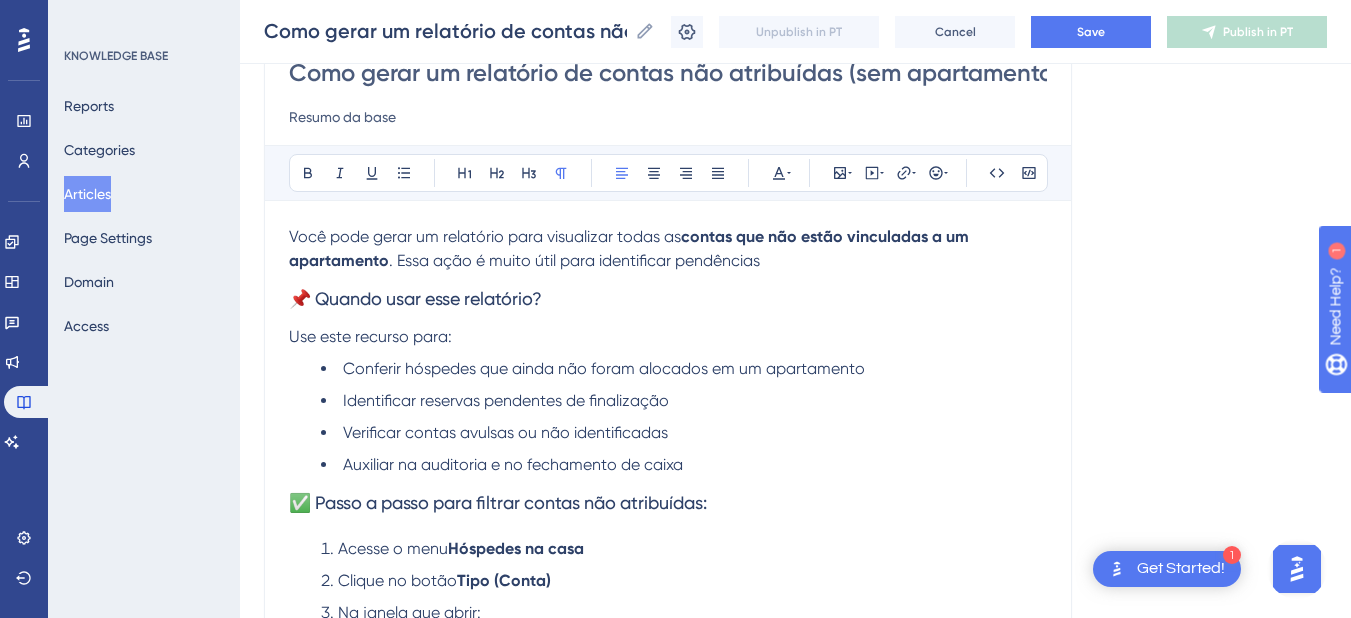 type 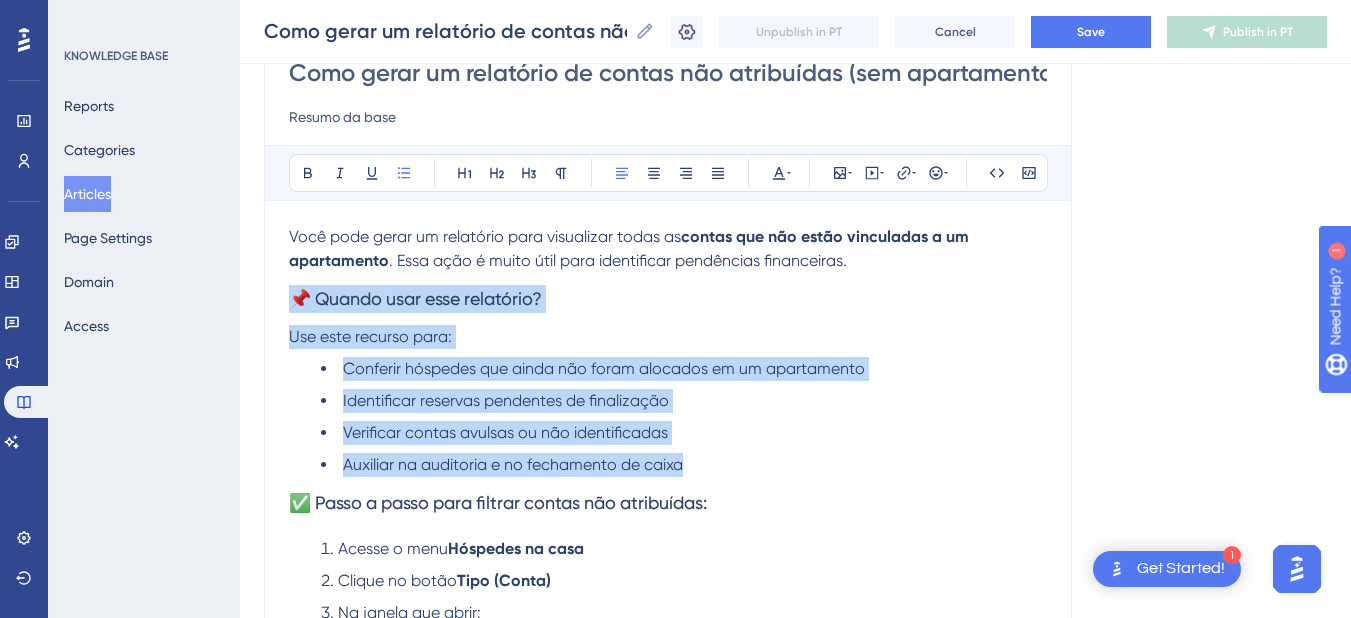 drag, startPoint x: 715, startPoint y: 453, endPoint x: 292, endPoint y: 311, distance: 446.1984 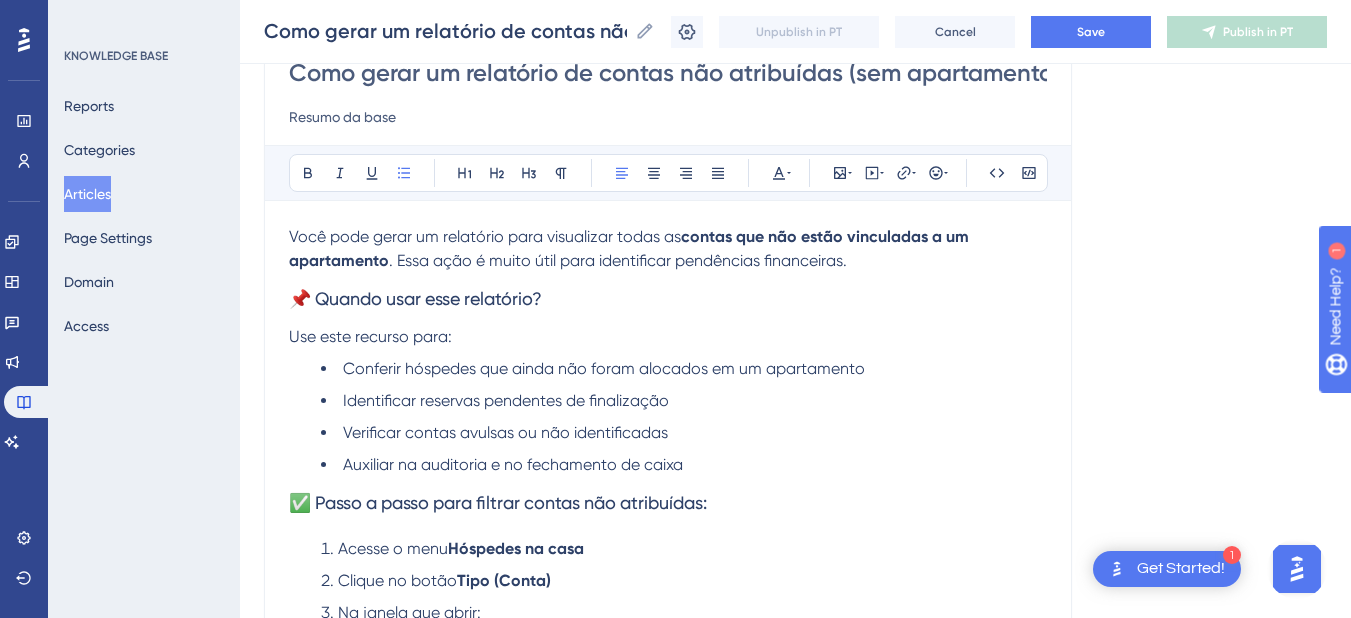 click on "Conferir hóspedes que ainda não foram alocados em um apartamento" at bounding box center [684, 369] 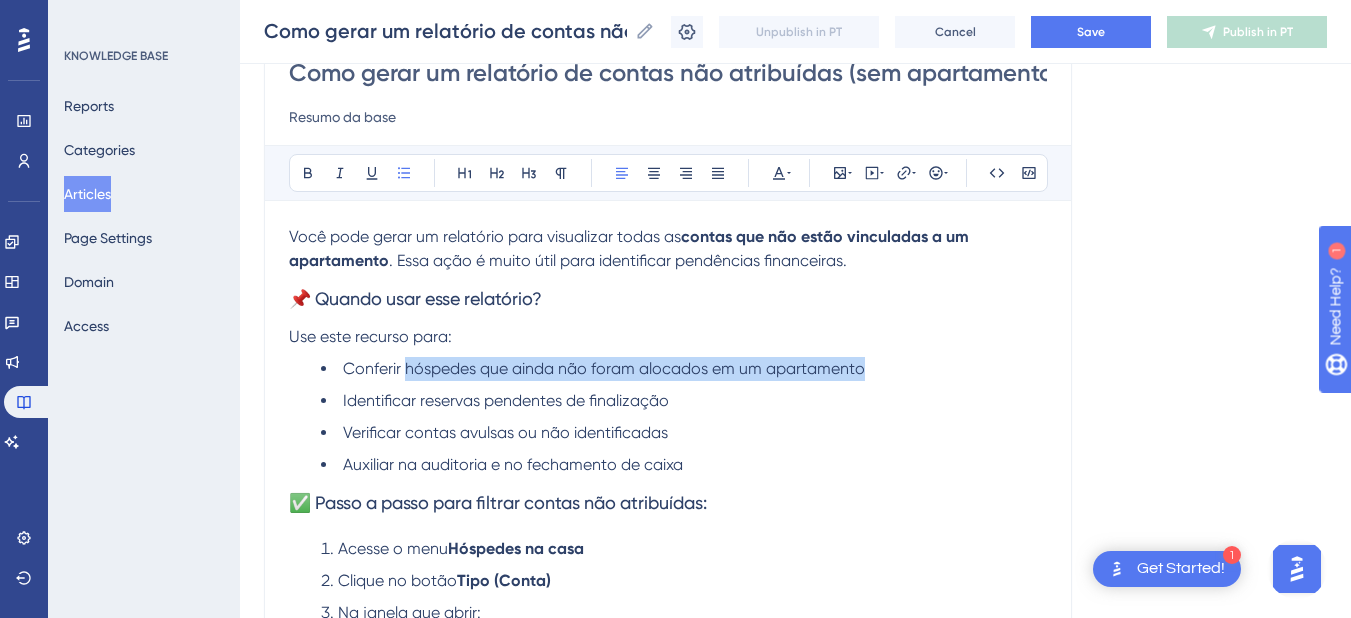 drag, startPoint x: 895, startPoint y: 367, endPoint x: 405, endPoint y: 369, distance: 490.0041 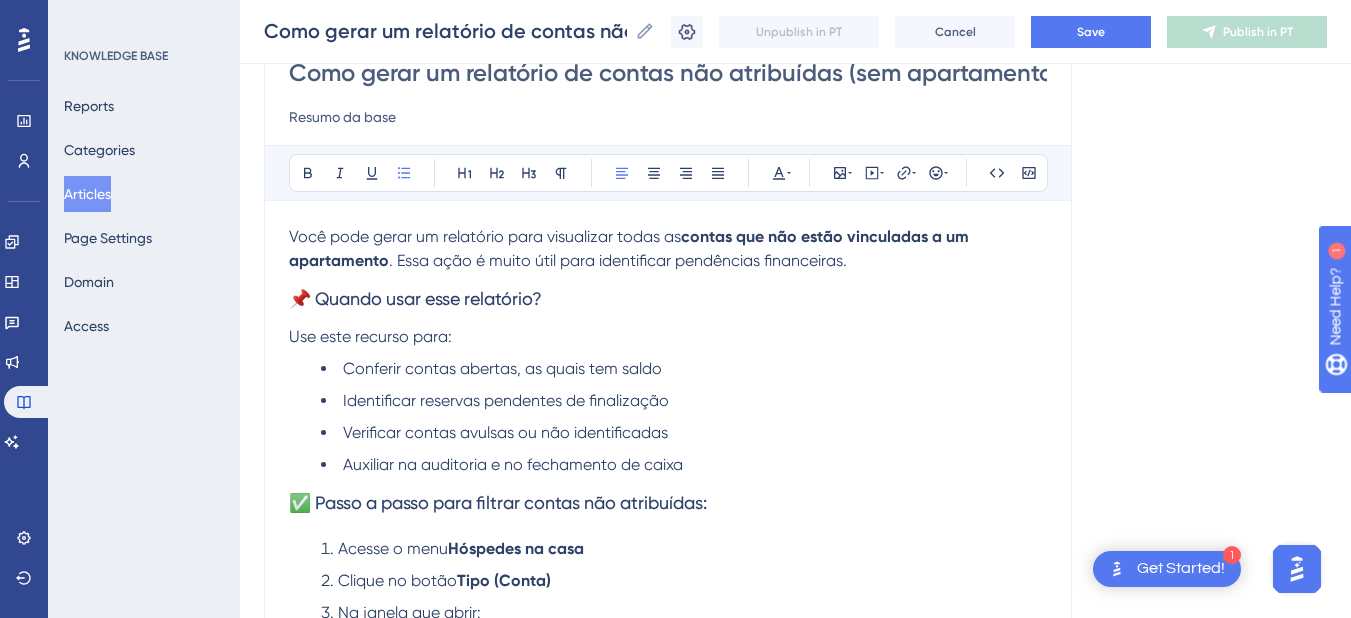 click on "Conferir contas abertas, as quais tem saldo" at bounding box center [684, 369] 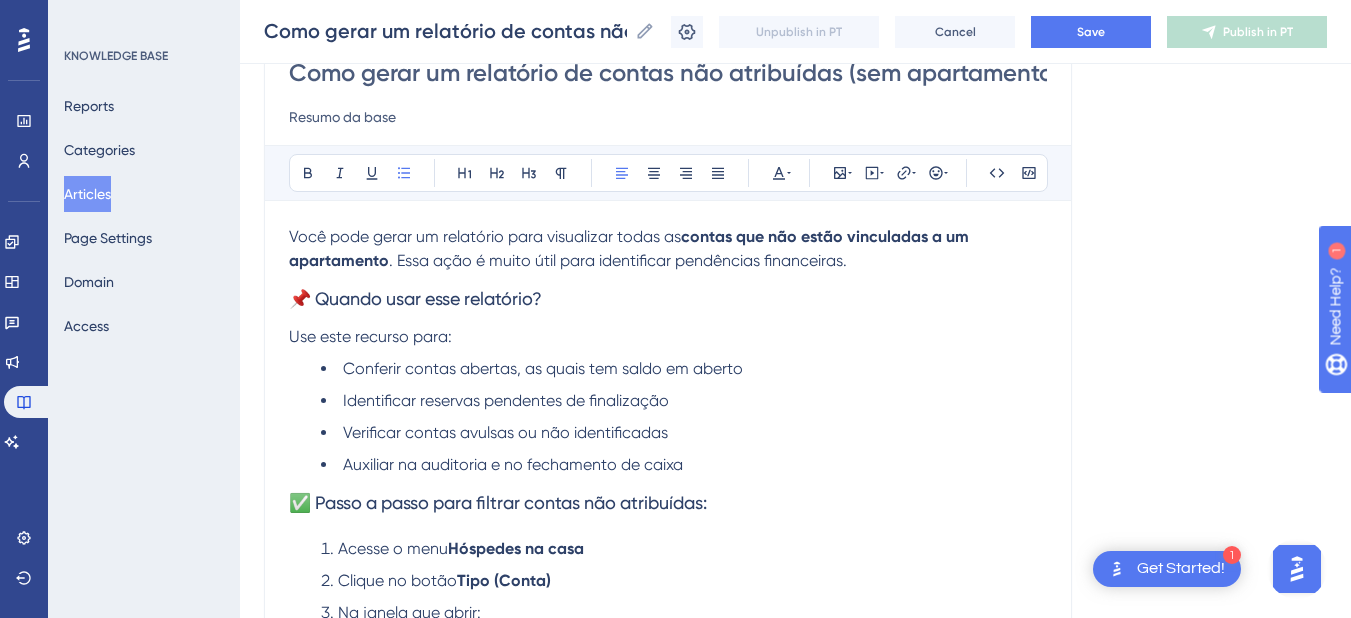 click on "Use este recurso para:" at bounding box center [668, 337] 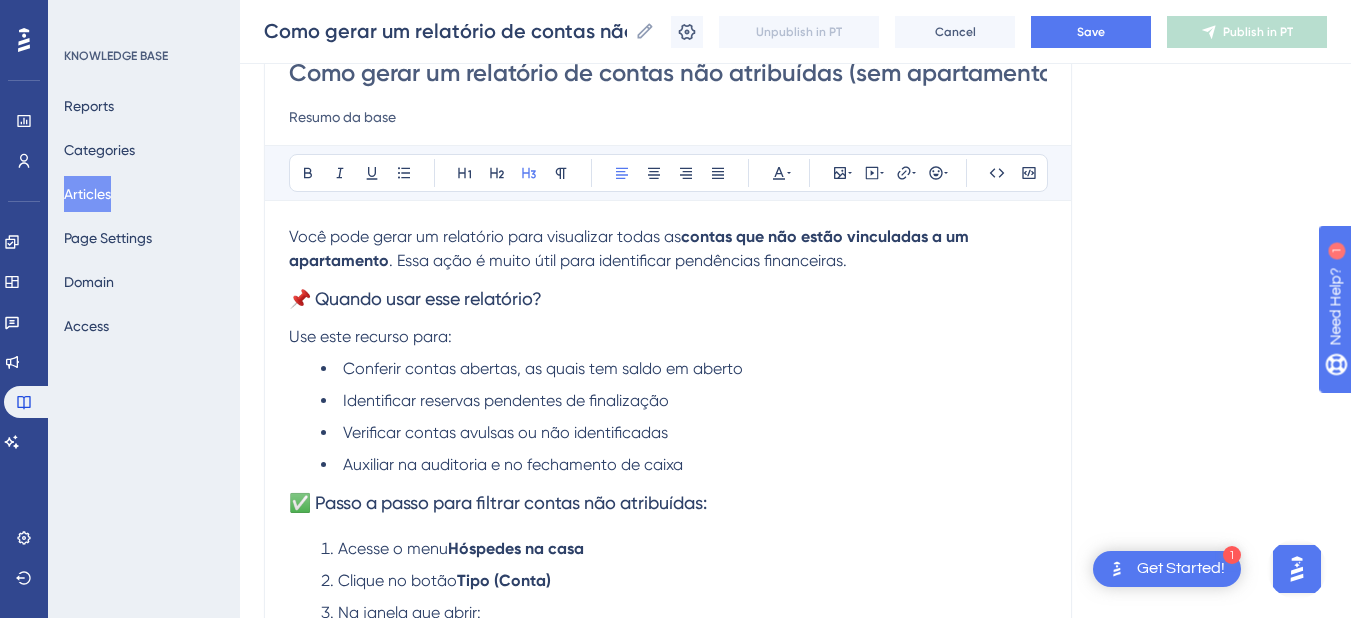 click on "✅ Passo a passo para filtrar contas não atribuídas:" at bounding box center [668, 503] 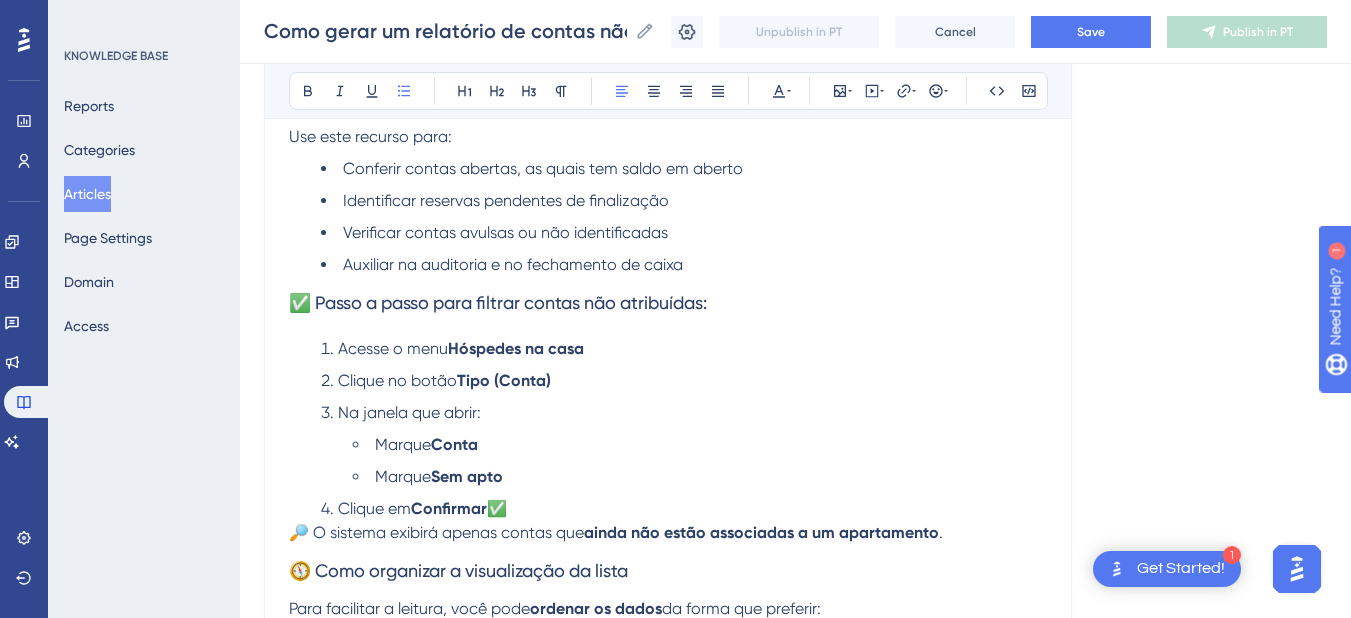 click on "Auxiliar na auditoria e no fechamento de caixa" at bounding box center [684, 265] 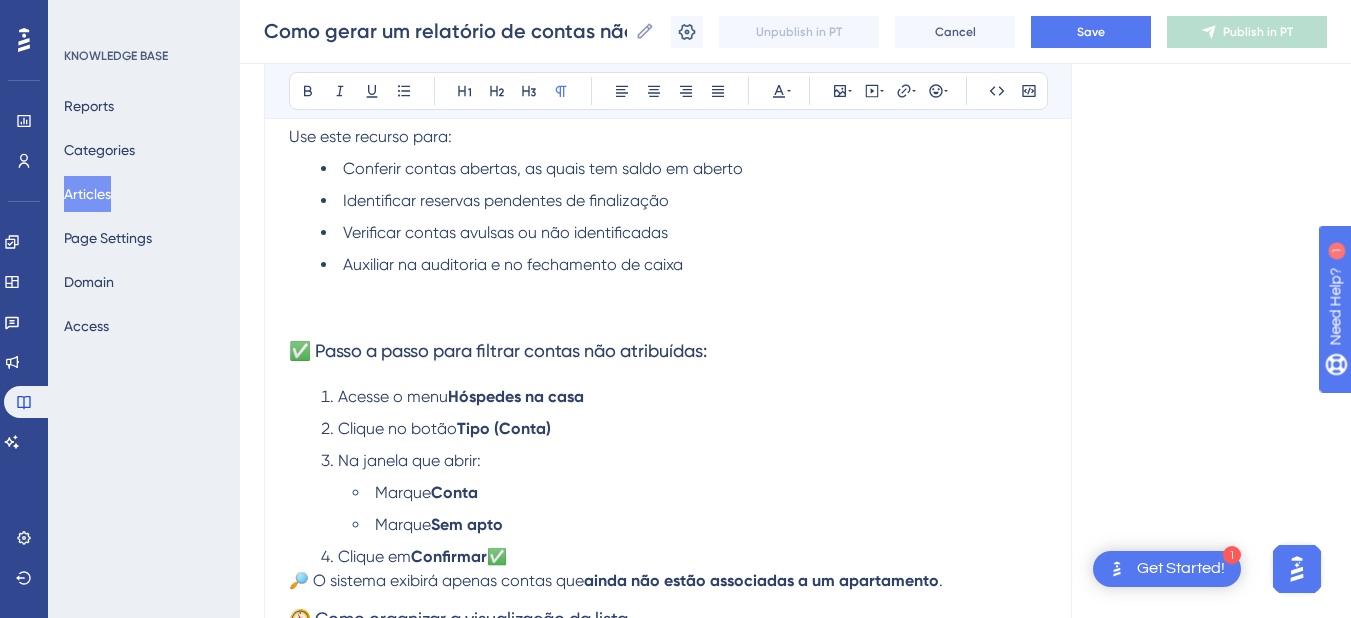 scroll, scrollTop: 200, scrollLeft: 0, axis: vertical 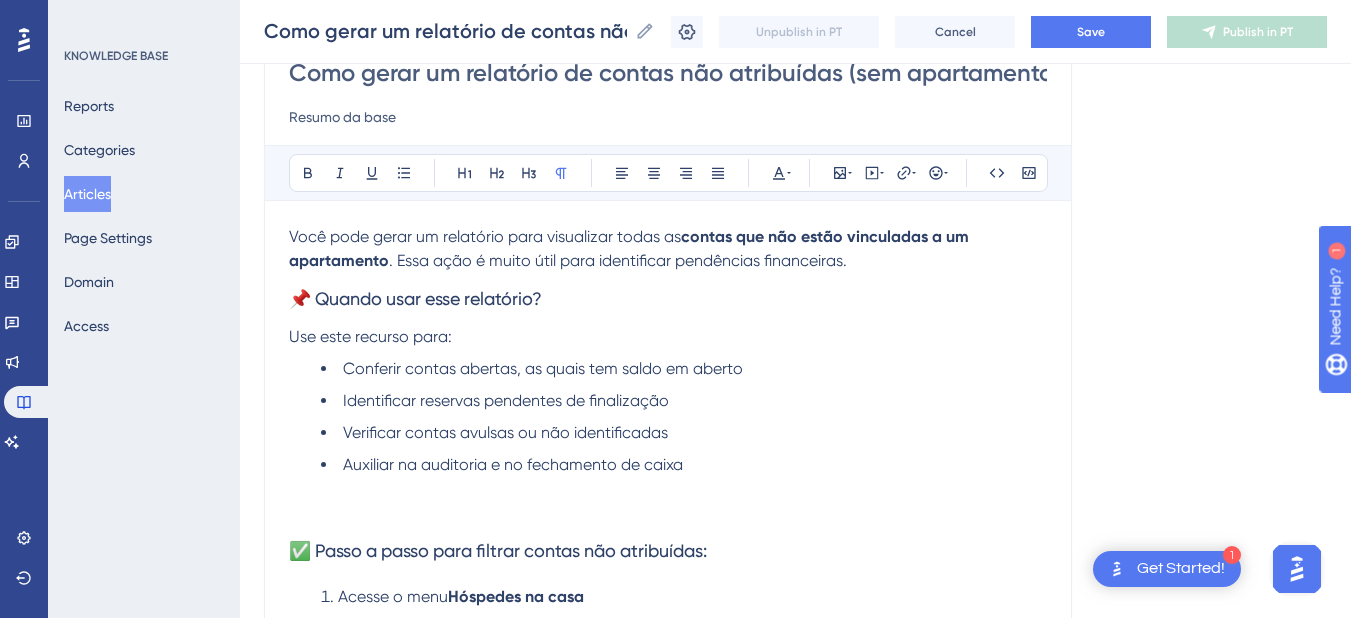 drag, startPoint x: 574, startPoint y: 306, endPoint x: 687, endPoint y: 306, distance: 113 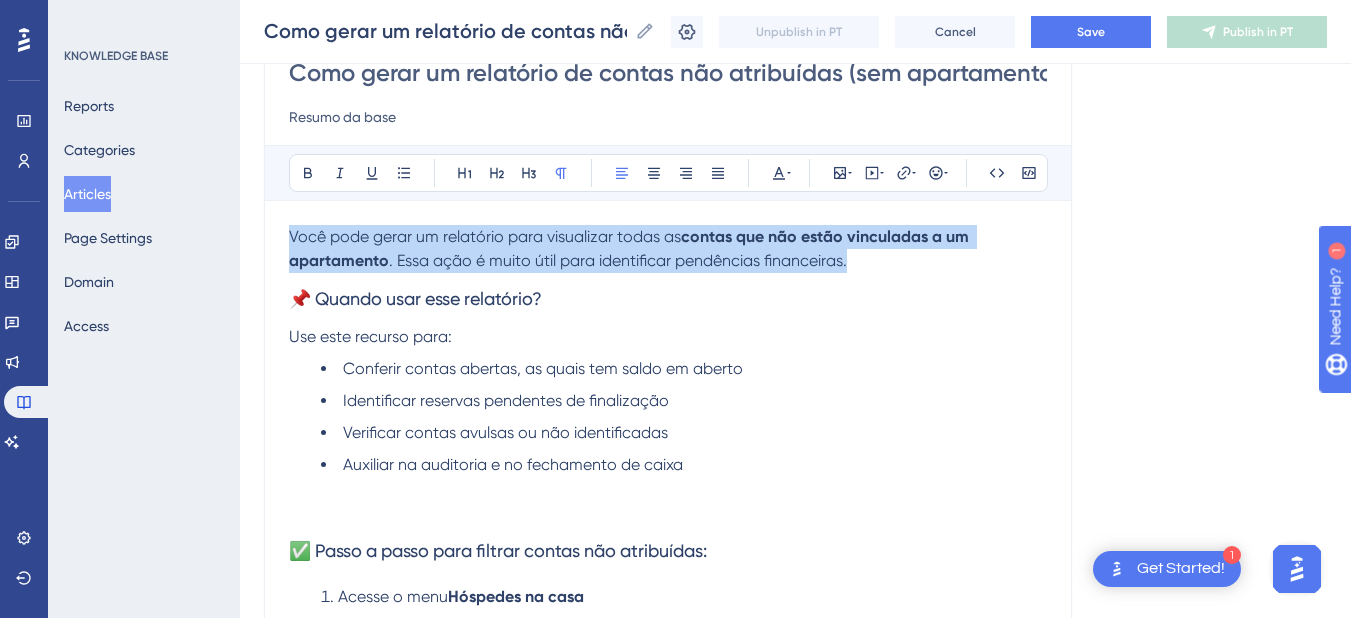 drag, startPoint x: 863, startPoint y: 255, endPoint x: 386, endPoint y: 263, distance: 477.06708 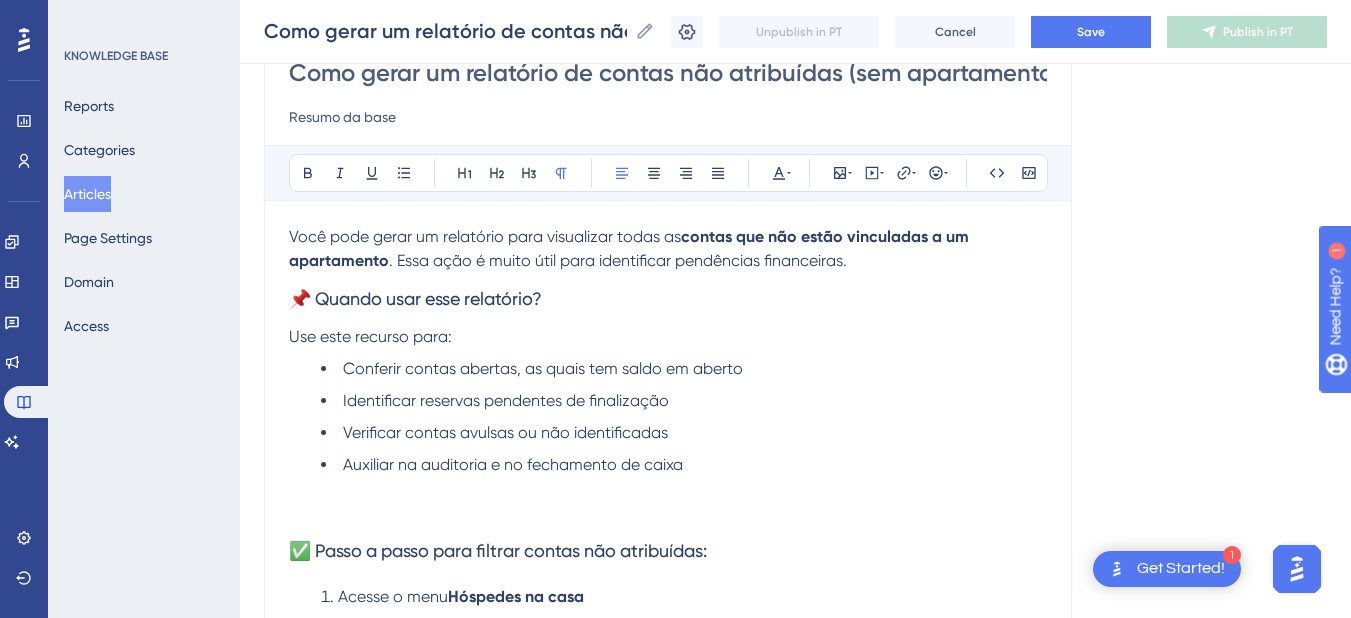 click on "Você pode gerar um relatório para visualizar todas as" at bounding box center (485, 236) 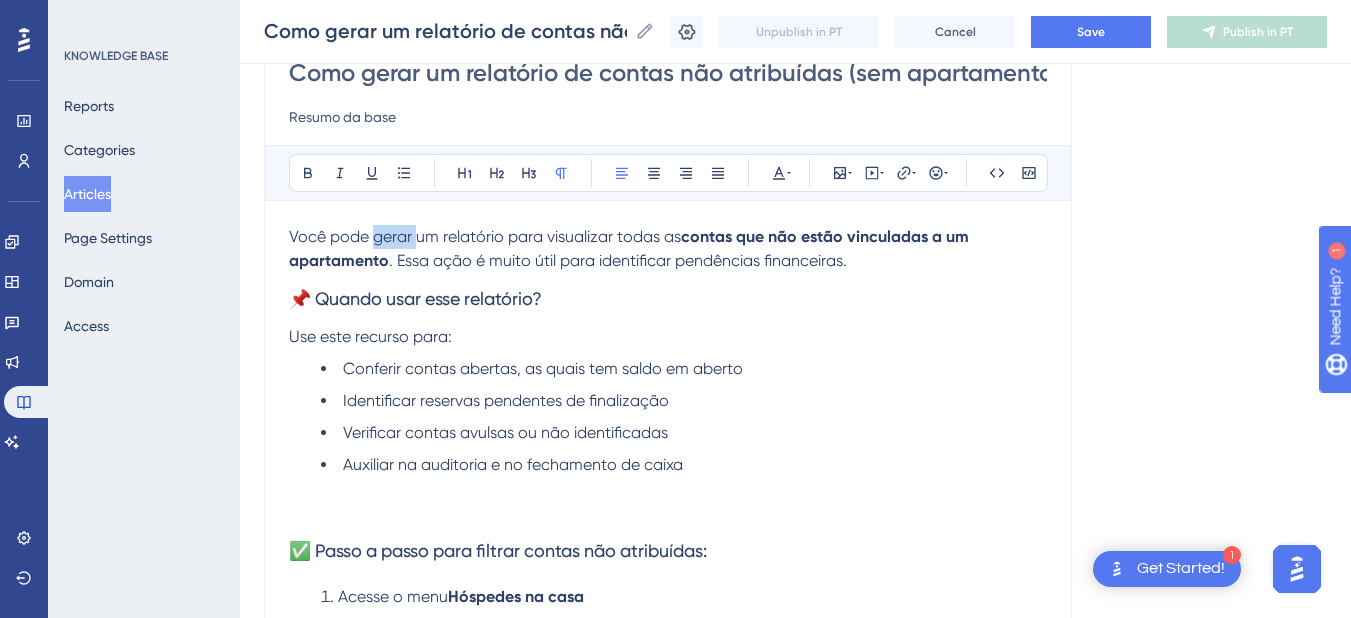 click on "Você pode gerar um relatório para visualizar todas as" at bounding box center (485, 236) 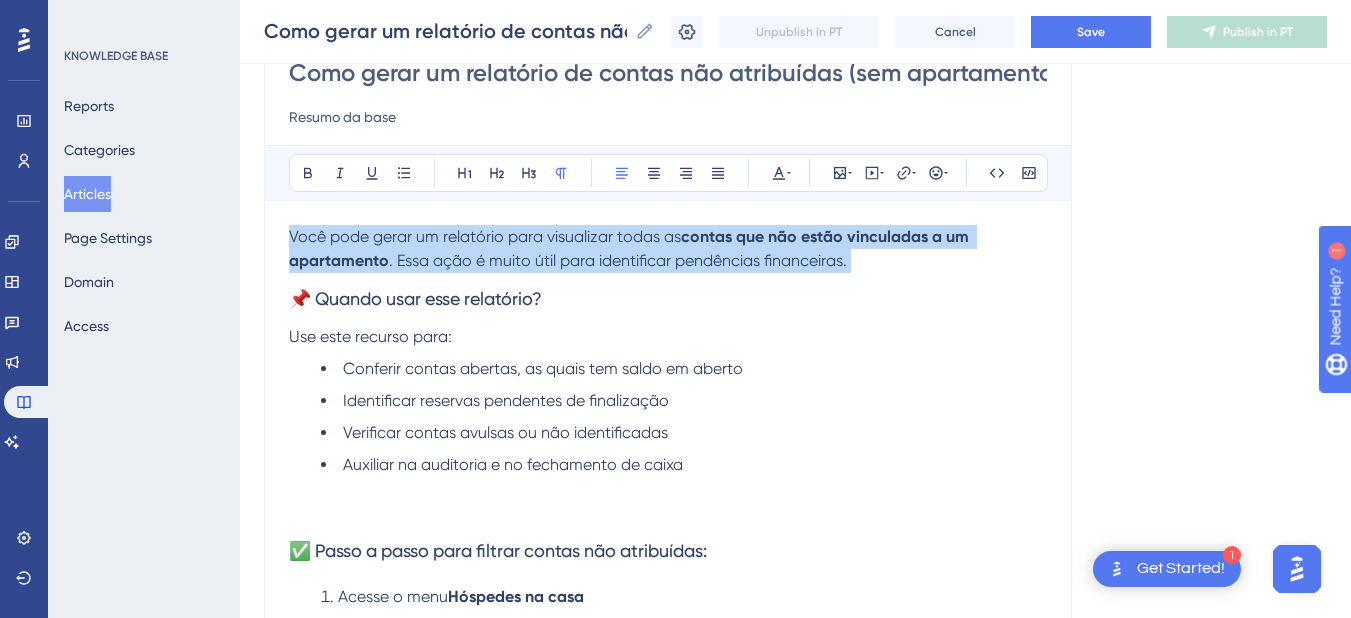 click on "Você pode gerar um relatório para visualizar todas as" at bounding box center [485, 236] 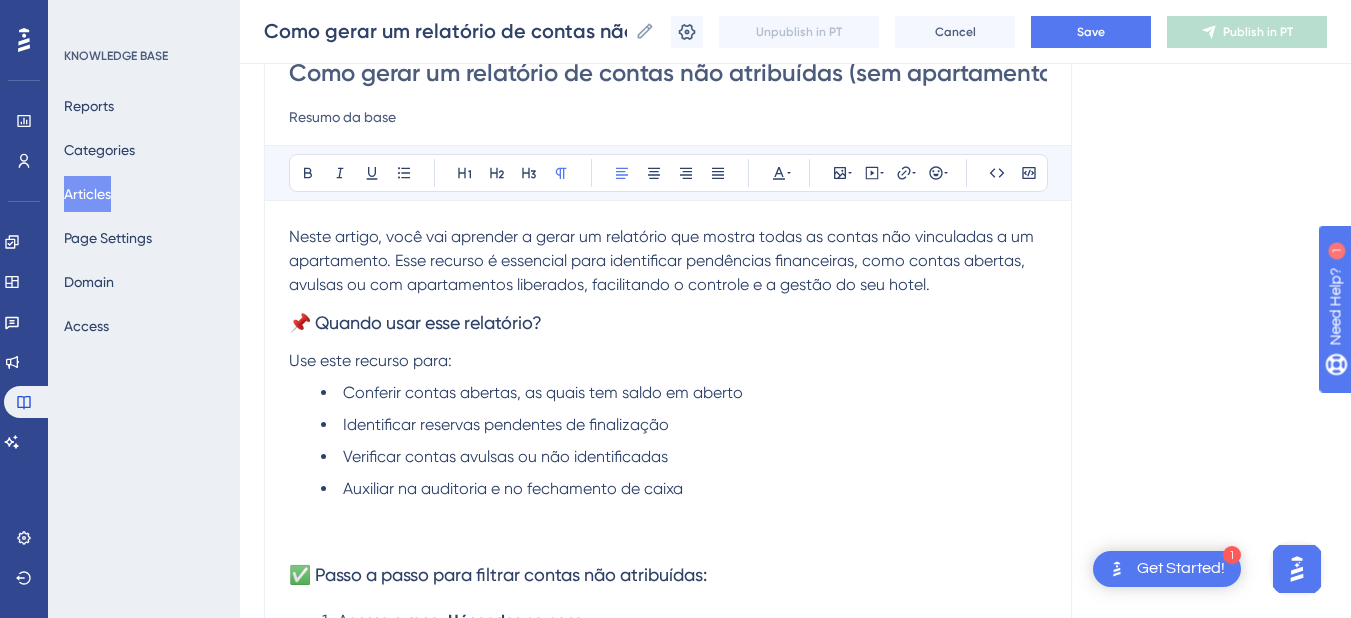 click on "Neste artigo, você vai aprender a gerar um relatório que mostra todas as contas não vinculadas a um apartamento. Esse recurso é essencial para identificar pendências financeiras, como contas abertas, avulsas ou com apartamentos liberados, facilitando o controle e a gestão do seu hotel." at bounding box center [663, 260] 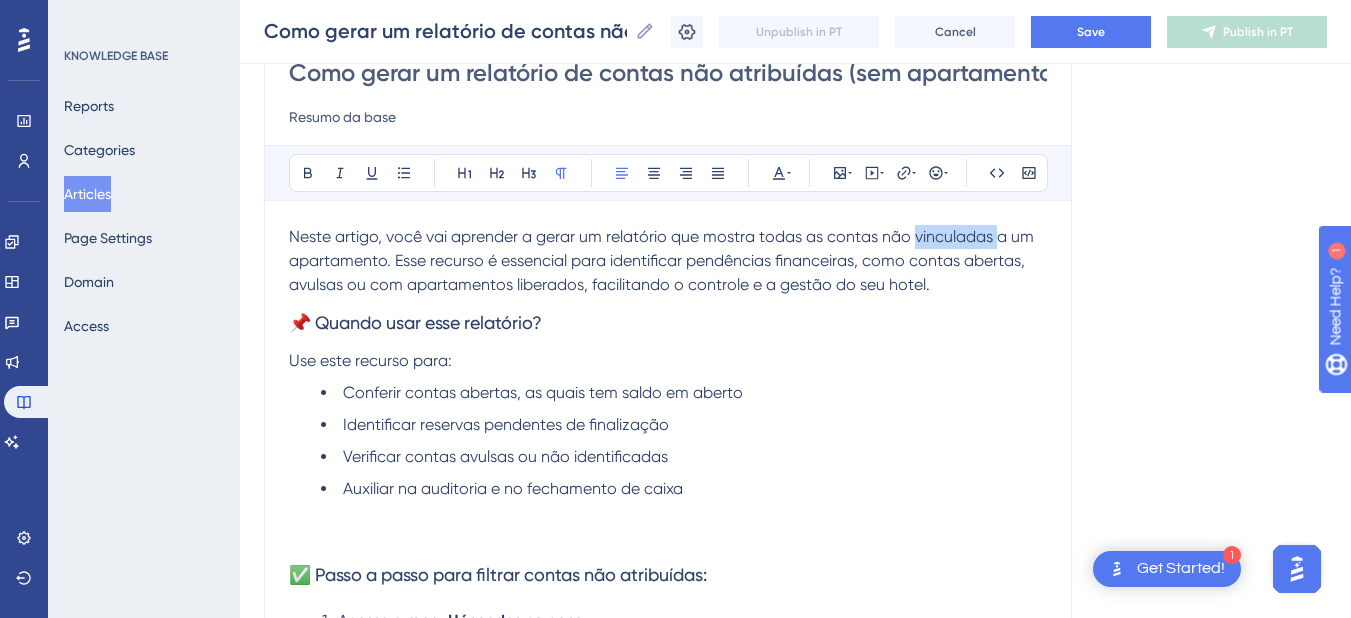 click on "Neste artigo, você vai aprender a gerar um relatório que mostra todas as contas não vinculadas a um apartamento. Esse recurso é essencial para identificar pendências financeiras, como contas abertas, avulsas ou com apartamentos liberados, facilitando o controle e a gestão do seu hotel." at bounding box center (663, 260) 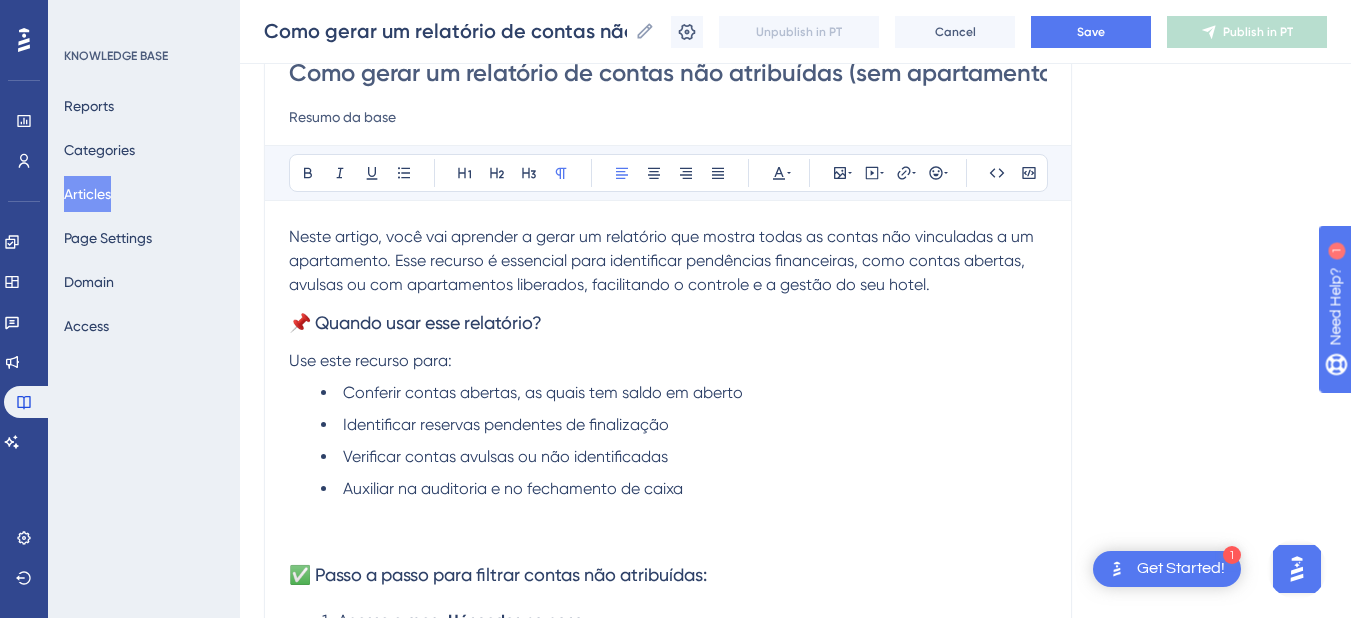 click on "Neste artigo, você vai aprender a gerar um relatório que mostra todas as contas não vinculadas a um apartamento. Esse recurso é essencial para identificar pendências financeiras, como contas abertas, avulsas ou com apartamentos liberados, facilitando o controle e a gestão do seu hotel." at bounding box center [663, 260] 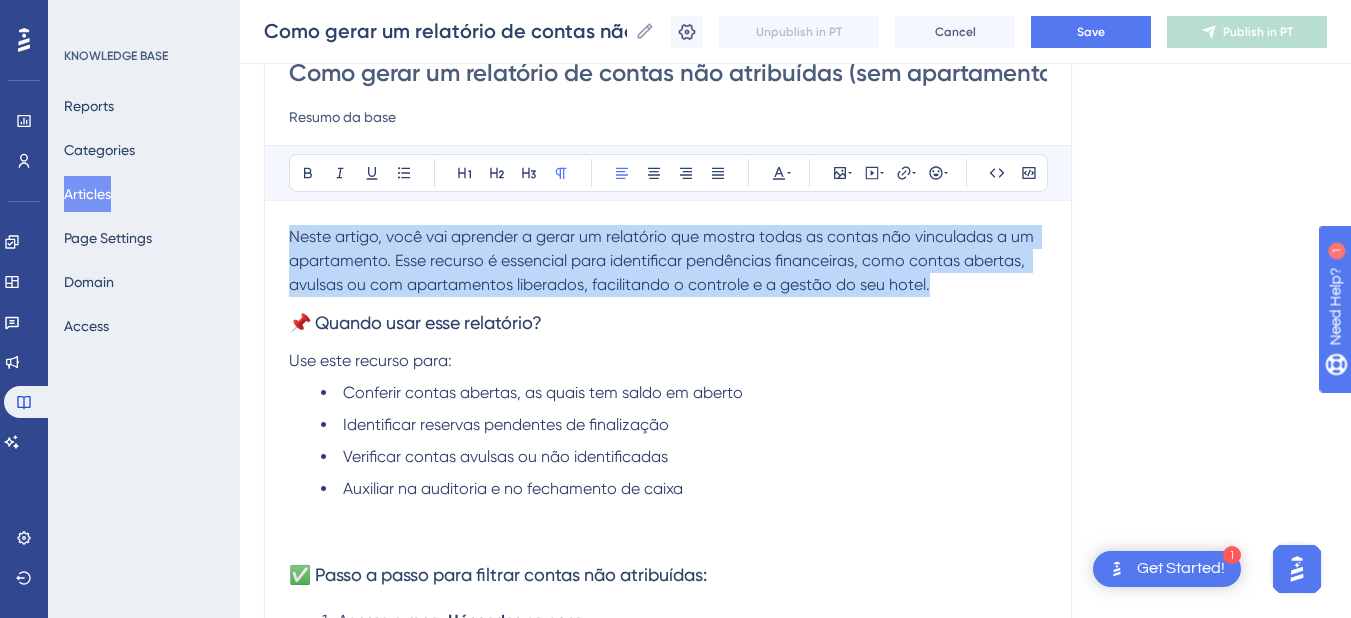 drag, startPoint x: 945, startPoint y: 280, endPoint x: 244, endPoint y: 239, distance: 702.198 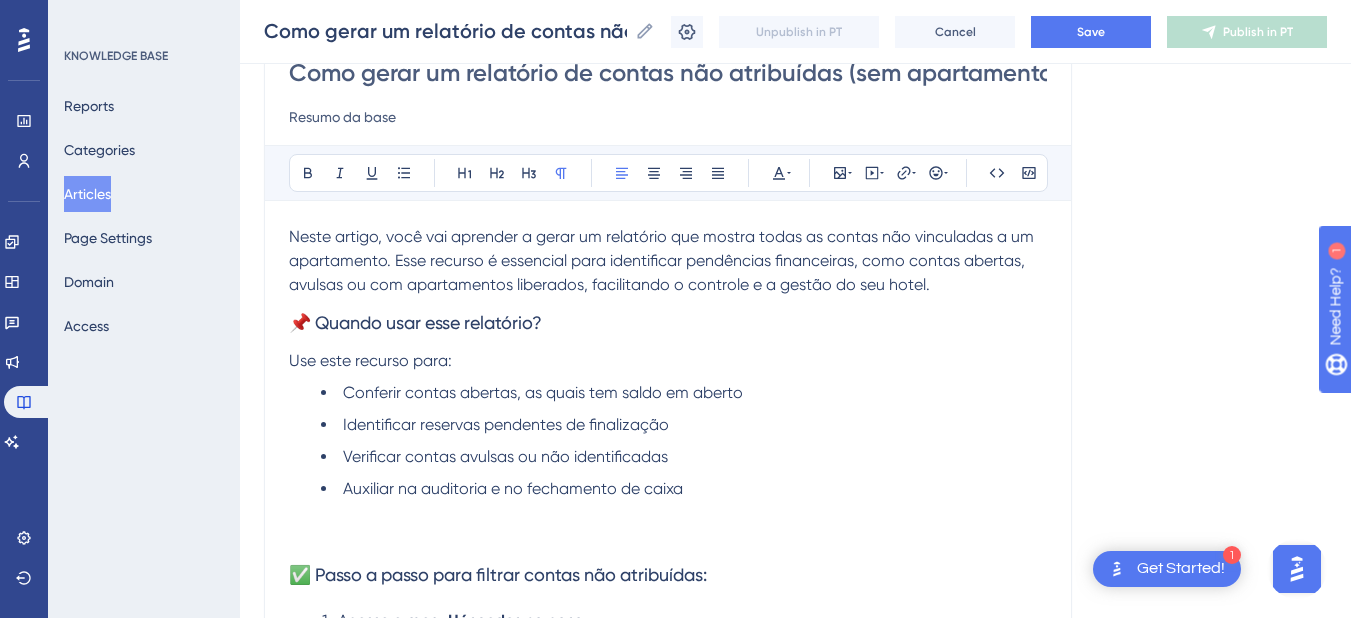 click on "Como gerar um relatório de contas não atribuídas (sem apartamento) Resumo da base" at bounding box center [668, 93] 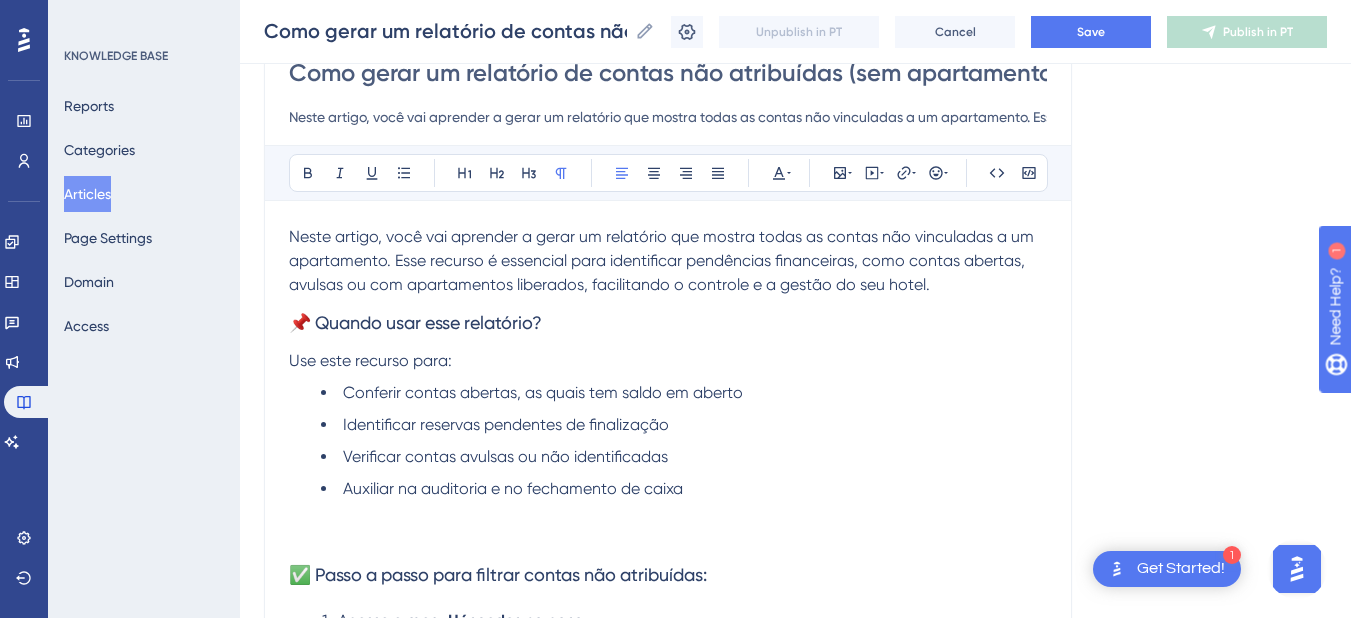 scroll, scrollTop: 0, scrollLeft: 1114, axis: horizontal 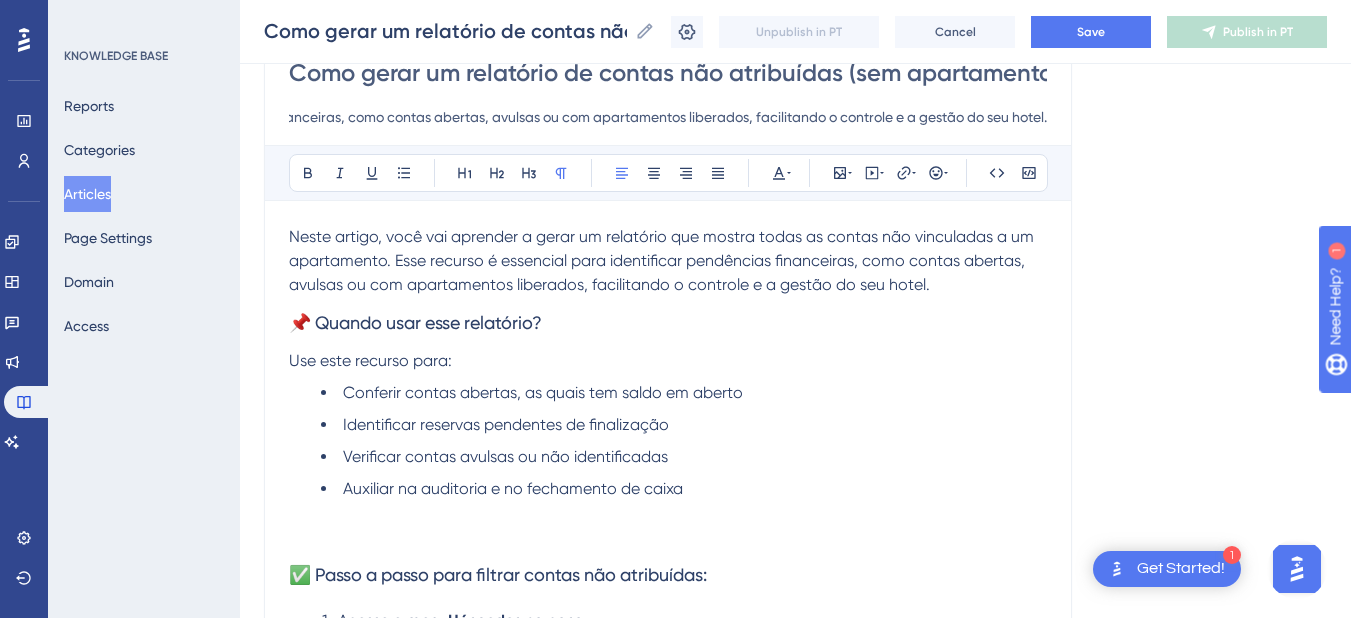 type on "Neste artigo, você vai aprender a gerar um relatório que mostra todas as contas não vinculadas a um apartamento. Esse recurso é essencial para identificar pendências financeiras, como contas abertas, avulsas ou com apartamentos liberados, facilitando o controle e a gestão do seu hotel." 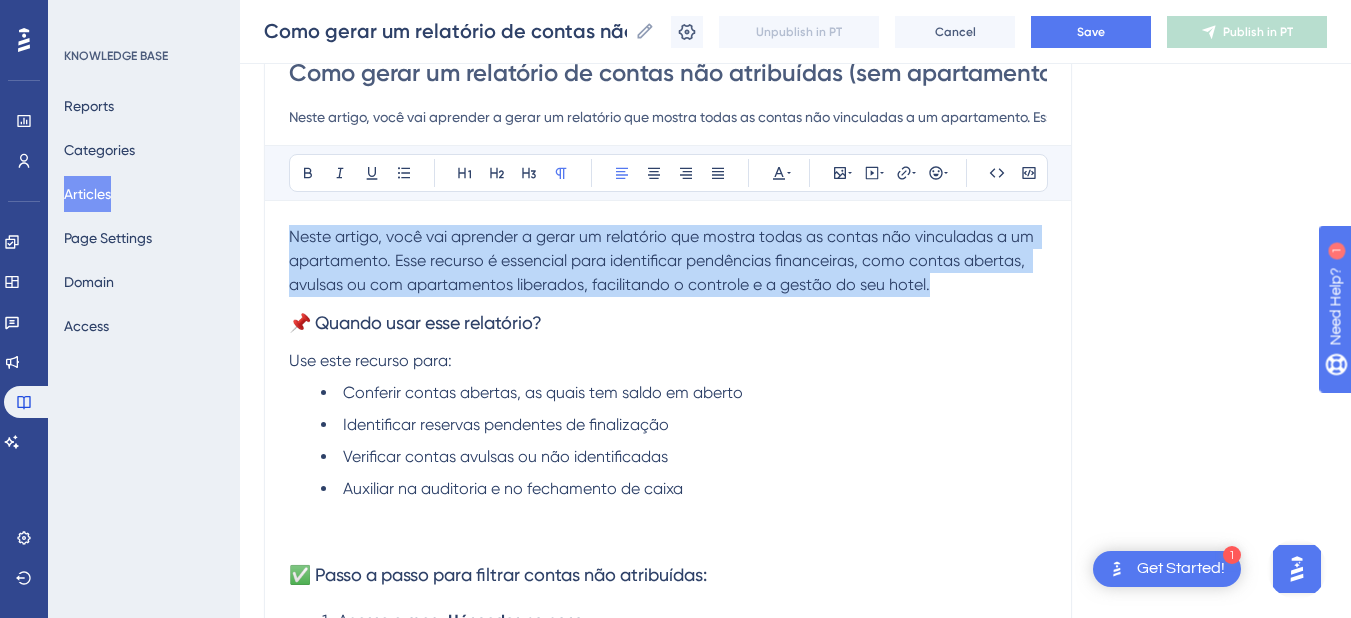 drag, startPoint x: 943, startPoint y: 288, endPoint x: 228, endPoint y: 245, distance: 716.2919 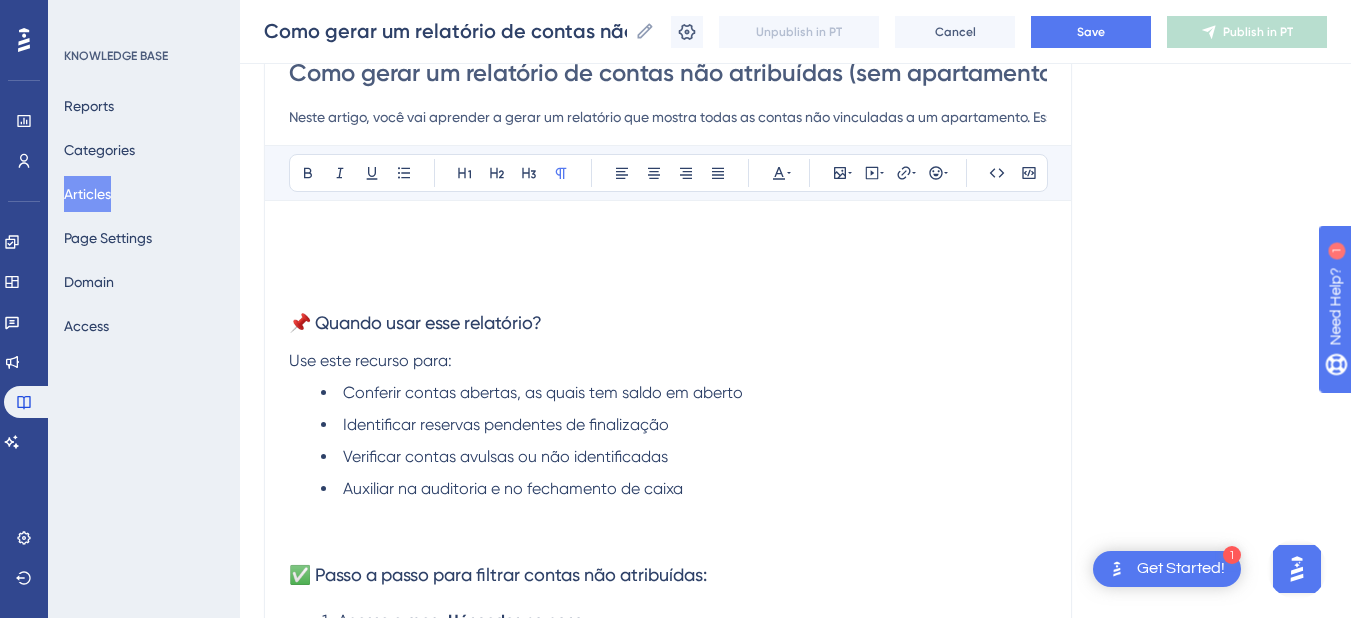 click at bounding box center (668, 261) 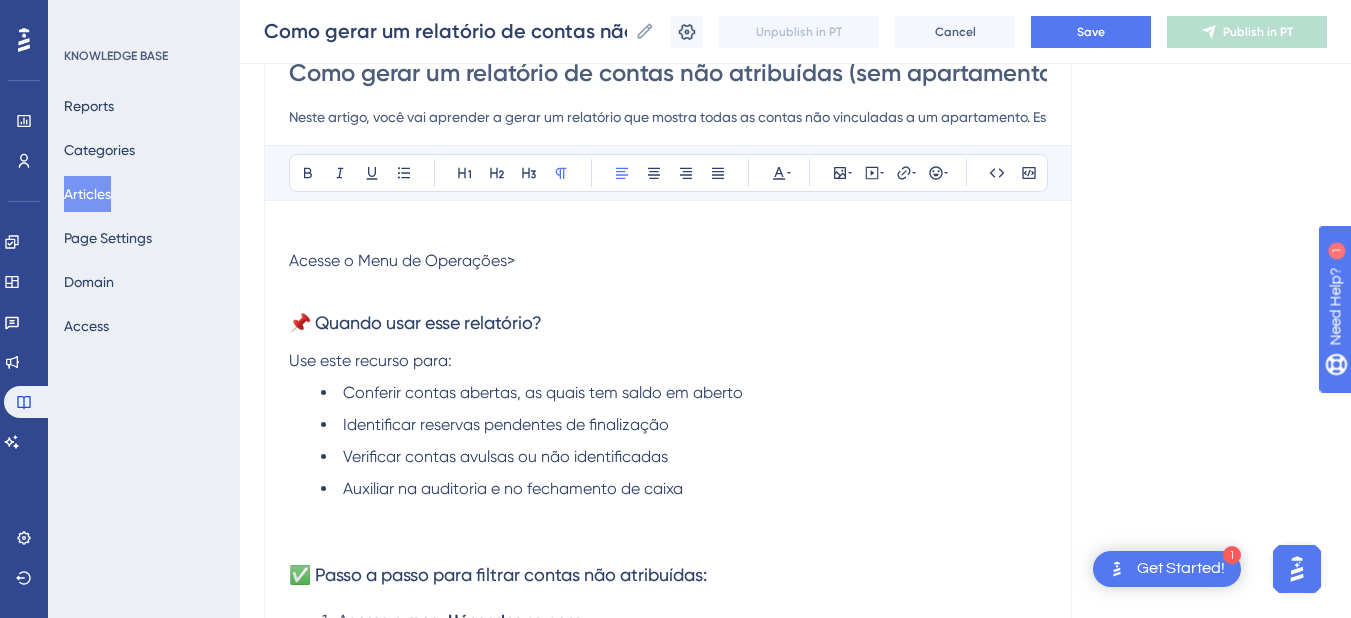click at bounding box center (668, 237) 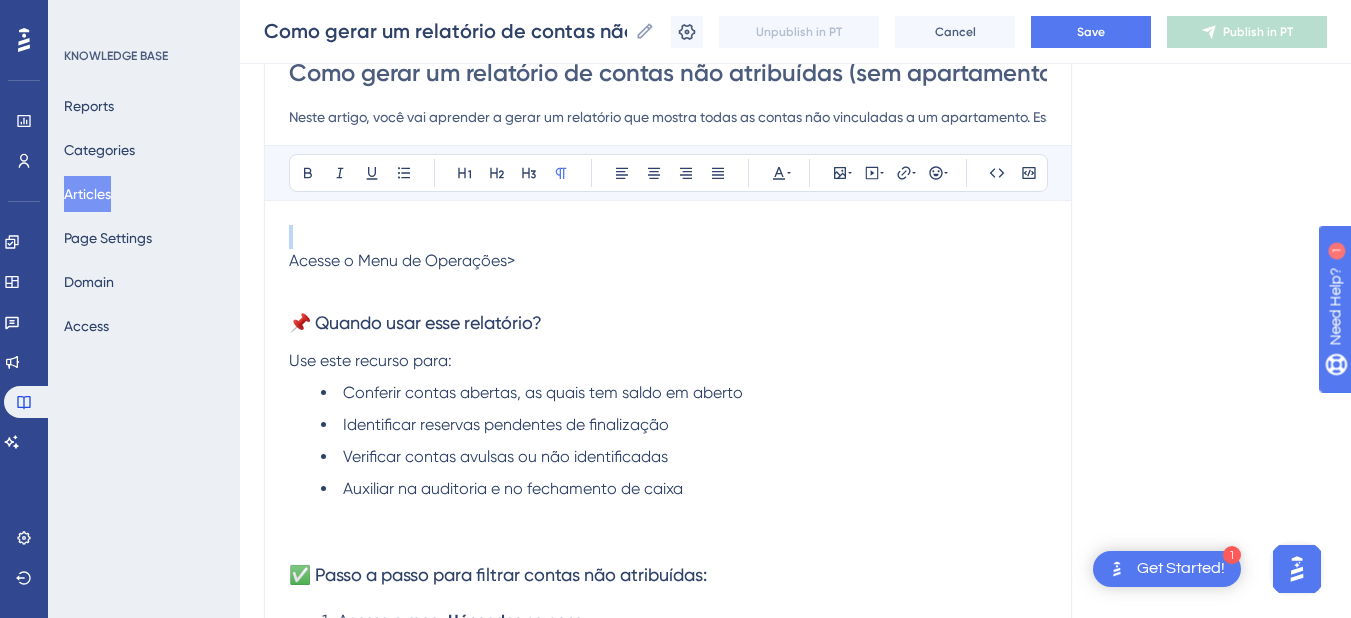 click at bounding box center [668, 237] 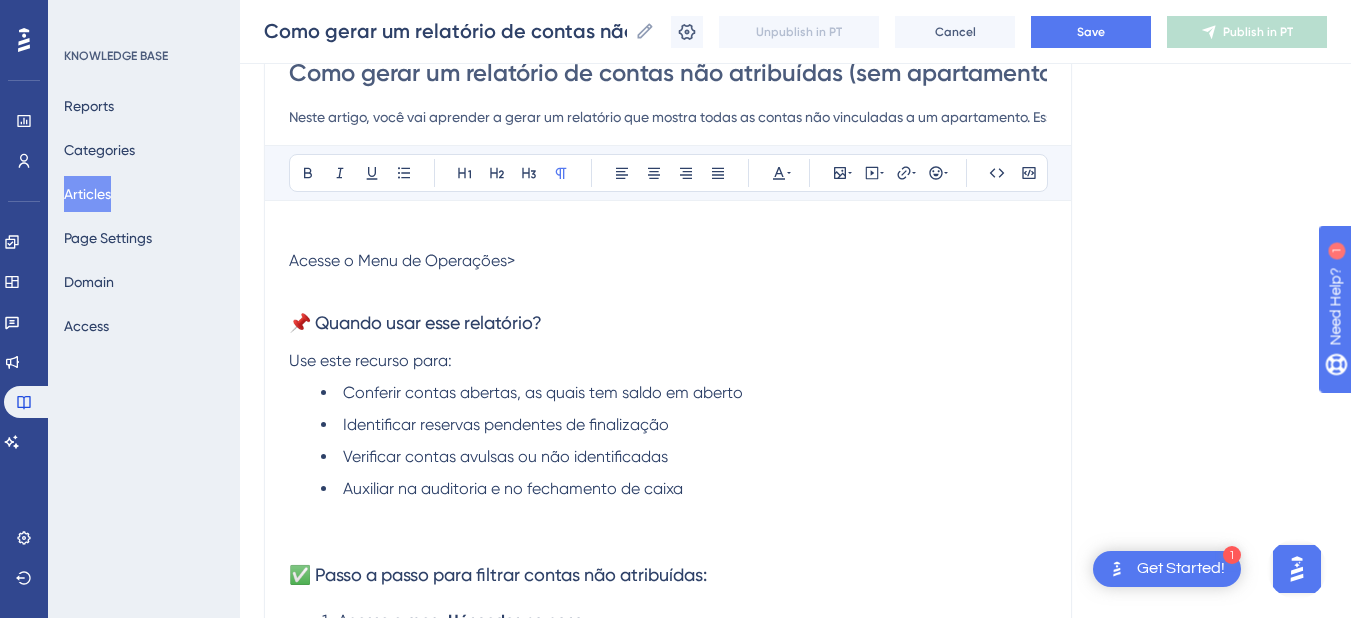 click on "Acesse o Menu de Operações>" at bounding box center (402, 260) 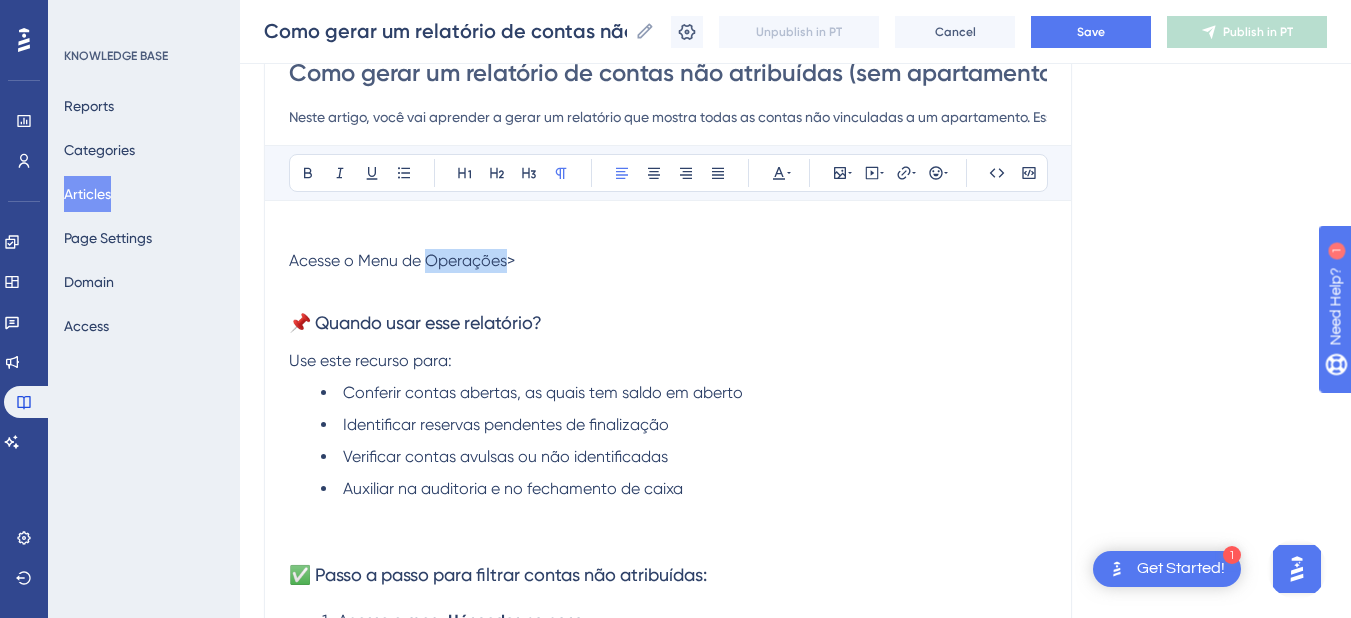 click on "Acesse o Menu de Operações>" at bounding box center [402, 260] 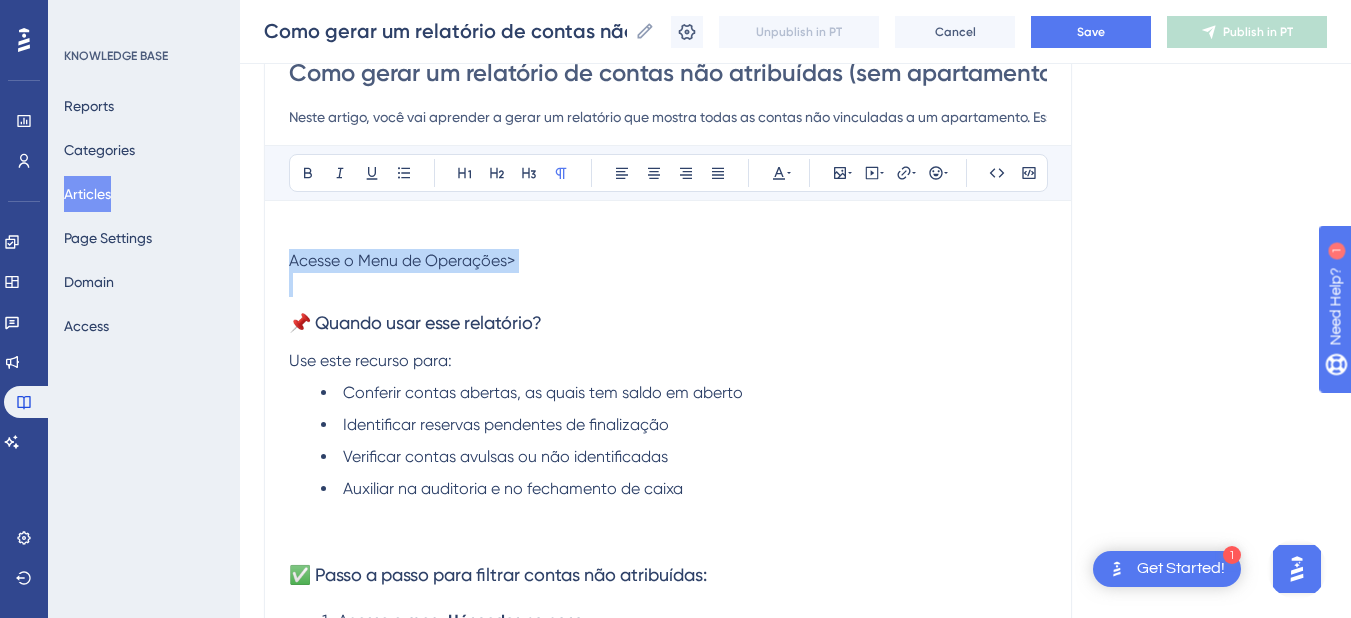 click on "Acesse o Menu de Operações>" at bounding box center (402, 260) 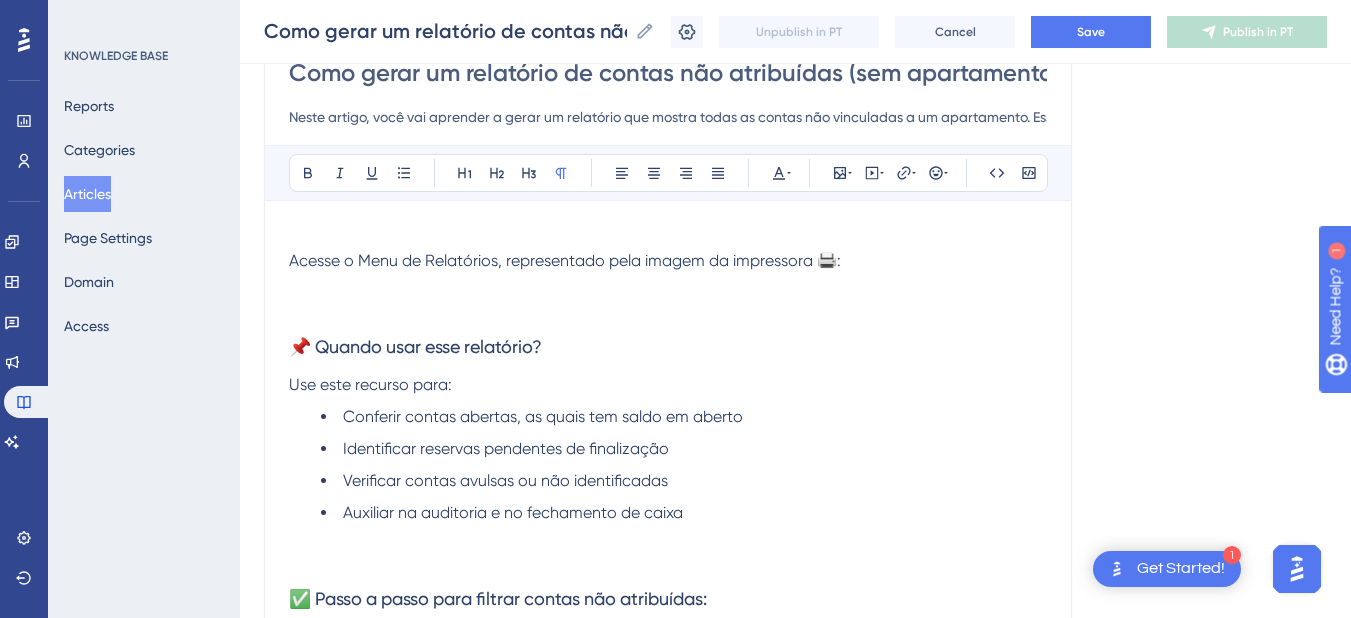 click at bounding box center [668, 309] 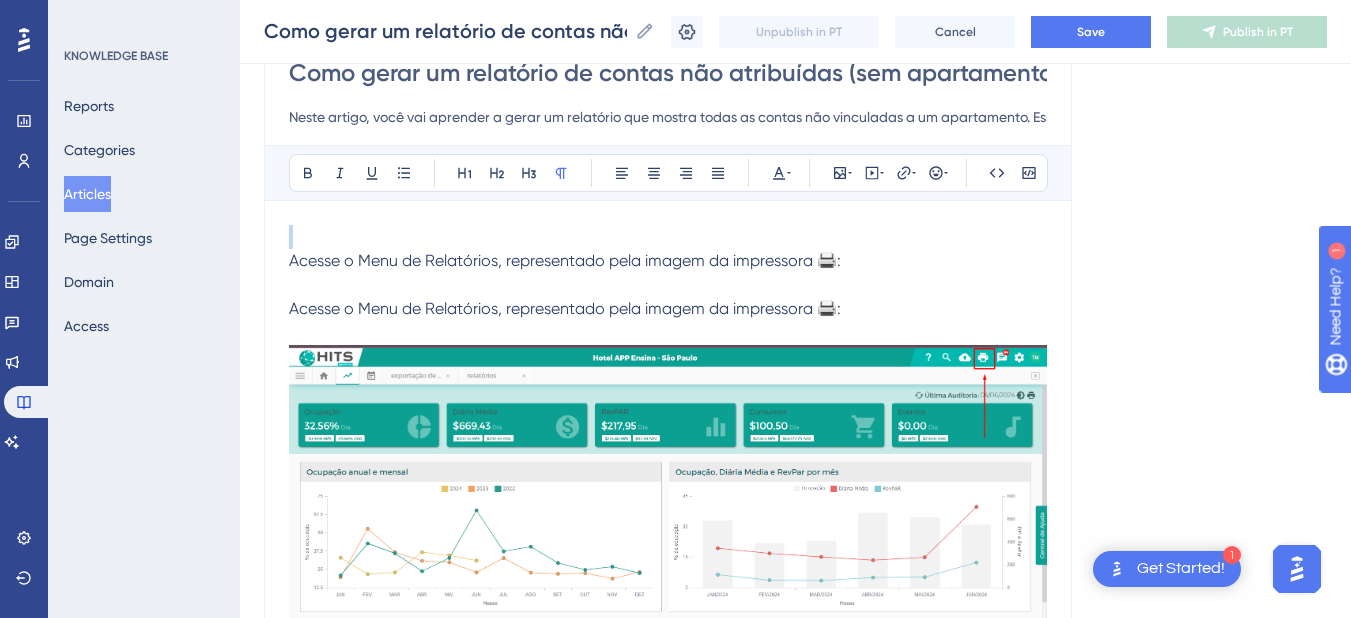 drag, startPoint x: 870, startPoint y: 248, endPoint x: 216, endPoint y: 252, distance: 654.0122 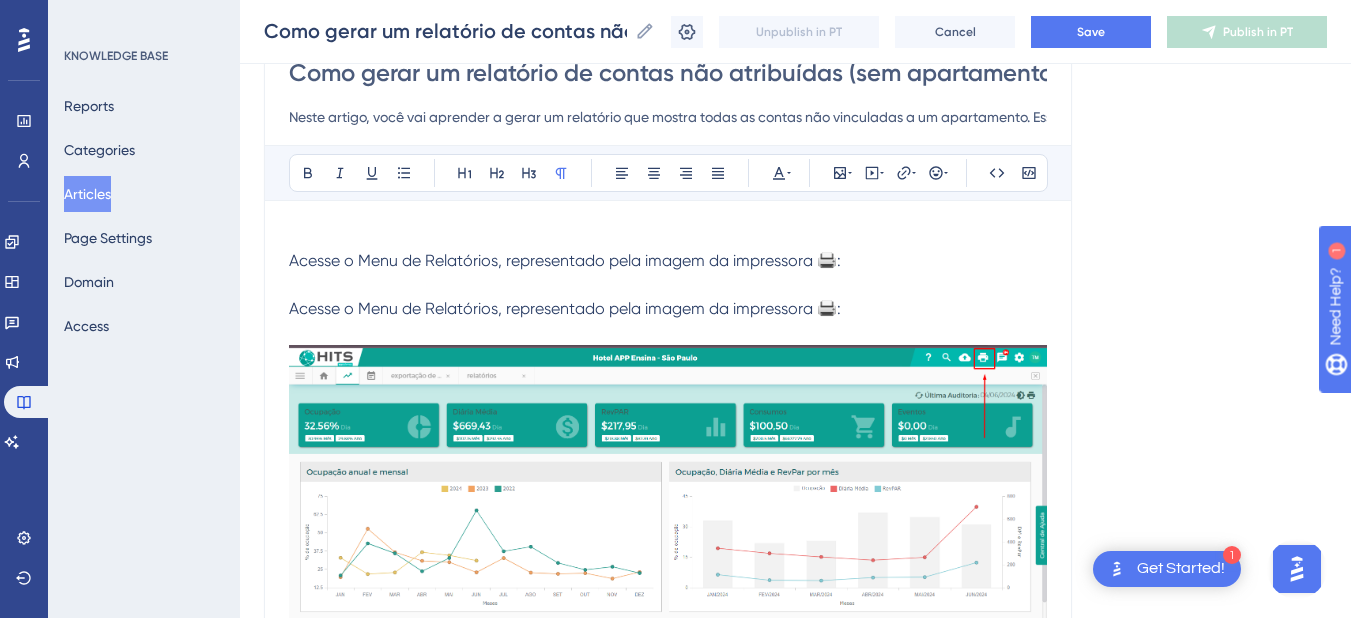 click on "Acesse o Menu de Relatórios, representado pela imagem da impressora 🖨️:" at bounding box center (668, 261) 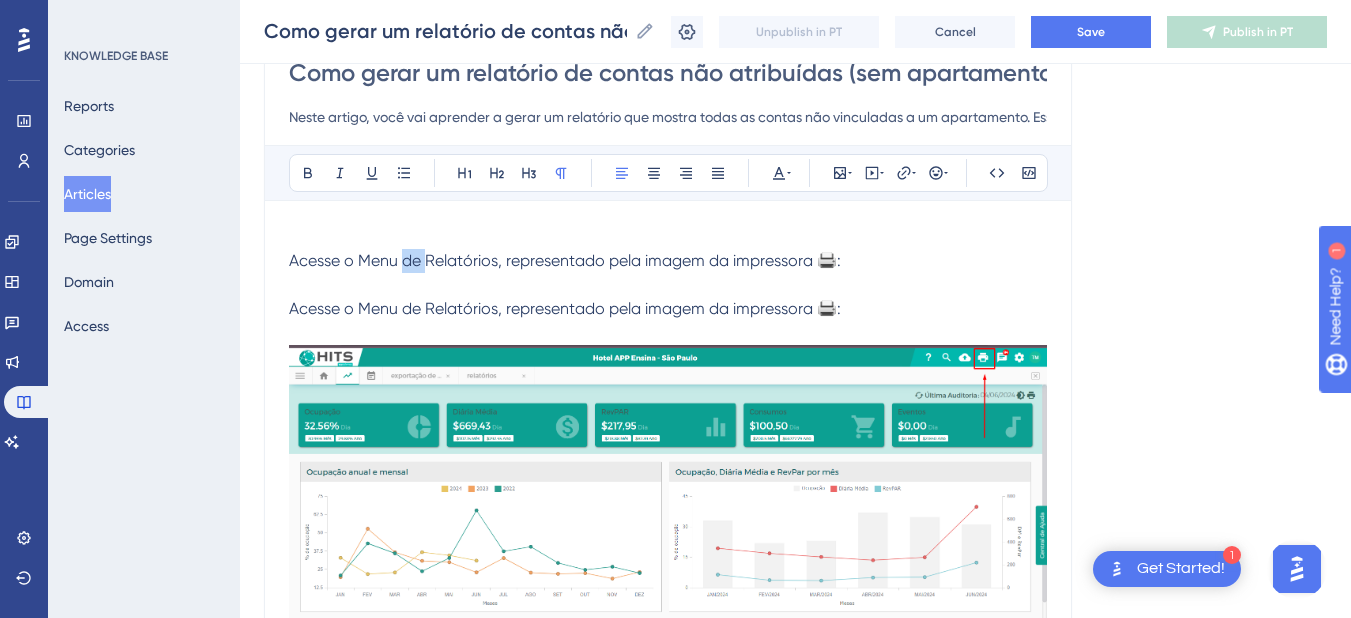 click on "Acesse o Menu de Relatórios, representado pela imagem da impressora 🖨️:" at bounding box center (668, 261) 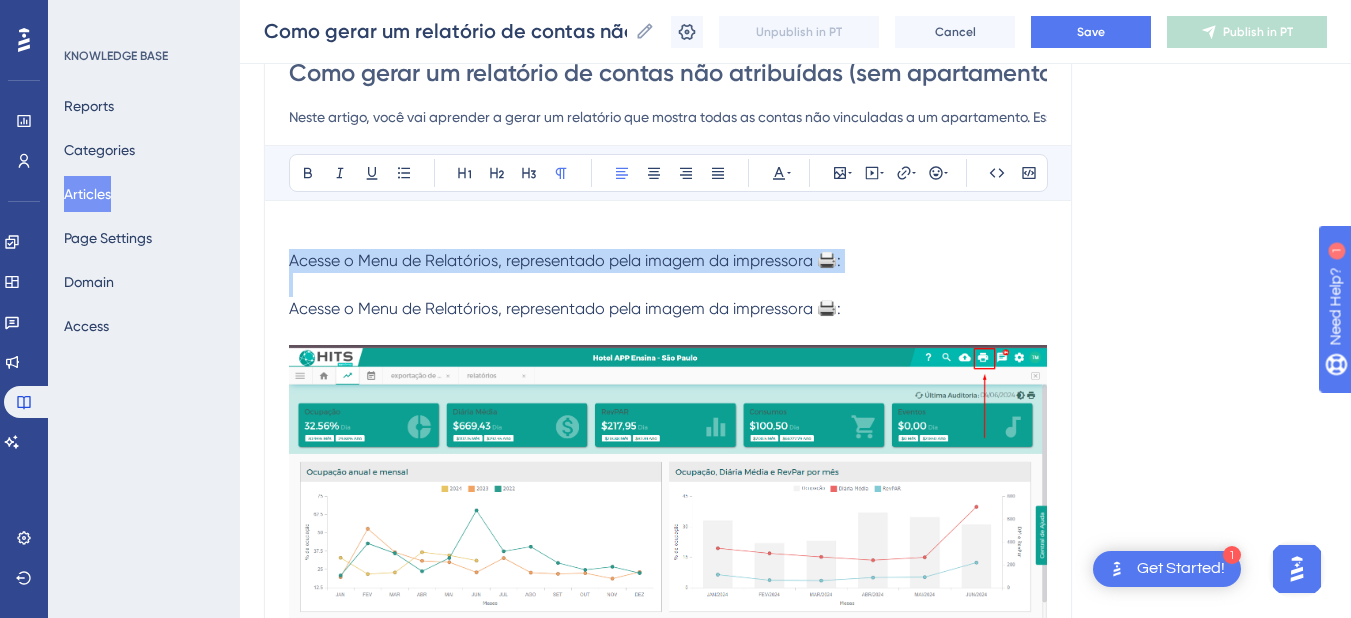 click on "Acesse o Menu de Relatórios, representado pela imagem da impressora 🖨️:" at bounding box center [668, 261] 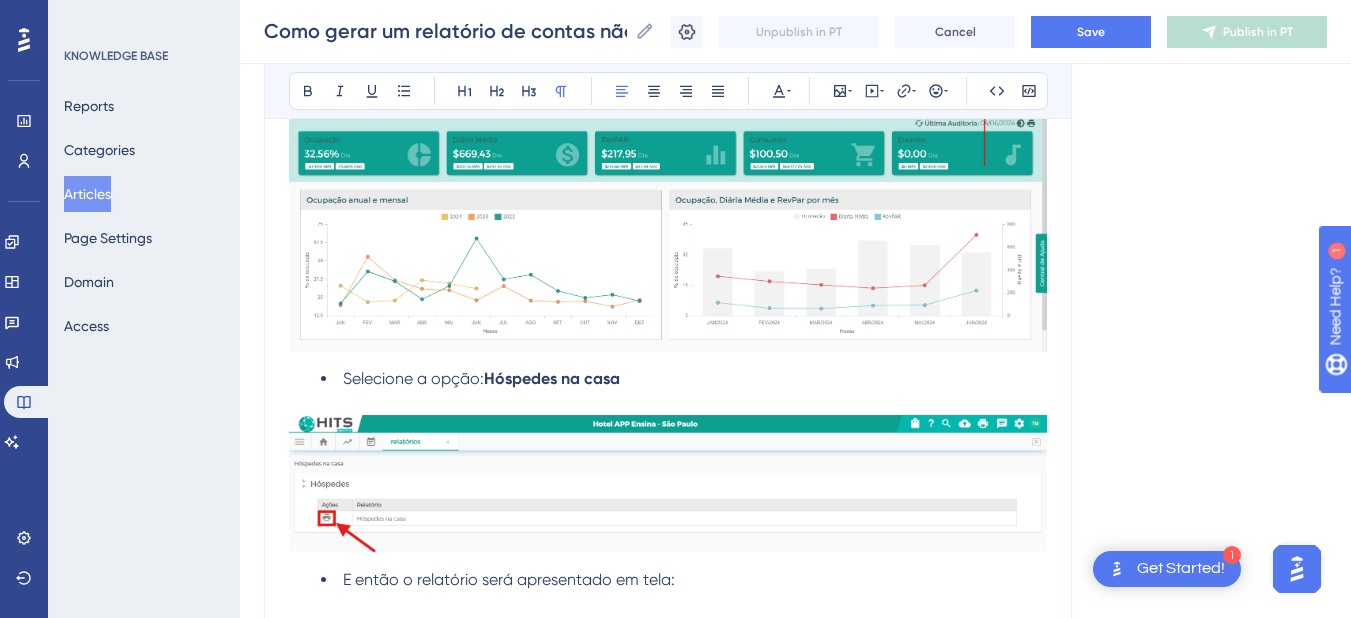 scroll, scrollTop: 600, scrollLeft: 0, axis: vertical 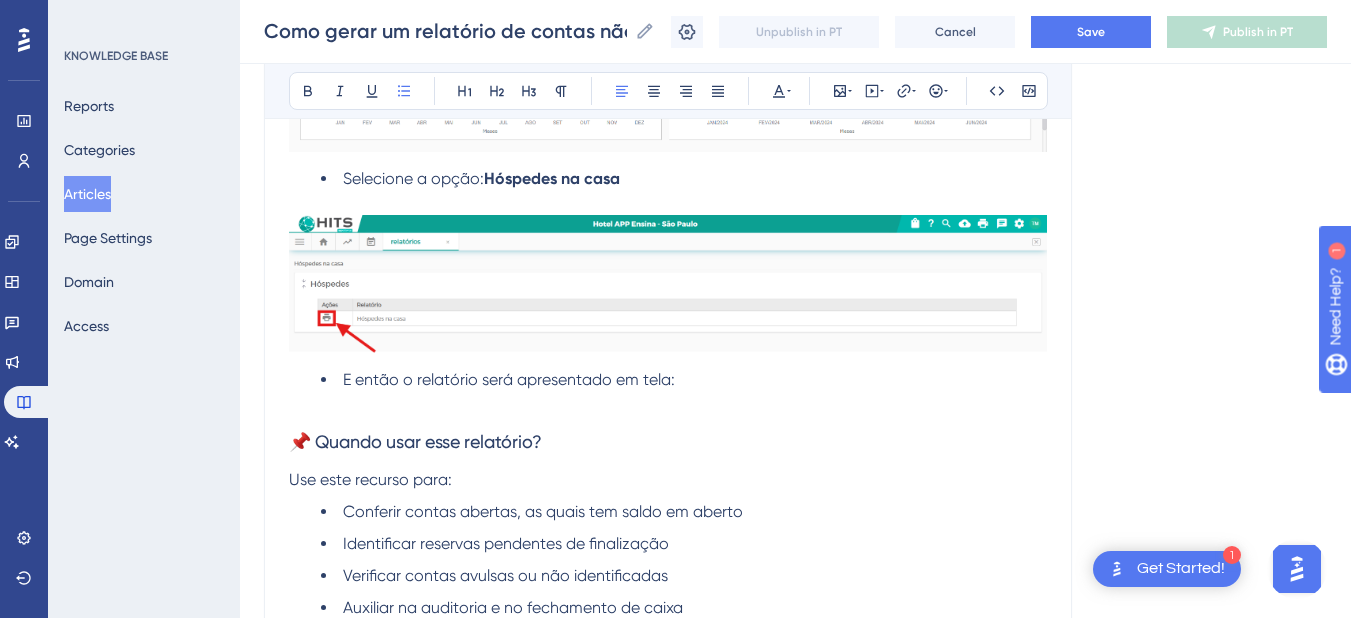 click on "E então o relatório será apresentado em tela:" at bounding box center [509, 379] 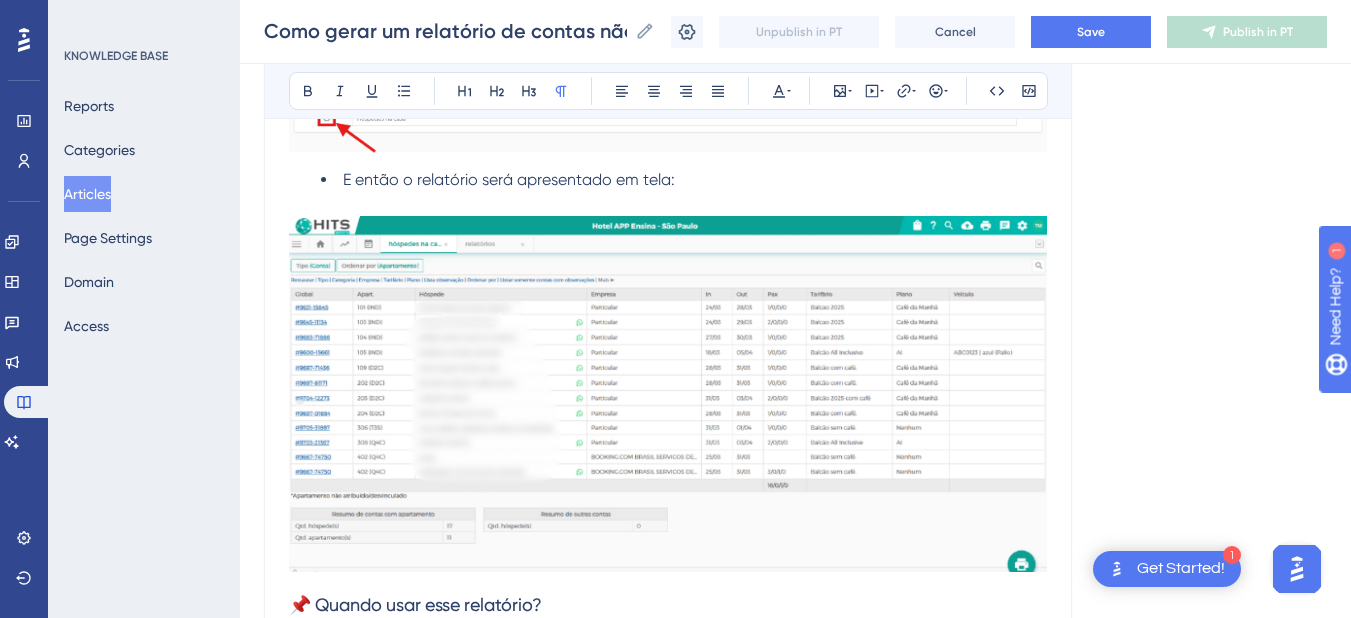 scroll, scrollTop: 1200, scrollLeft: 0, axis: vertical 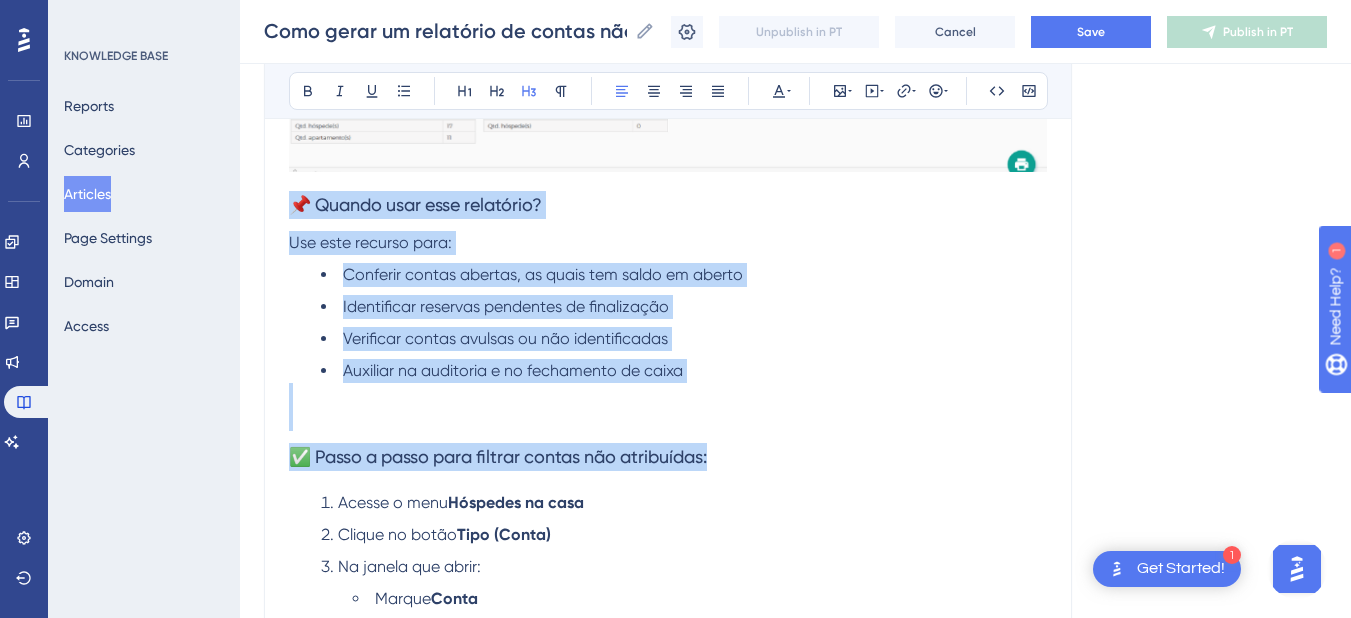 drag, startPoint x: 730, startPoint y: 453, endPoint x: 259, endPoint y: 202, distance: 533.70593 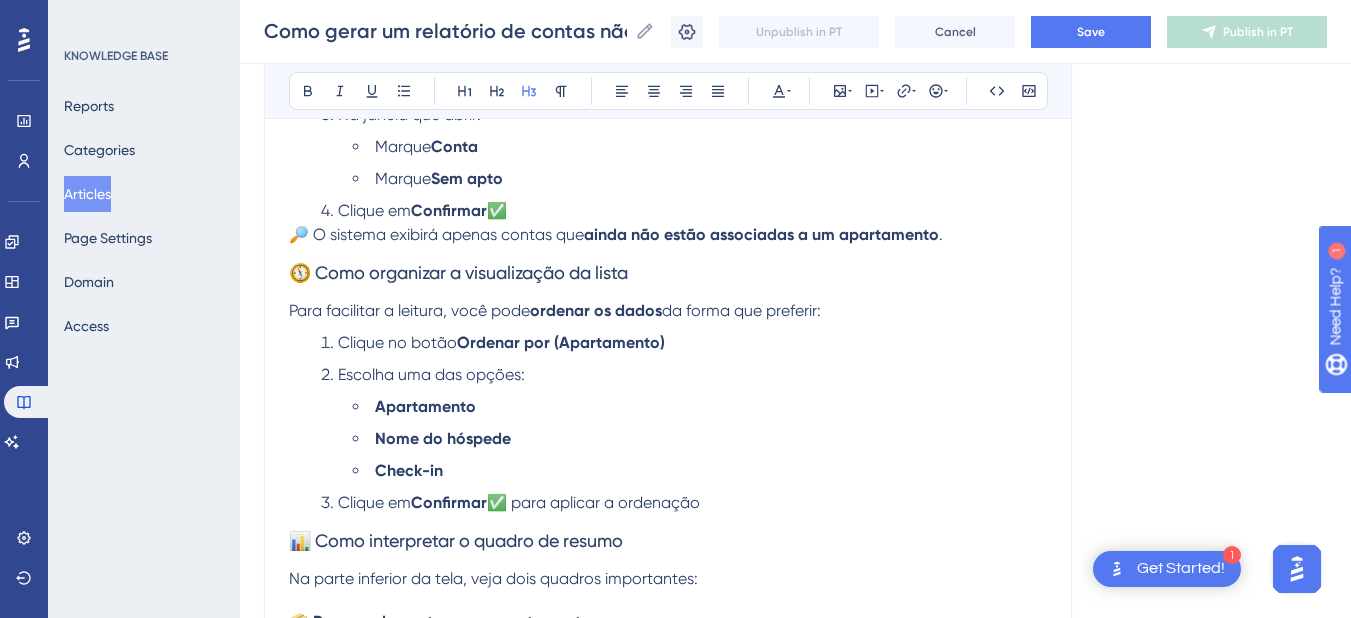 scroll, scrollTop: 1200, scrollLeft: 0, axis: vertical 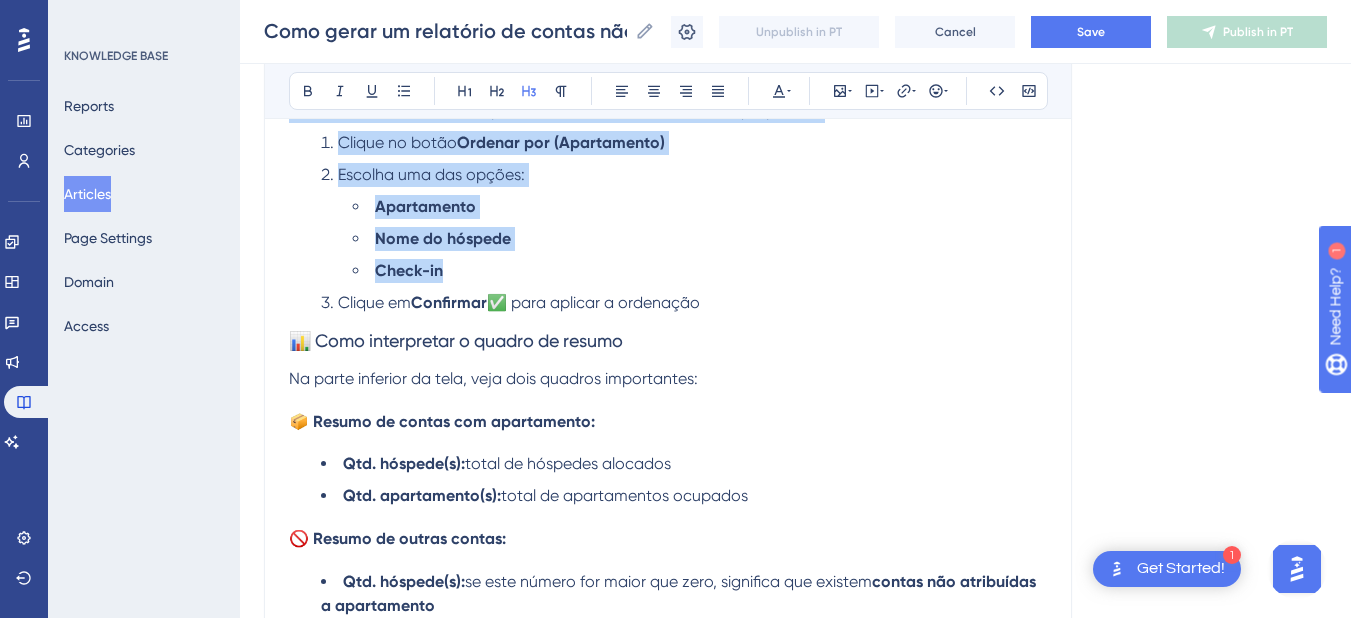 drag, startPoint x: 325, startPoint y: 217, endPoint x: 683, endPoint y: 263, distance: 360.9432 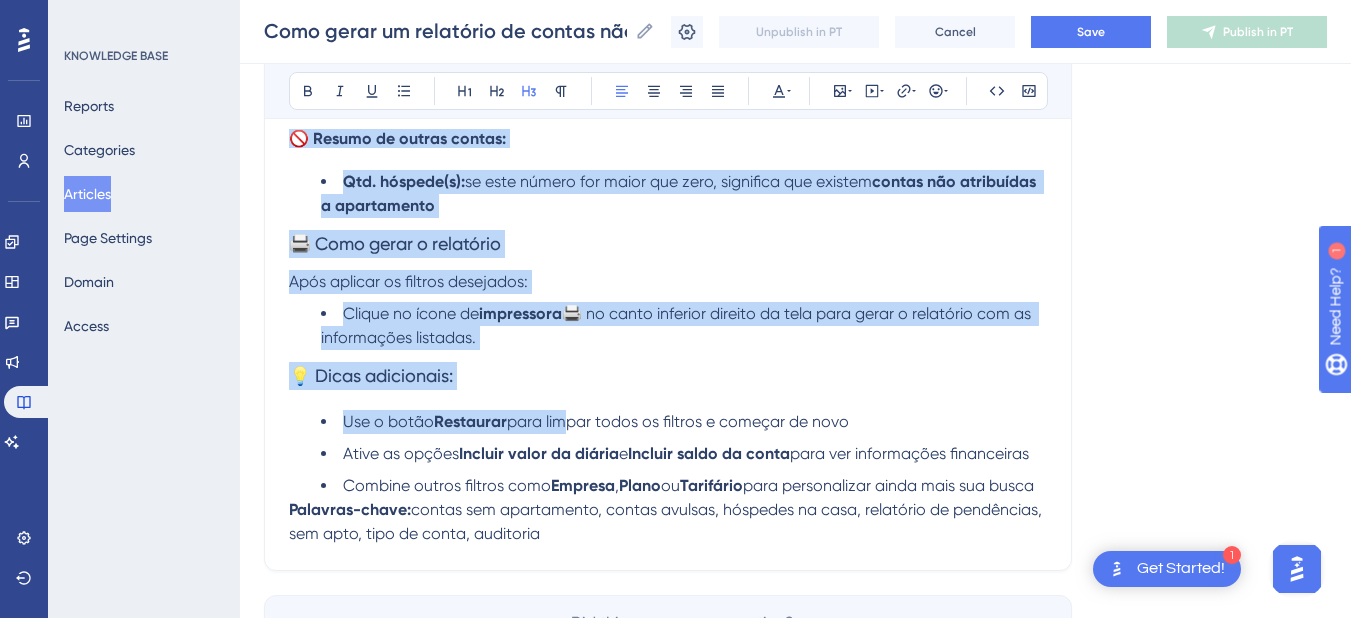 scroll, scrollTop: 2165, scrollLeft: 0, axis: vertical 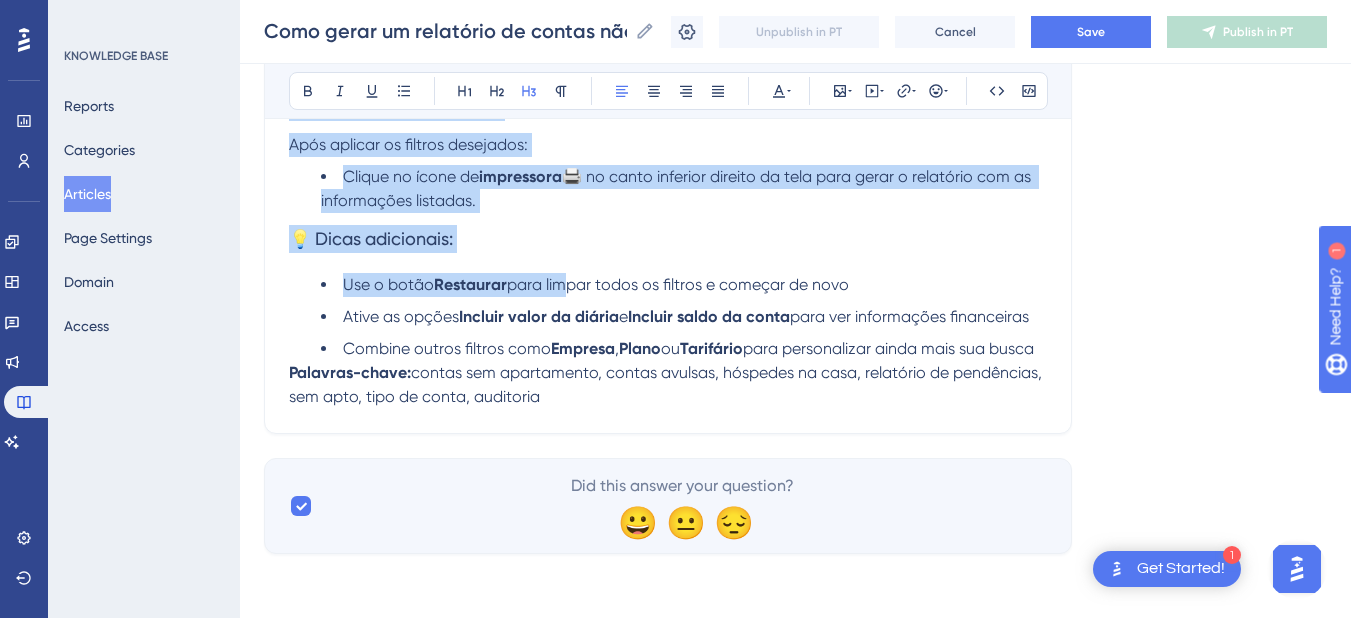 drag, startPoint x: 293, startPoint y: 341, endPoint x: 585, endPoint y: 337, distance: 292.0274 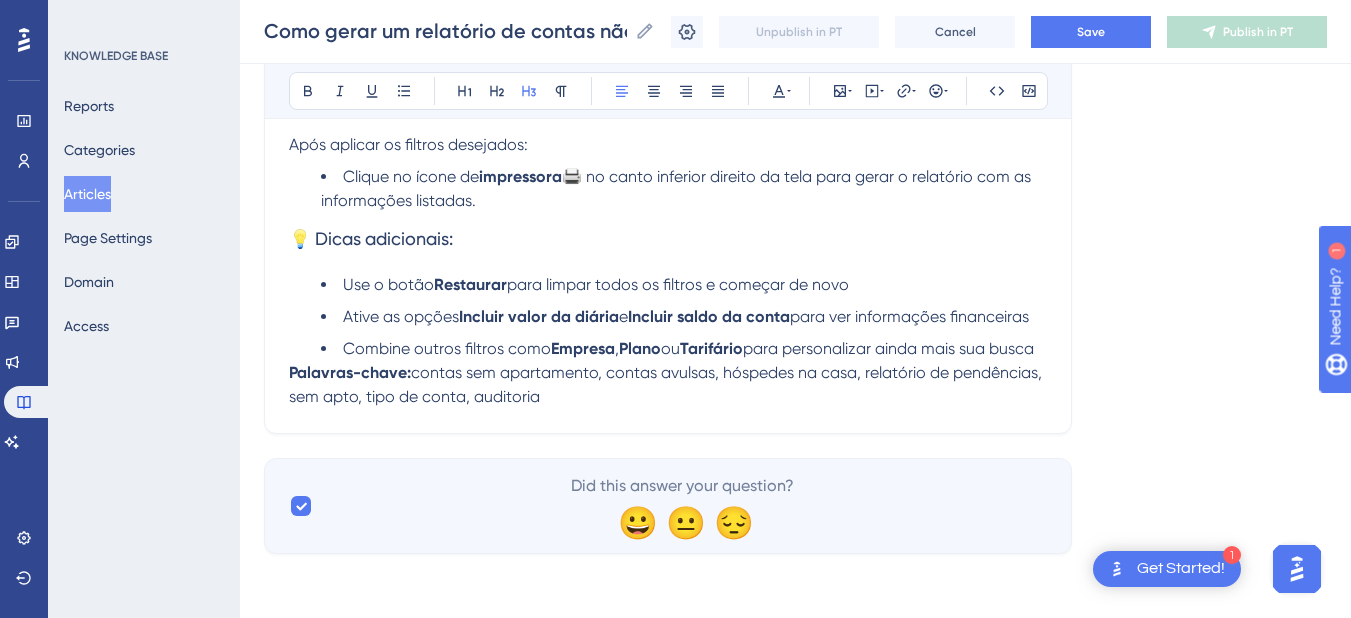 scroll, scrollTop: 1606, scrollLeft: 0, axis: vertical 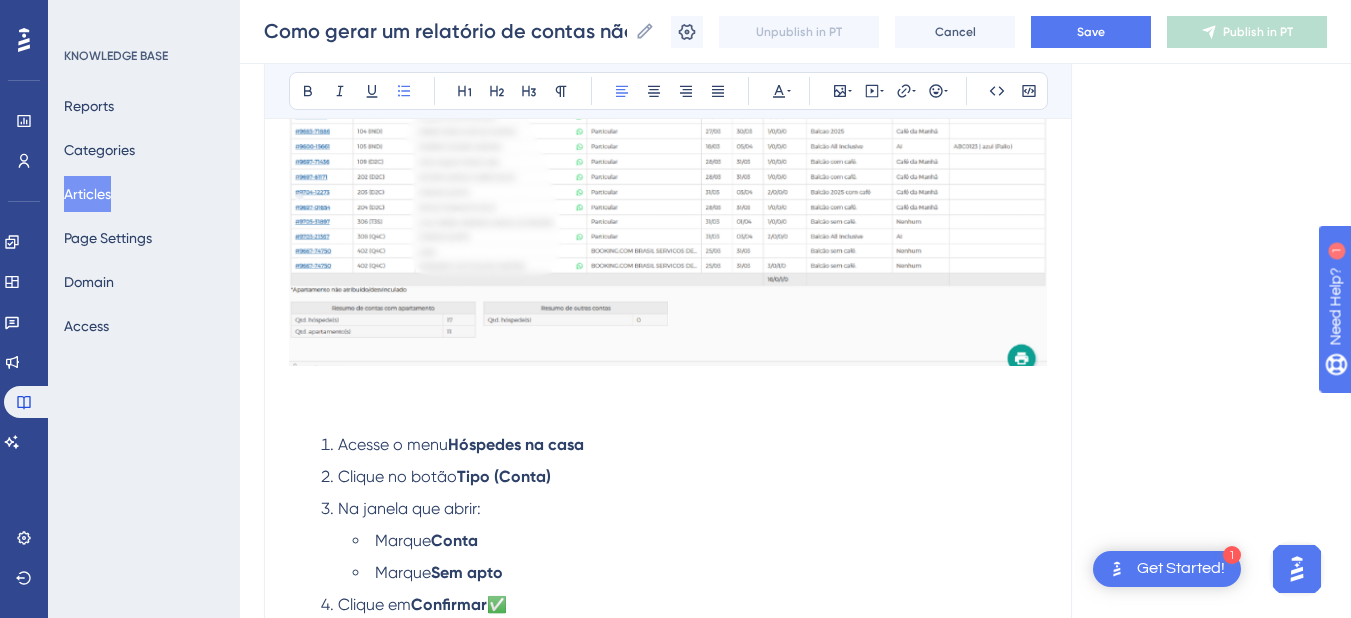 drag, startPoint x: 720, startPoint y: 295, endPoint x: 287, endPoint y: 446, distance: 458.57388 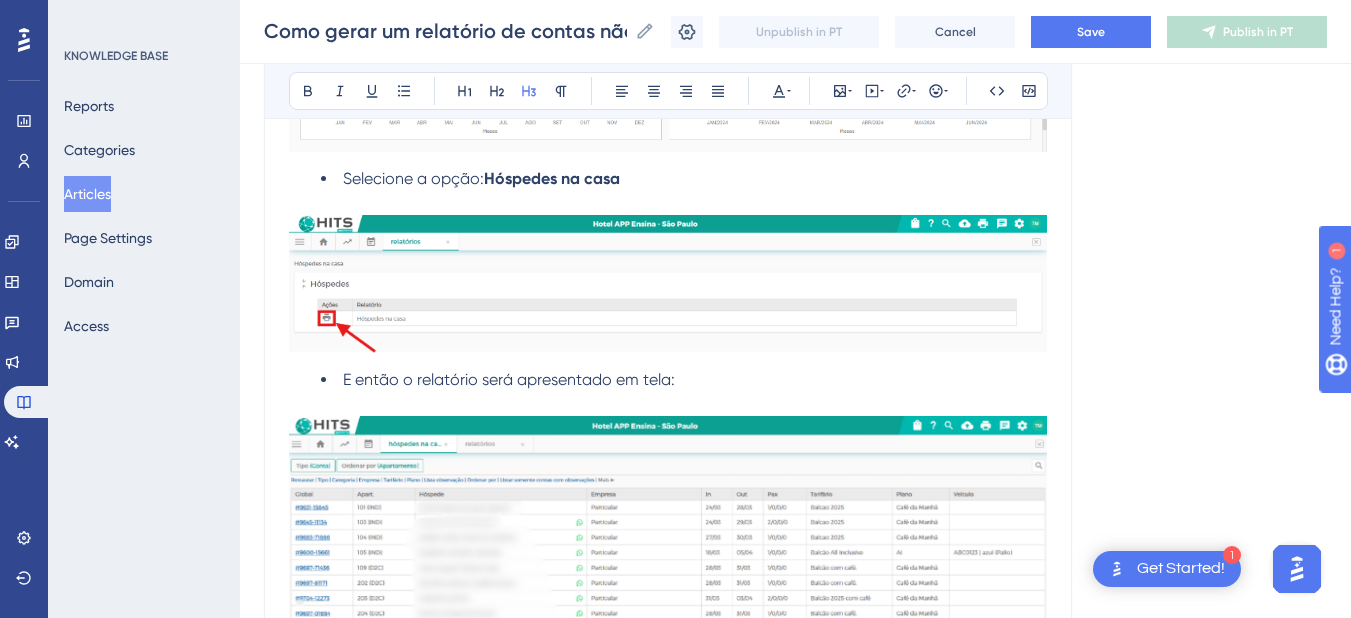 scroll, scrollTop: 1000, scrollLeft: 0, axis: vertical 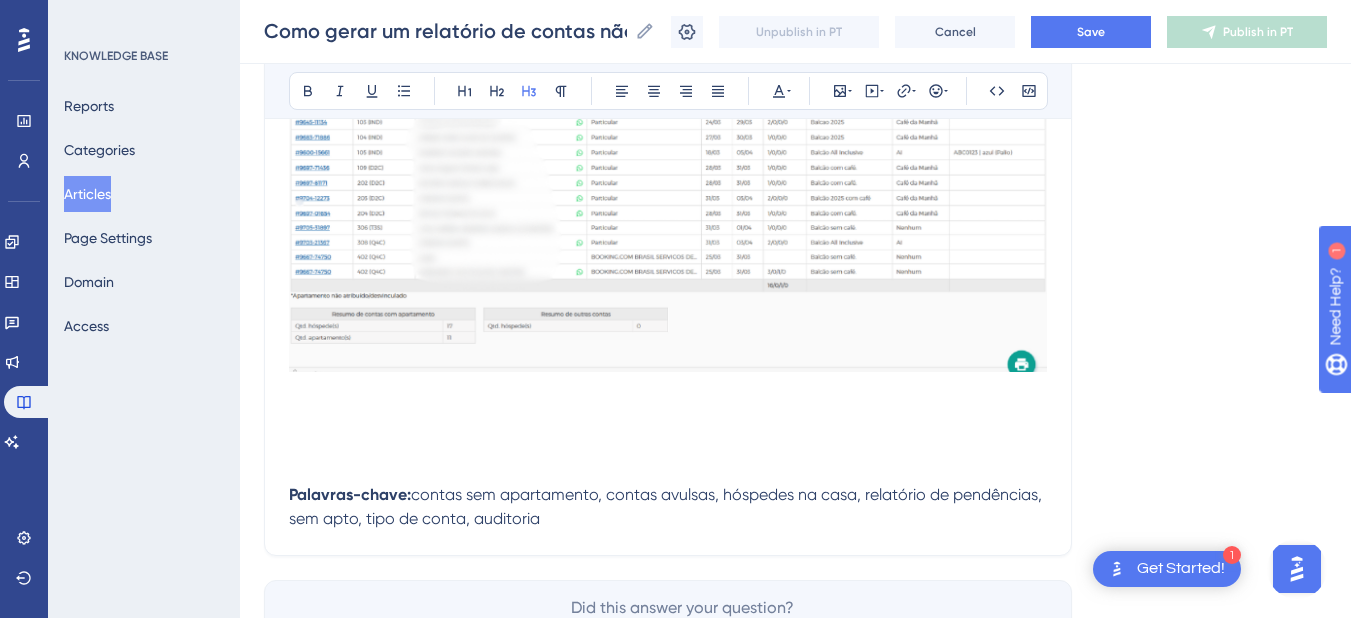 click at bounding box center [668, 405] 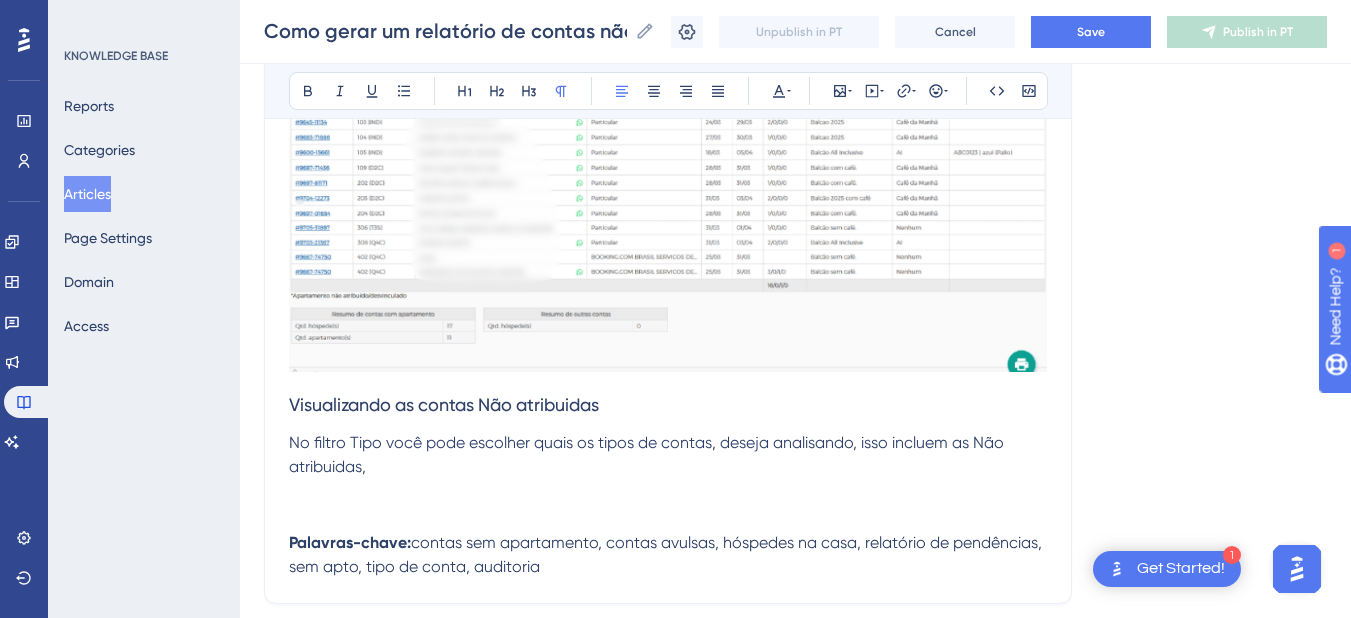 click on "No filtro Tipo você pode escolher quais os tipos de contas, deseja analisando, isso incluem as Não atribuidas," at bounding box center (668, 455) 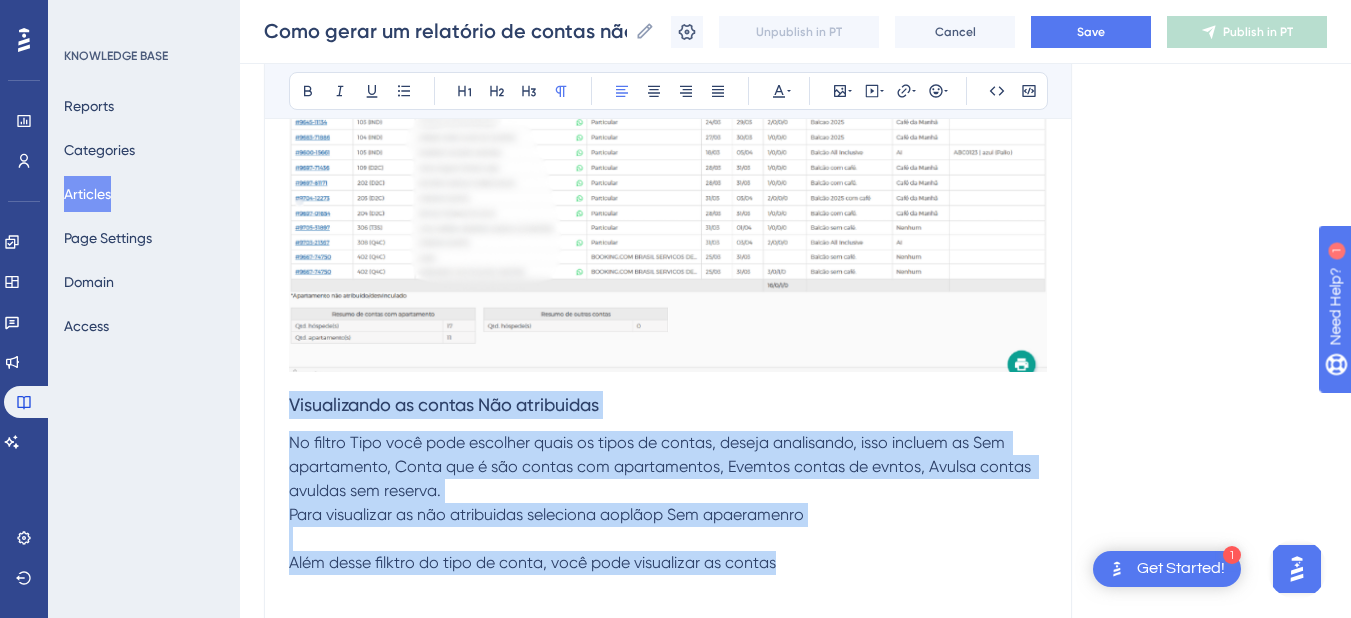 drag, startPoint x: 845, startPoint y: 557, endPoint x: 269, endPoint y: 415, distance: 593.2453 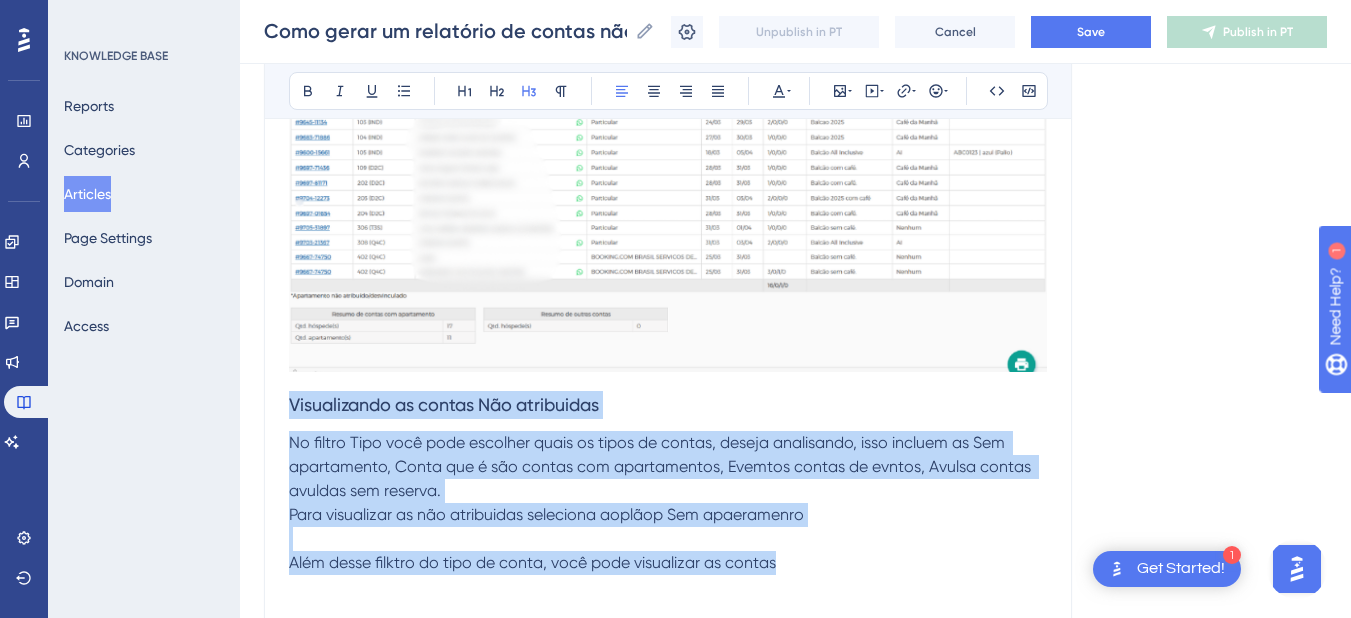 drag, startPoint x: 291, startPoint y: 403, endPoint x: 854, endPoint y: 573, distance: 588.10626 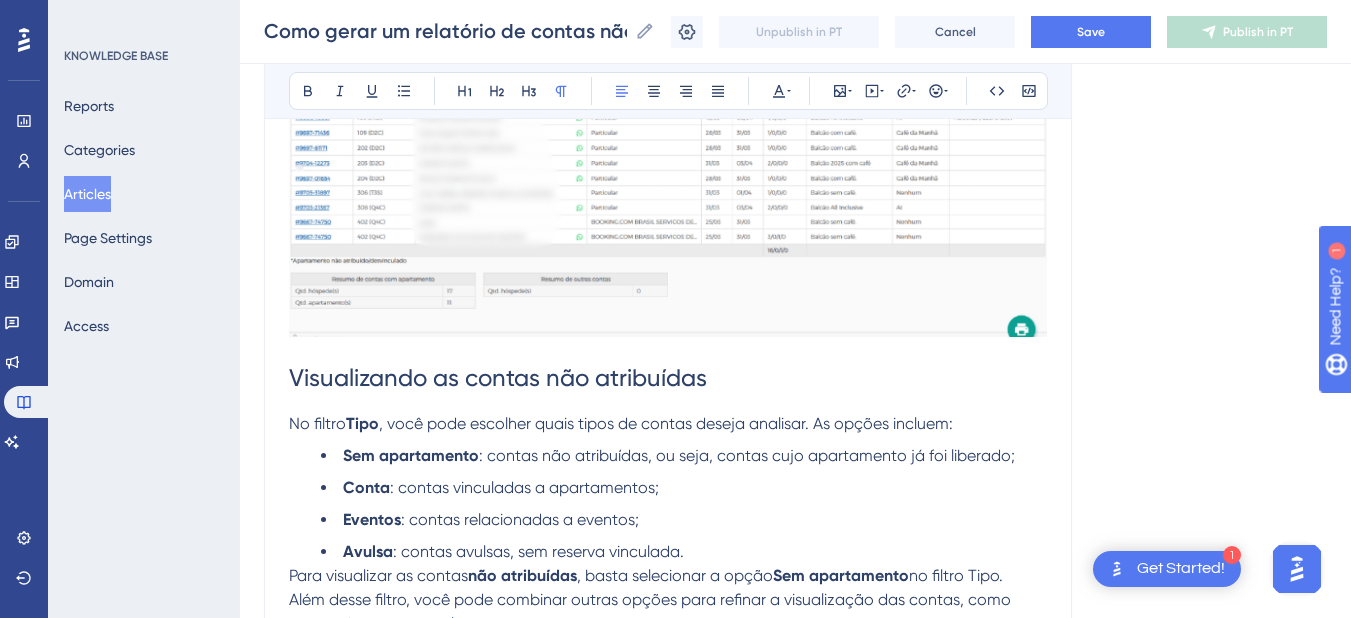 scroll, scrollTop: 1235, scrollLeft: 0, axis: vertical 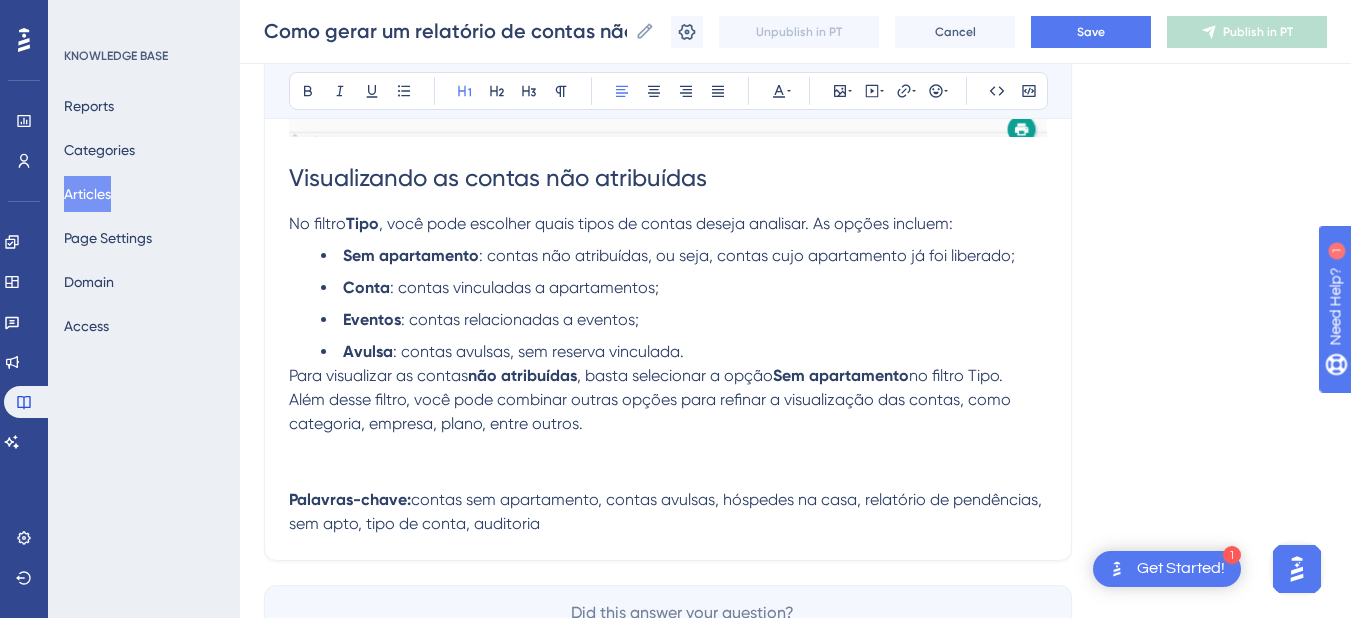 click on "Visualizando as contas não atribuídas" at bounding box center [498, 178] 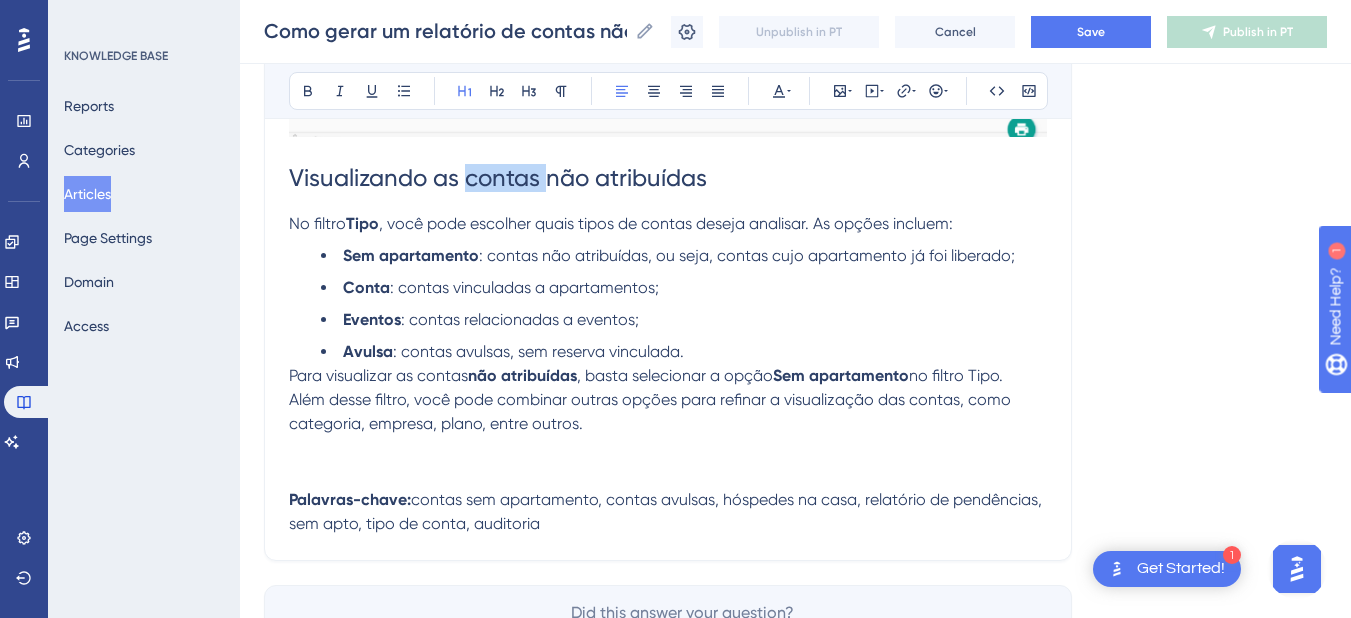 click on "Visualizando as contas não atribuídas" at bounding box center [498, 178] 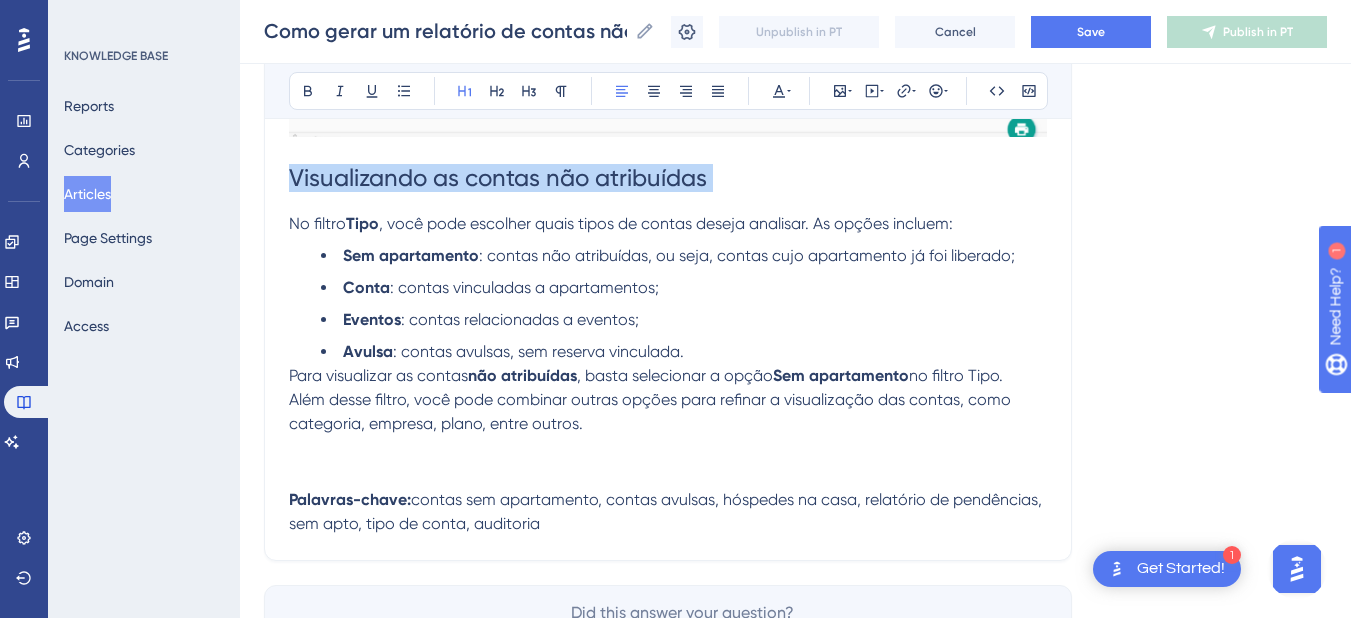 click on "Visualizando as contas não atribuídas" at bounding box center [498, 178] 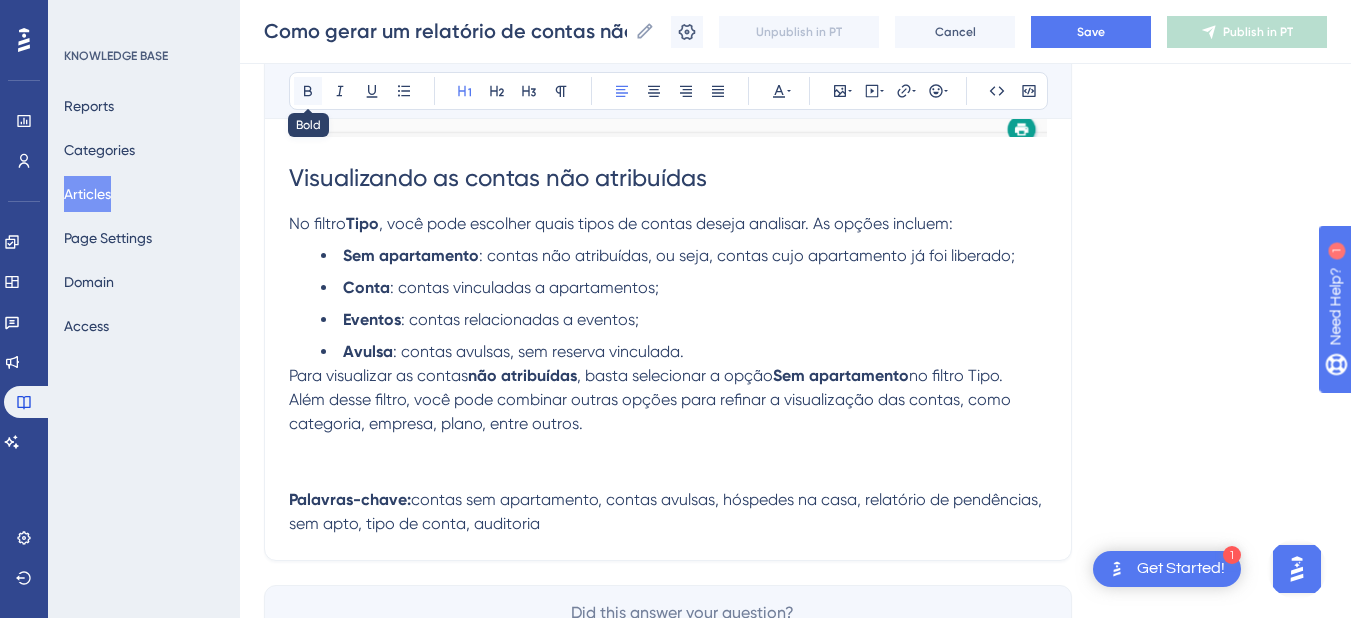 click at bounding box center (308, 91) 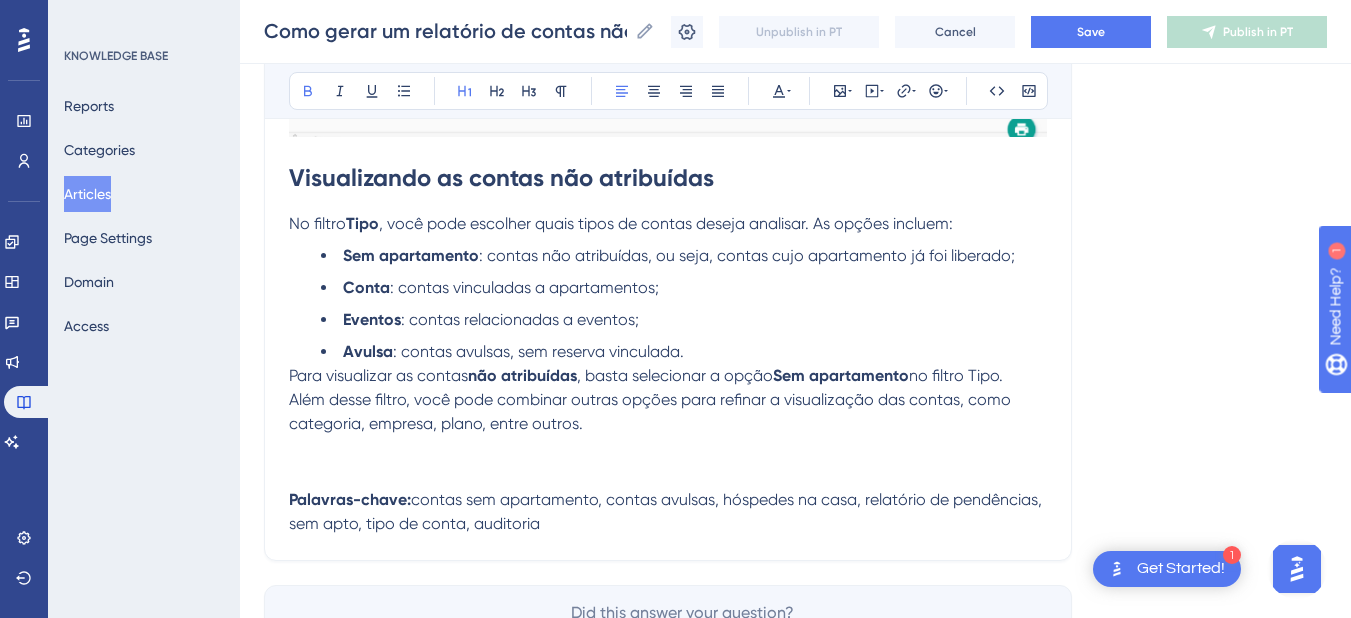 click on ", você pode escolher quais tipos de contas deseja analisar. As opções incluem:" at bounding box center [666, 223] 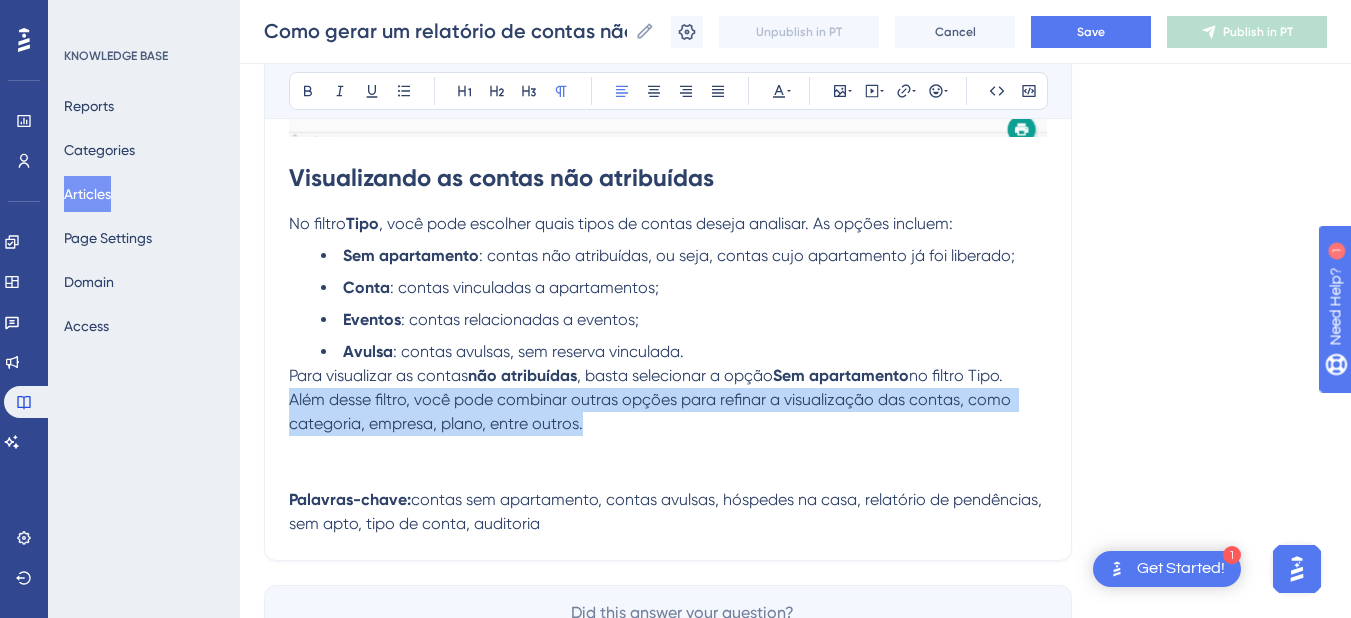 drag, startPoint x: 590, startPoint y: 423, endPoint x: 280, endPoint y: 406, distance: 310.4658 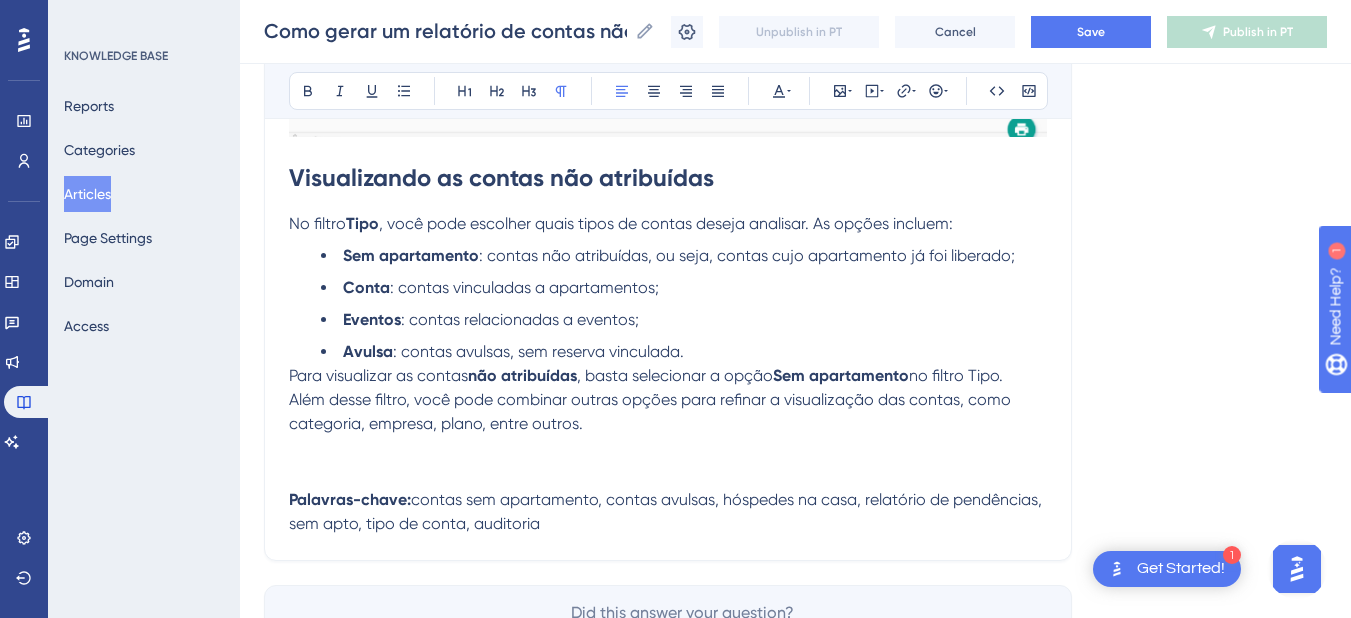 click on "Além desse filtro, você pode combinar outras opções para refinar a visualização das contas, como categoria, empresa, plano, entre outros." at bounding box center (652, 411) 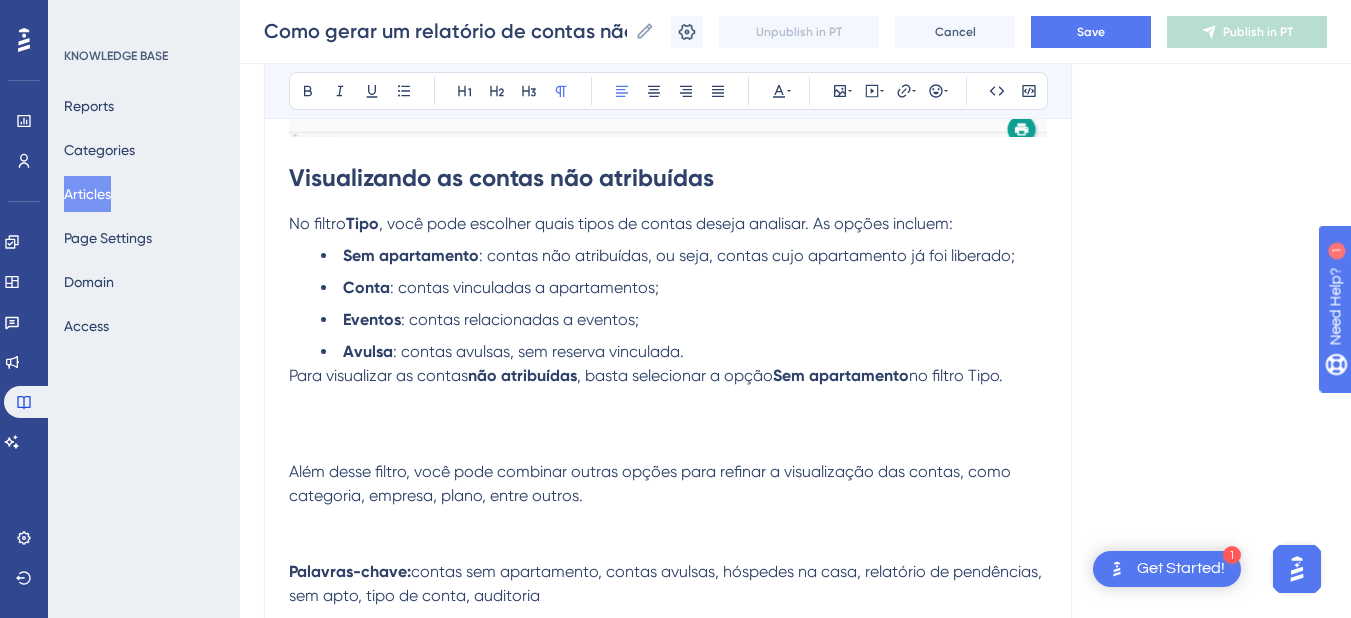 click on "No filtro  Tipo , você pode escolher quais tipos de contas deseja analisar. As opções incluem:" at bounding box center (668, 224) 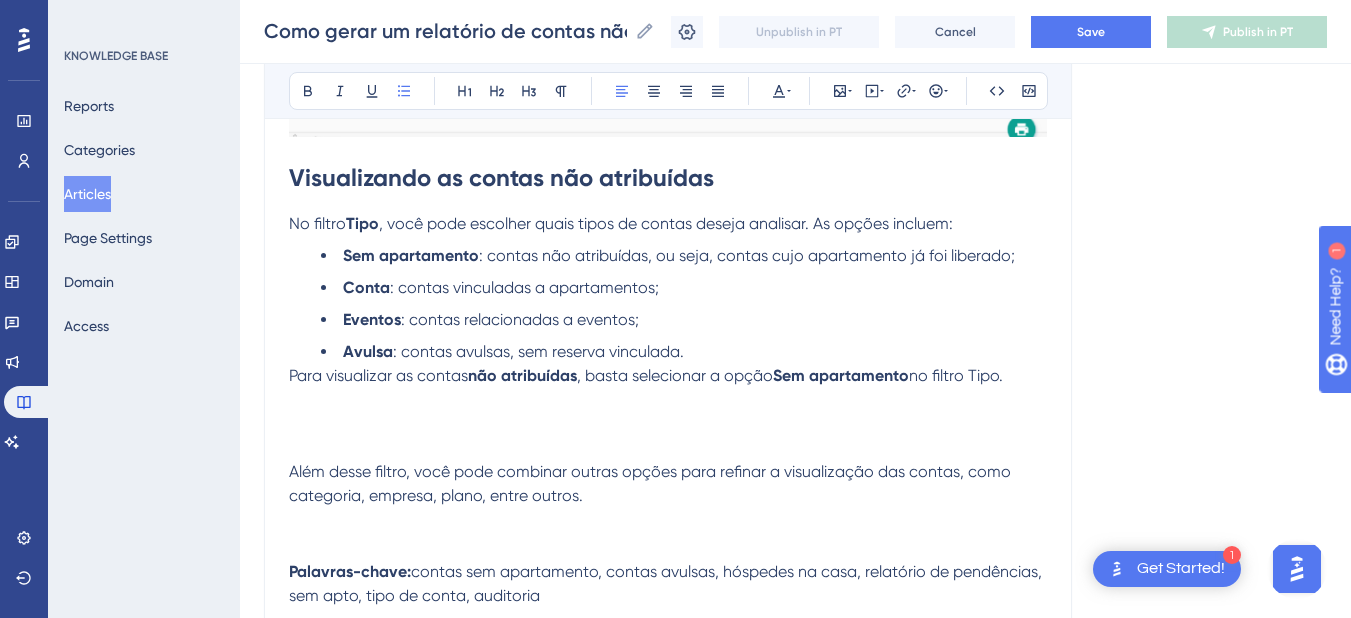 click on "Avulsa : contas avulsas, sem reserva vinculada." at bounding box center (684, 352) 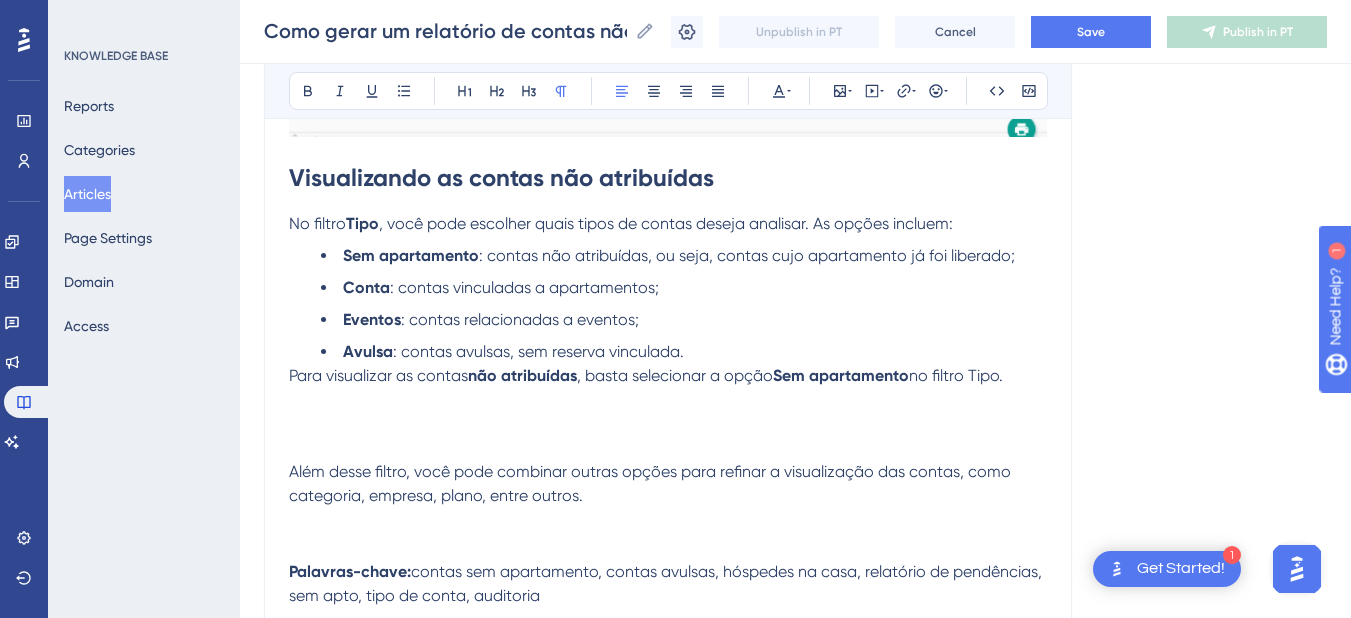 click on "Avulsa : contas avulsas, sem reserva vinculada." at bounding box center (684, 352) 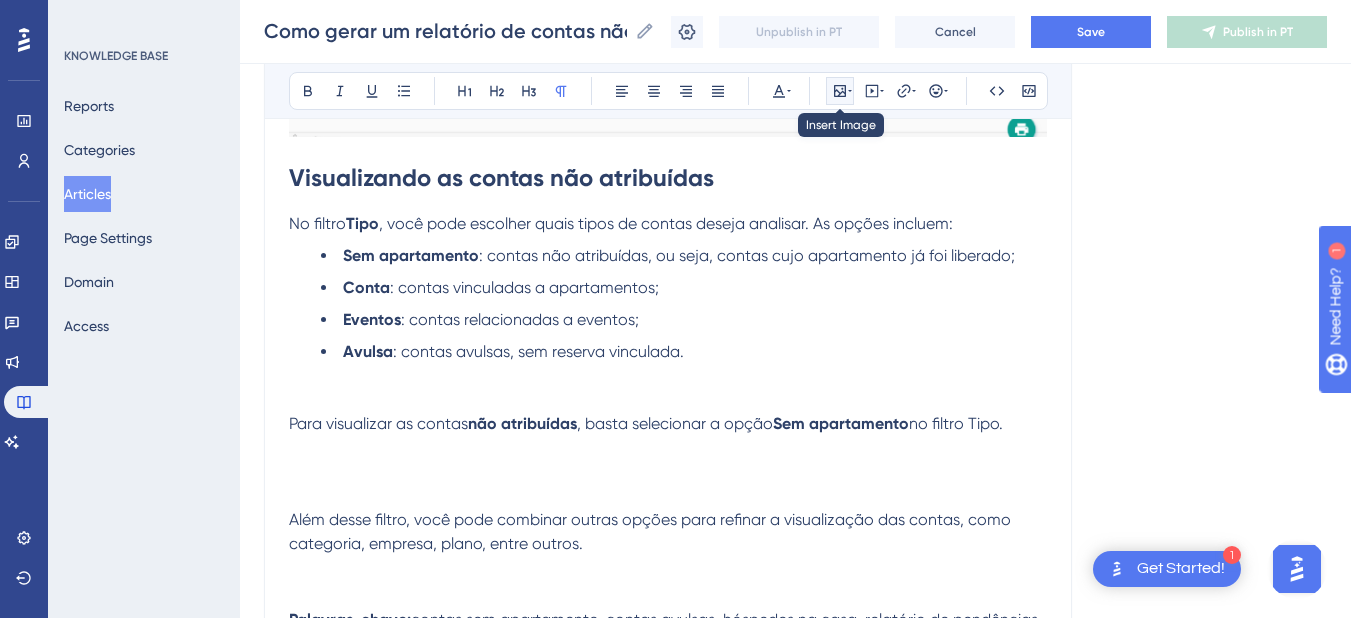 click 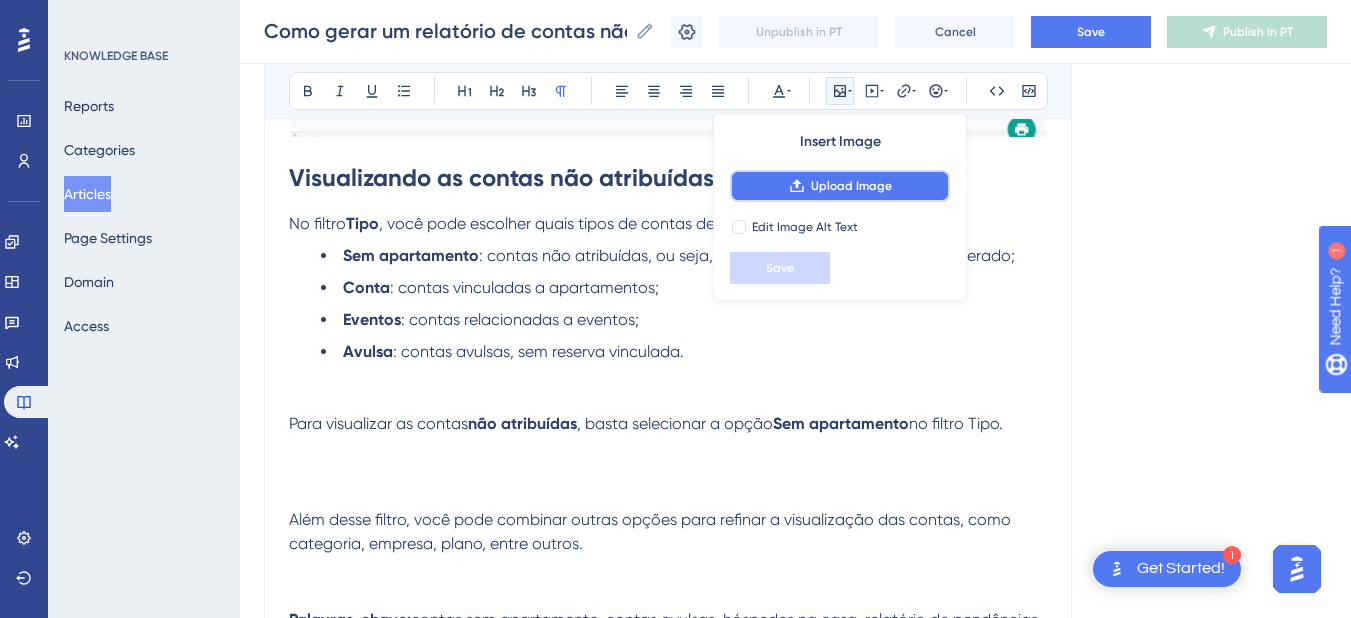 click on "Upload Image" at bounding box center (840, 186) 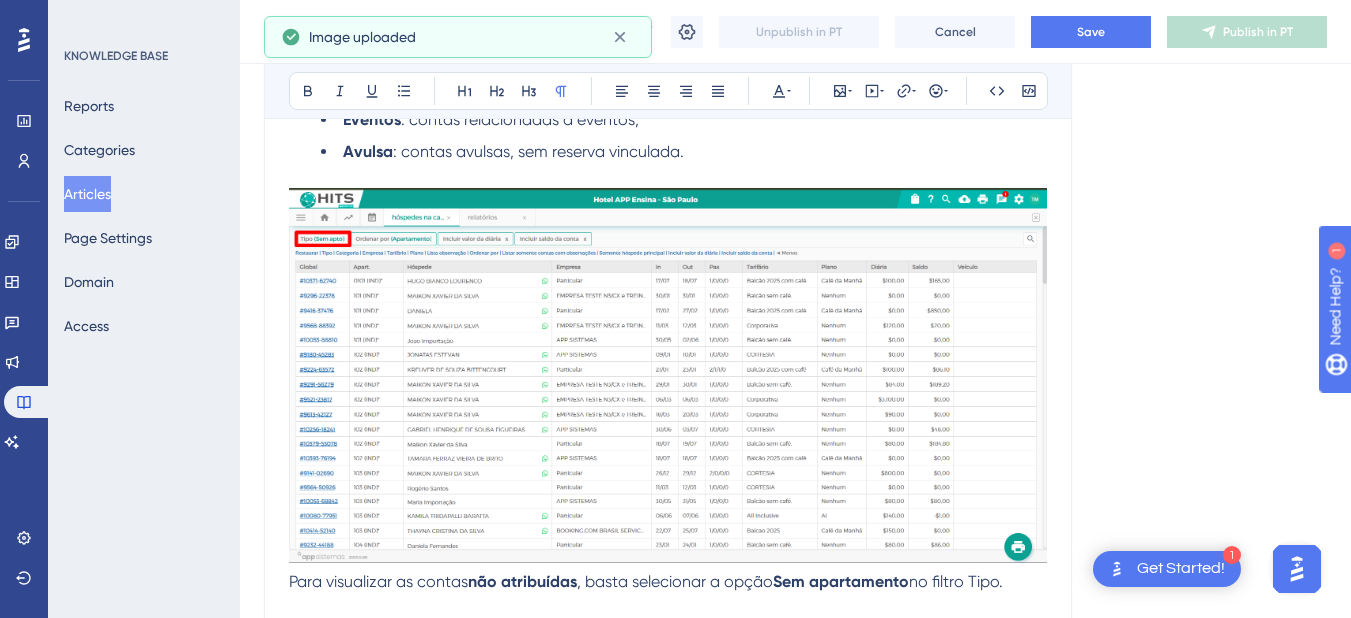 scroll, scrollTop: 1635, scrollLeft: 0, axis: vertical 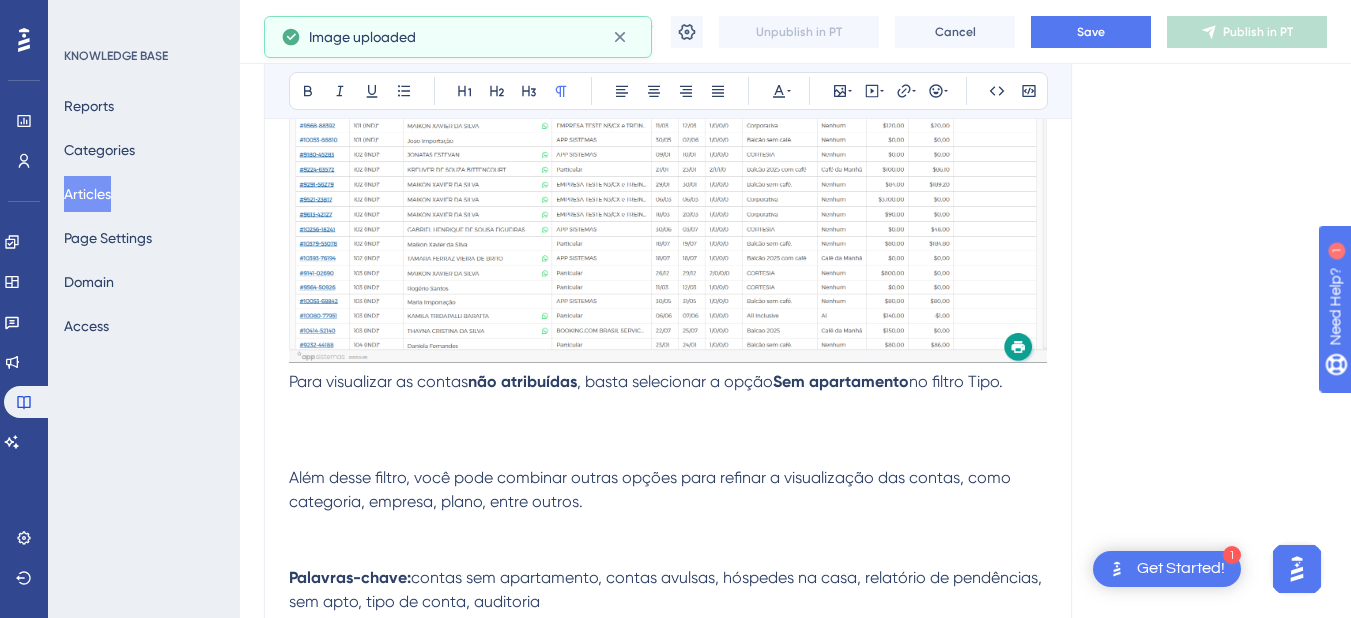 click on "Para visualizar as contas" at bounding box center [378, 381] 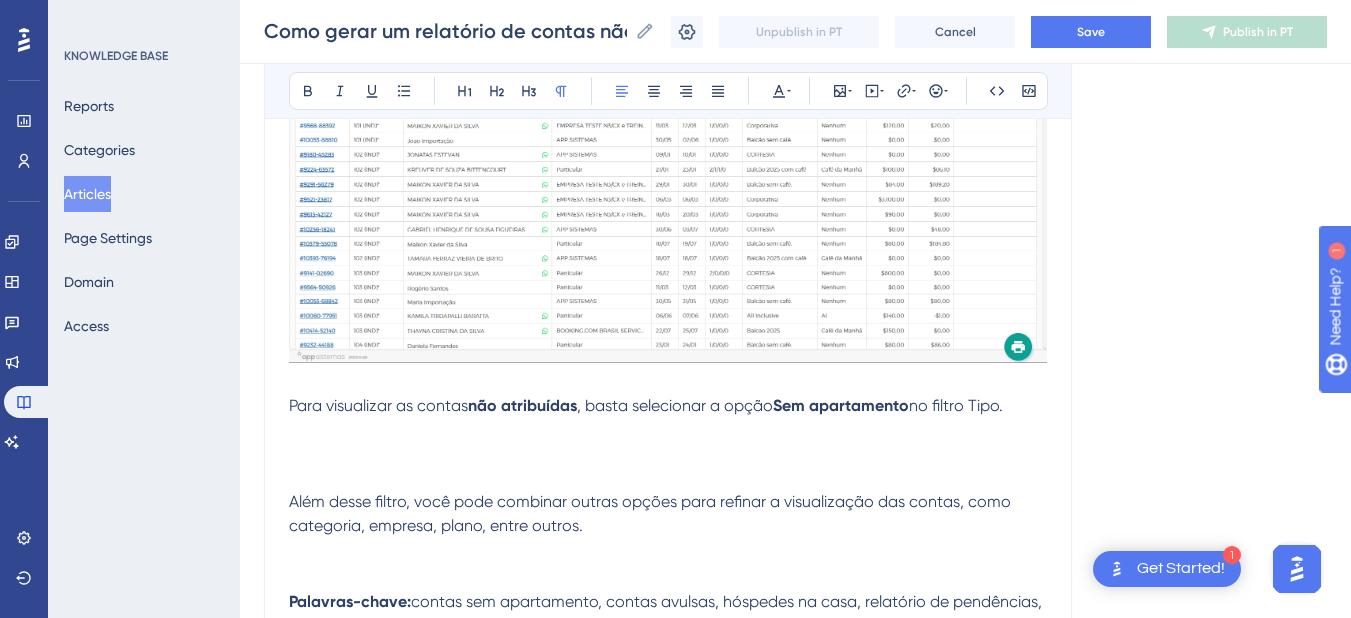 click at bounding box center [668, 454] 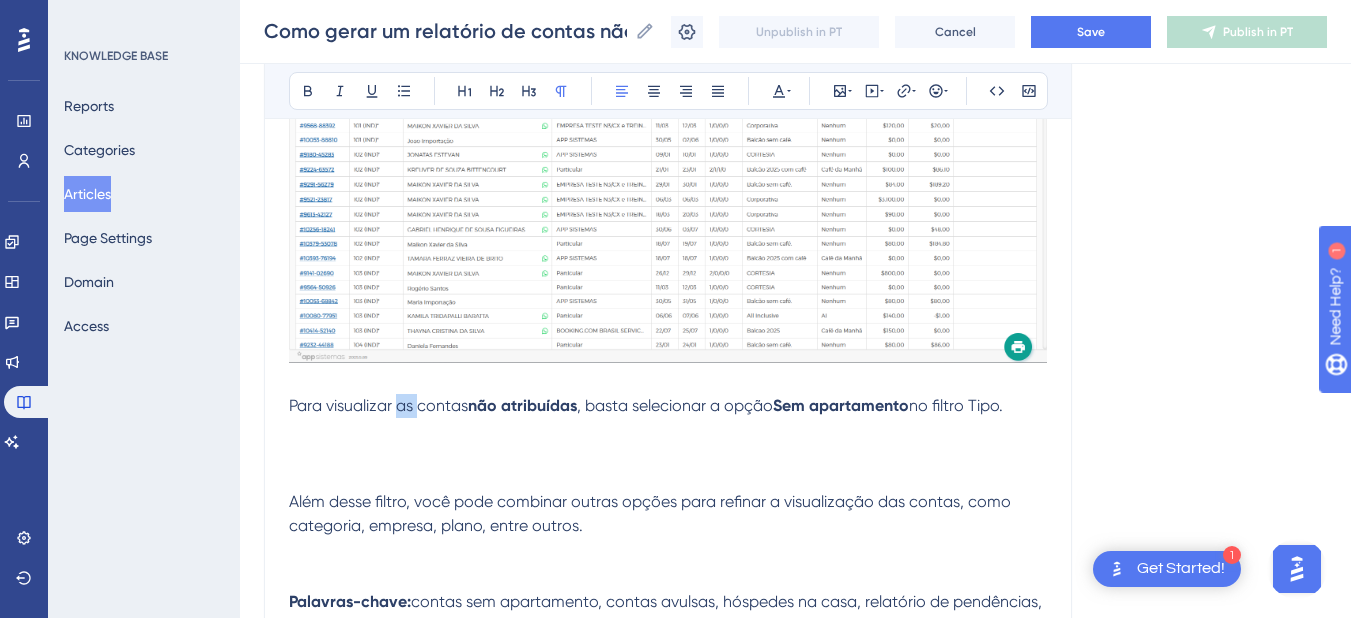 click on "Para visualizar as contas" at bounding box center (378, 405) 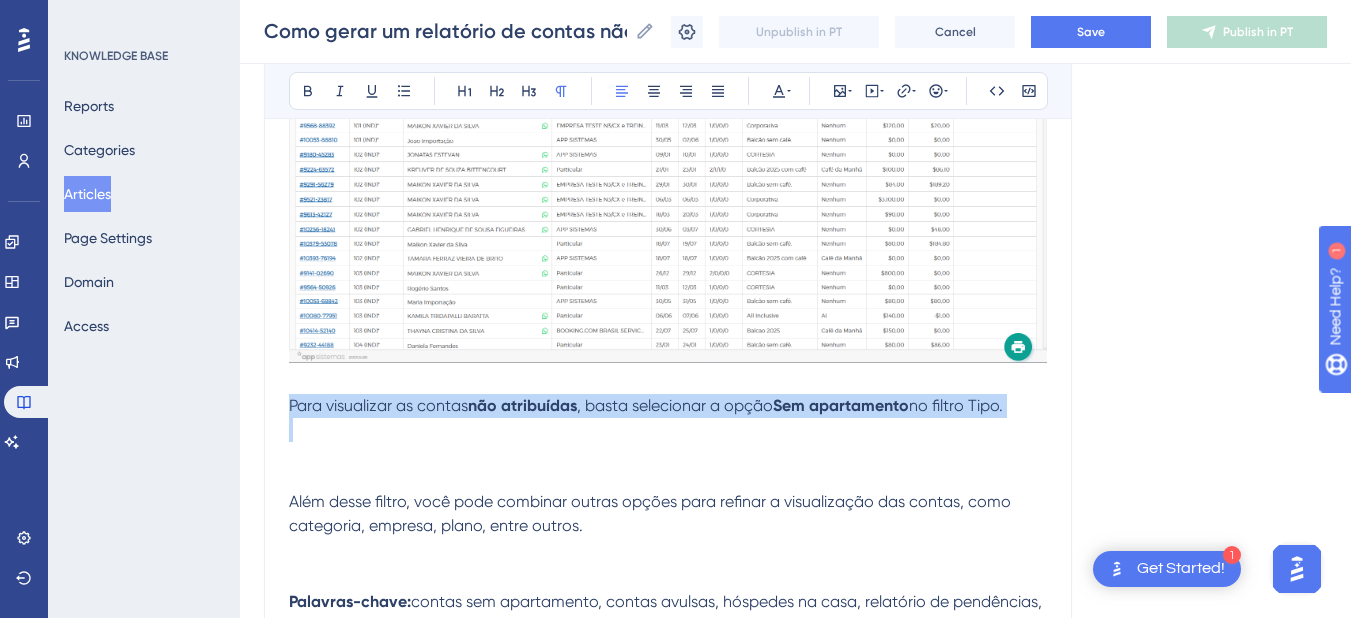 click on "Para visualizar as contas" at bounding box center (378, 405) 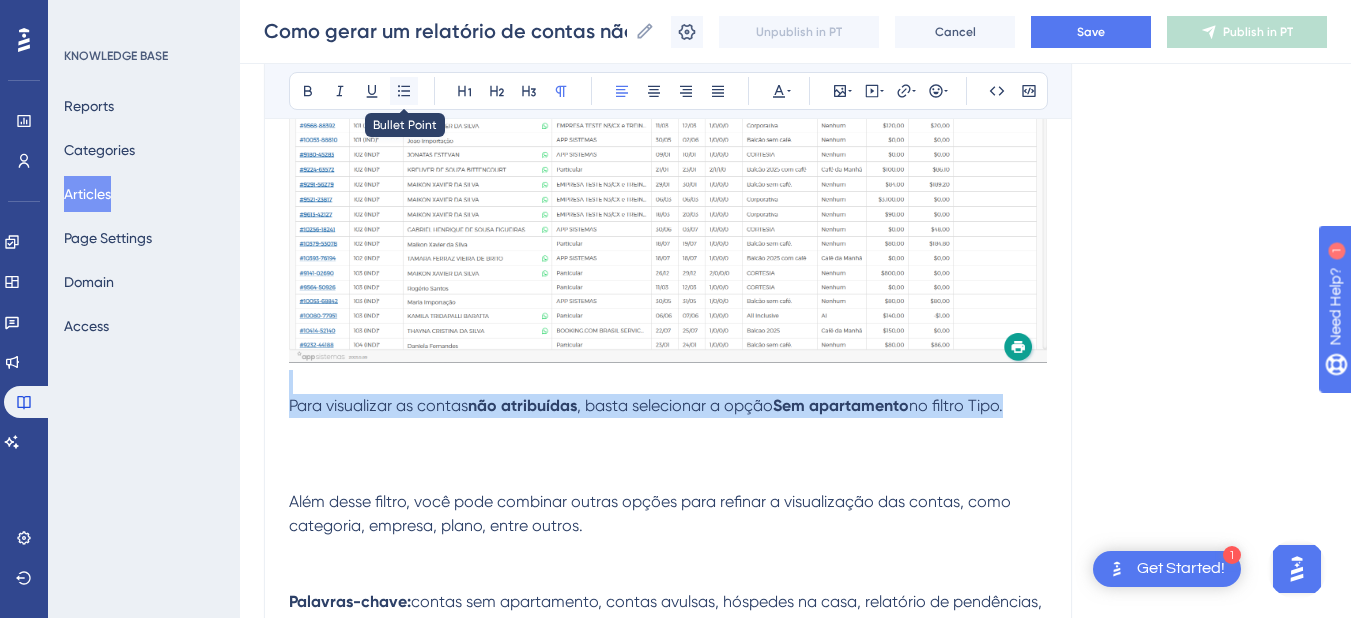 click 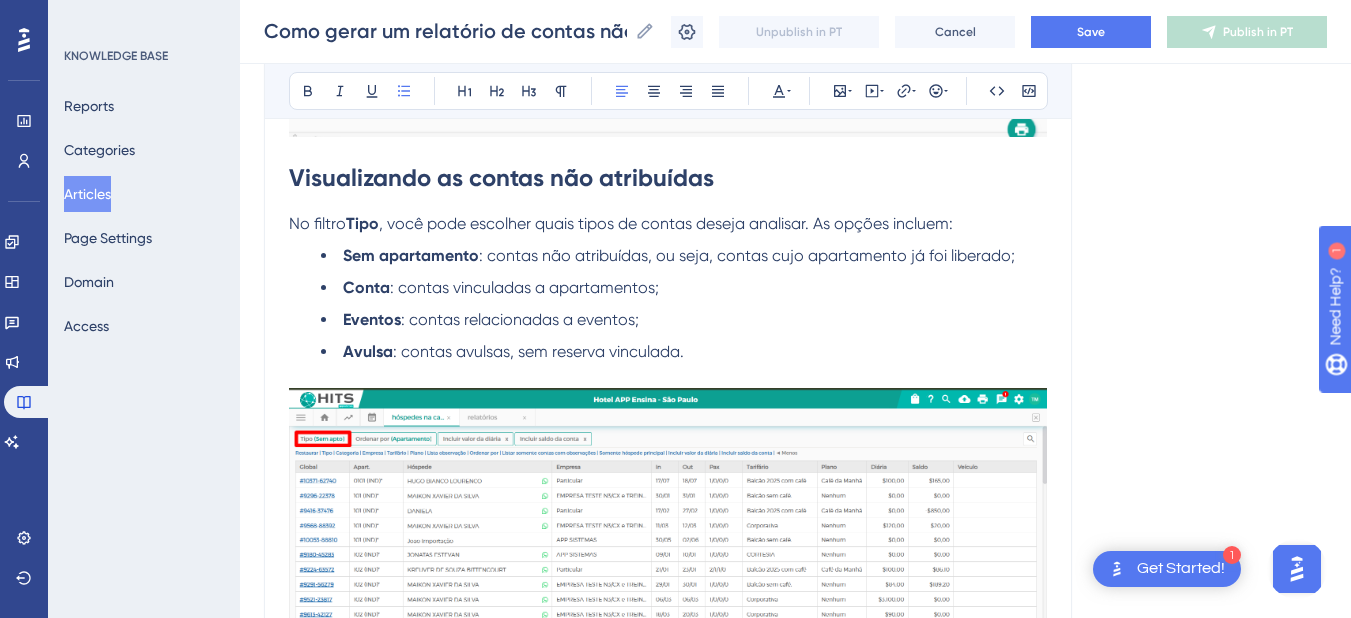 scroll, scrollTop: 1635, scrollLeft: 0, axis: vertical 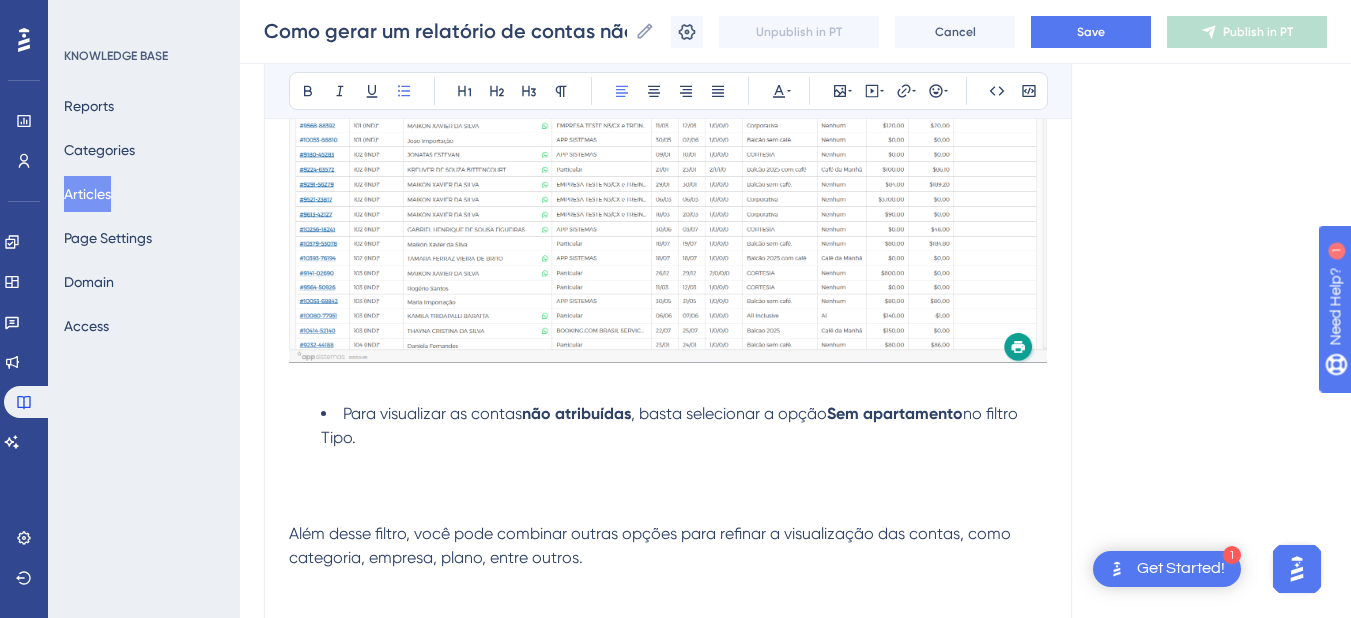 click at bounding box center (668, 462) 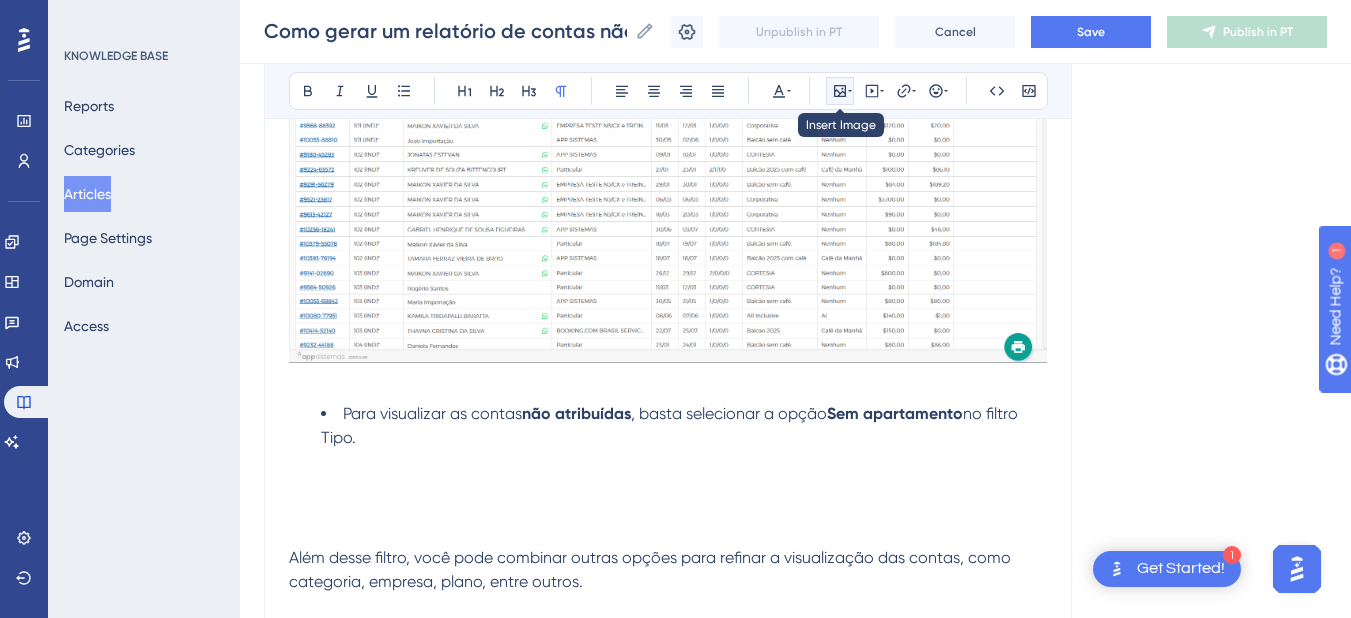click 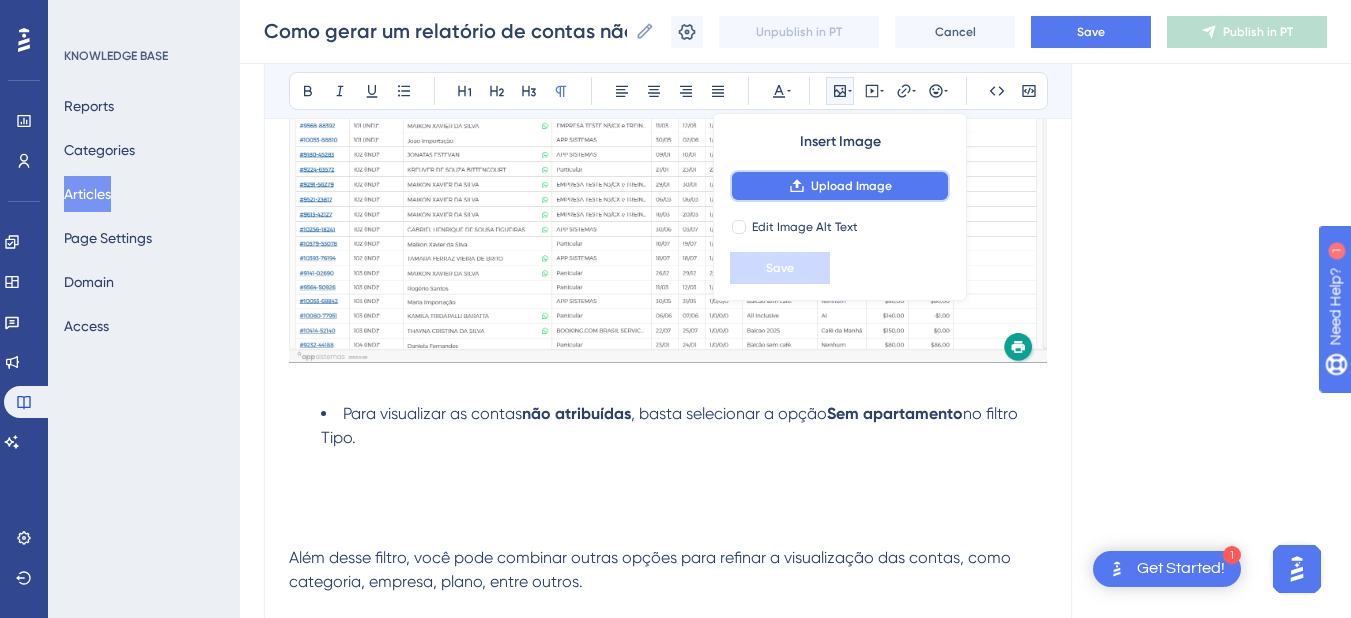 click on "Upload Image" at bounding box center [840, 186] 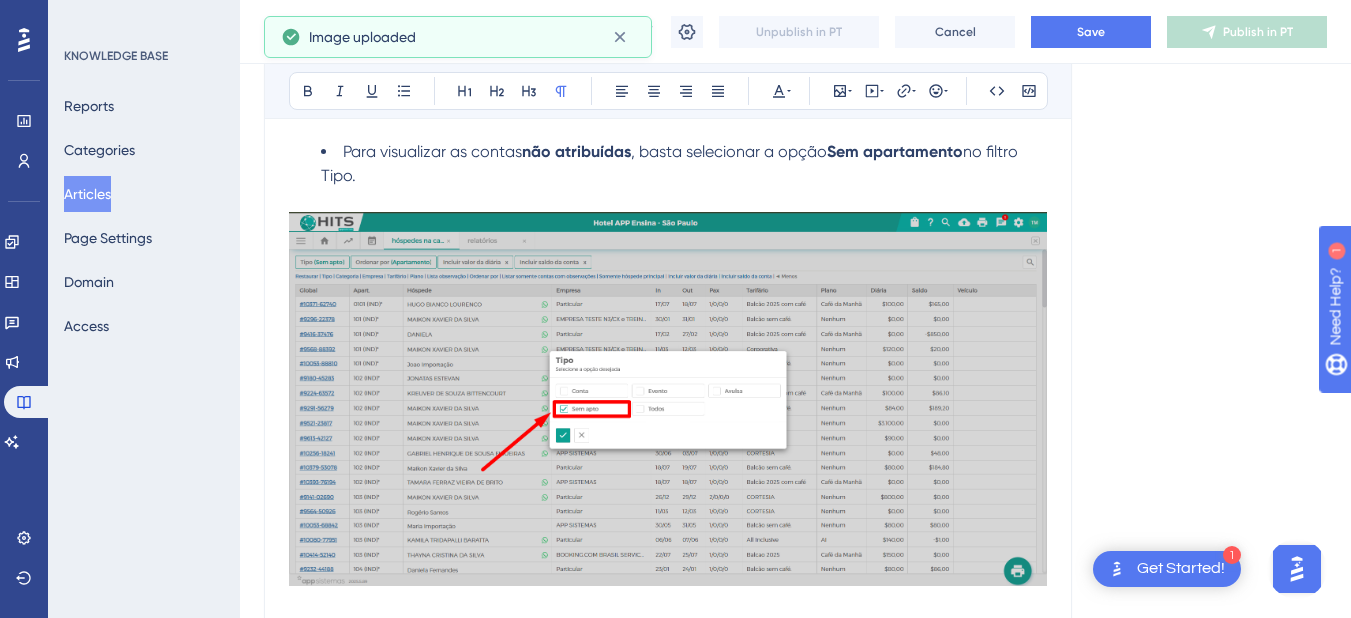 scroll, scrollTop: 1697, scrollLeft: 0, axis: vertical 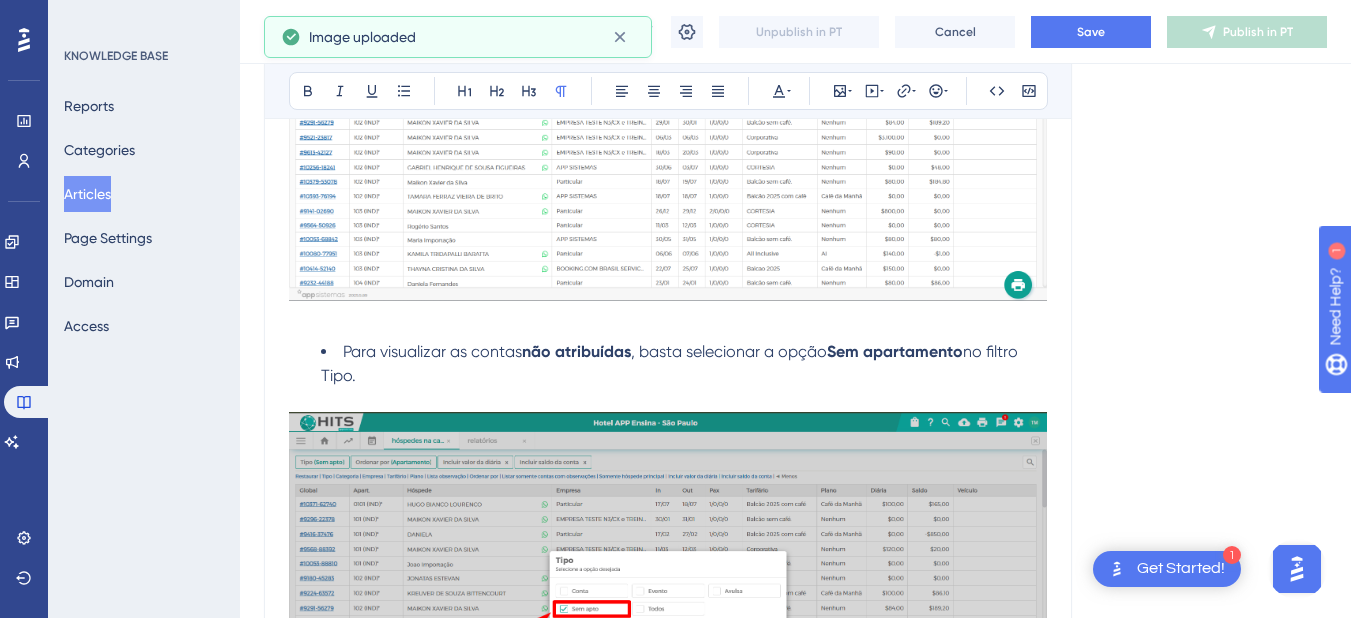 click at bounding box center [668, 400] 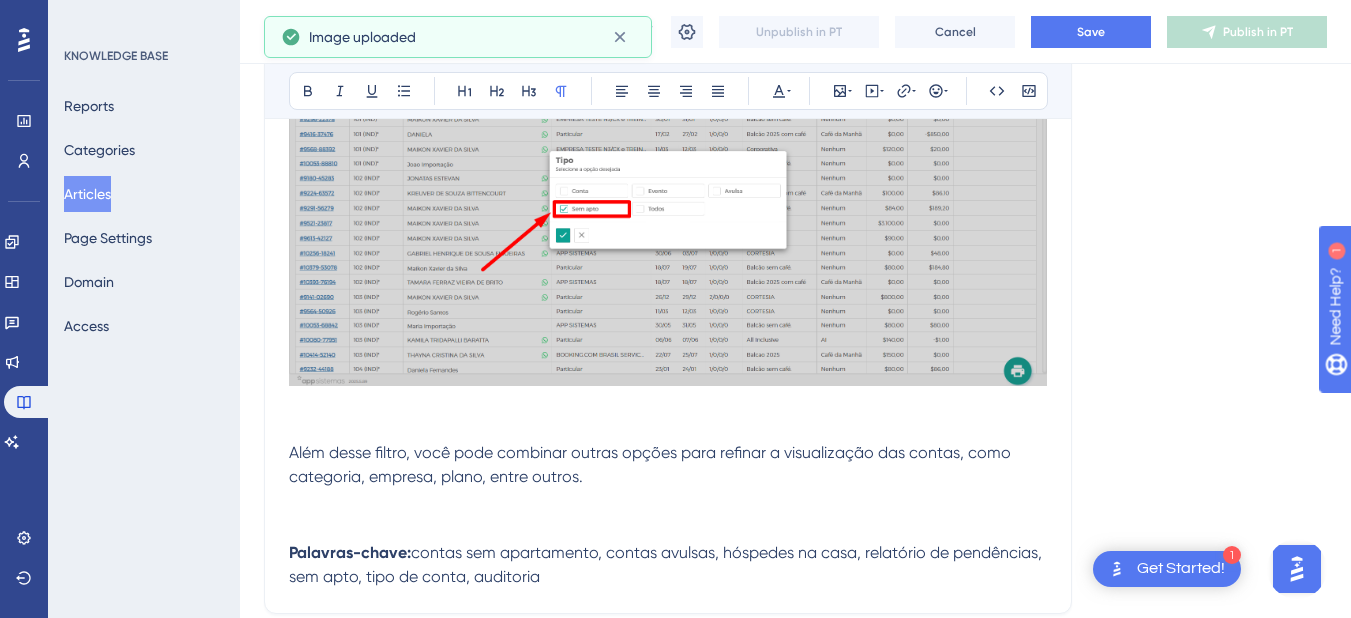 click at bounding box center [668, 429] 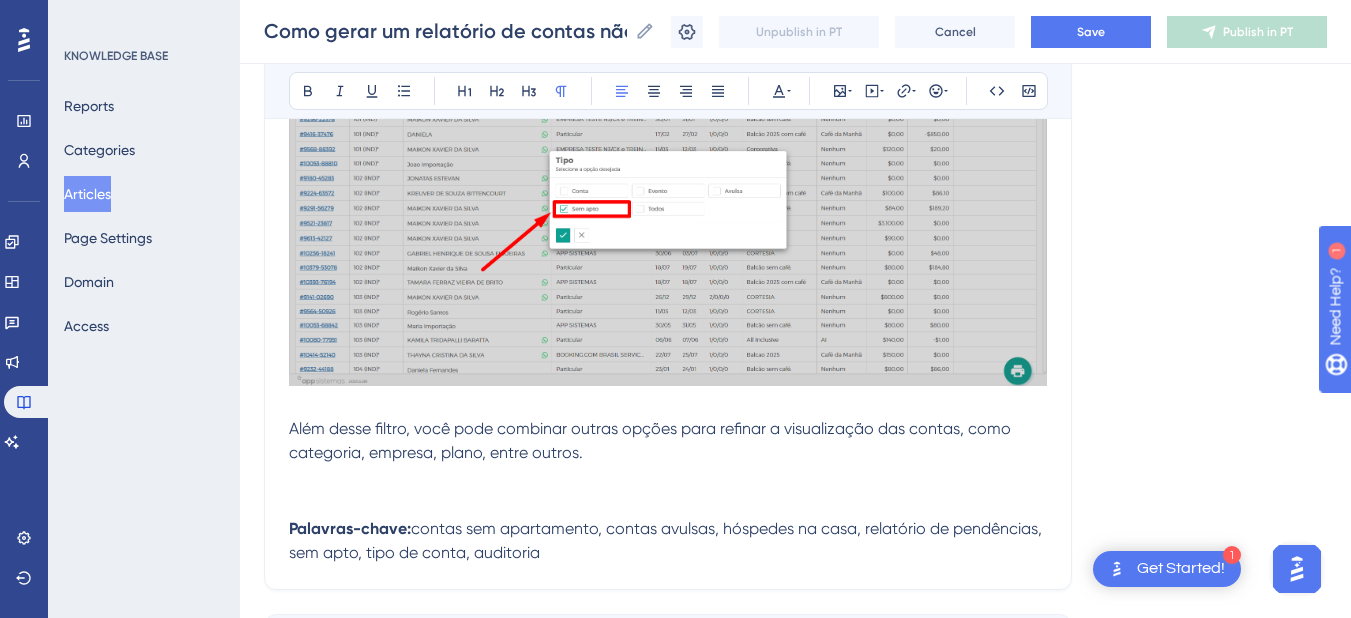 click on "Além desse filtro, você pode combinar outras opções para refinar a visualização das contas, como categoria, empresa, plano, entre outros." at bounding box center [652, 440] 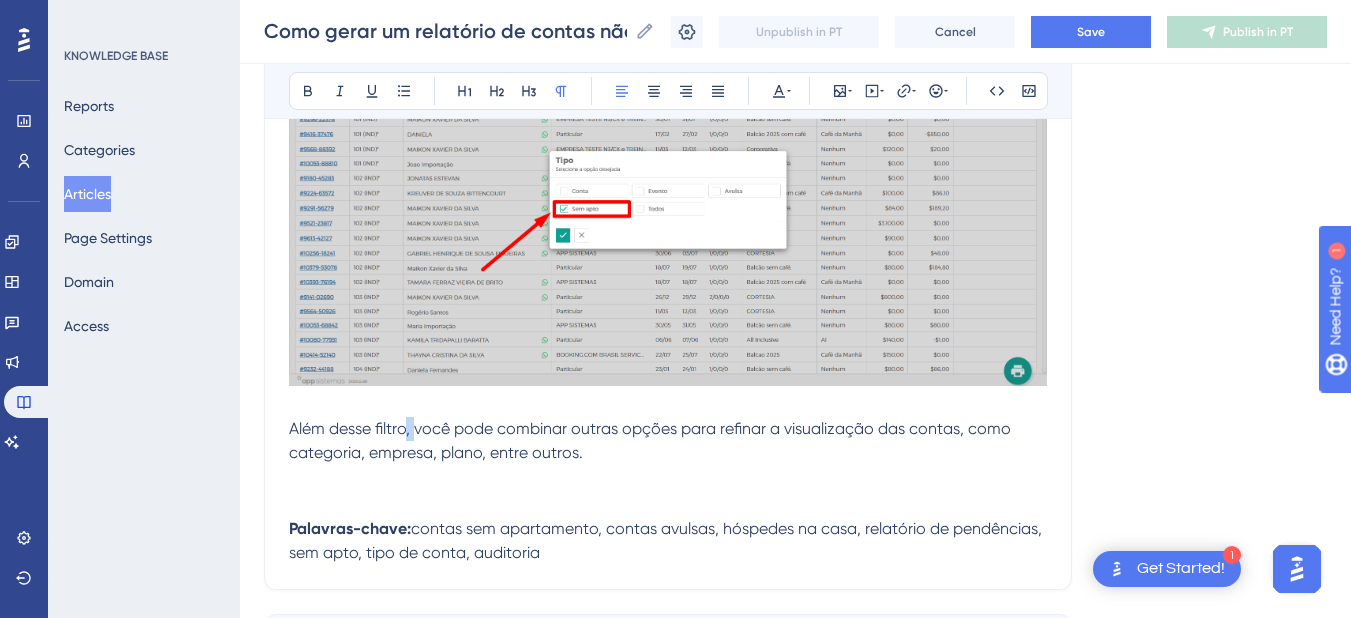 click on "Além desse filtro, você pode combinar outras opções para refinar a visualização das contas, como categoria, empresa, plano, entre outros." at bounding box center (652, 440) 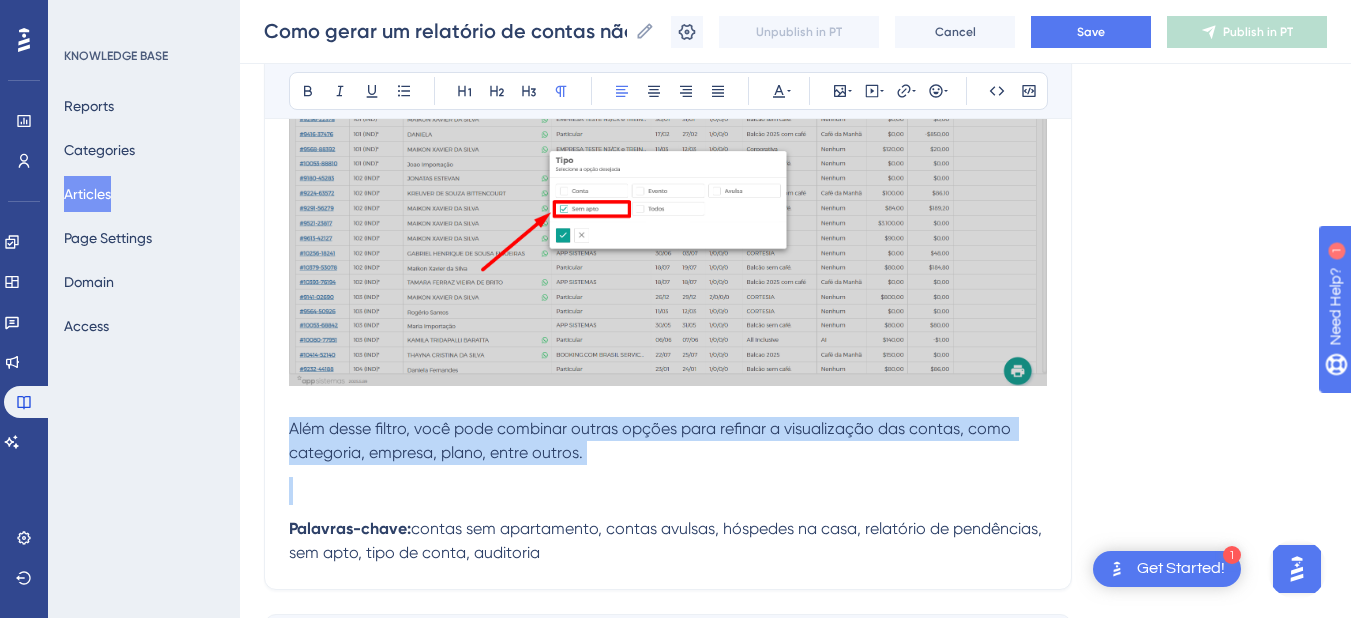 click on "Além desse filtro, você pode combinar outras opções para refinar a visualização das contas, como categoria, empresa, plano, entre outros." at bounding box center [652, 440] 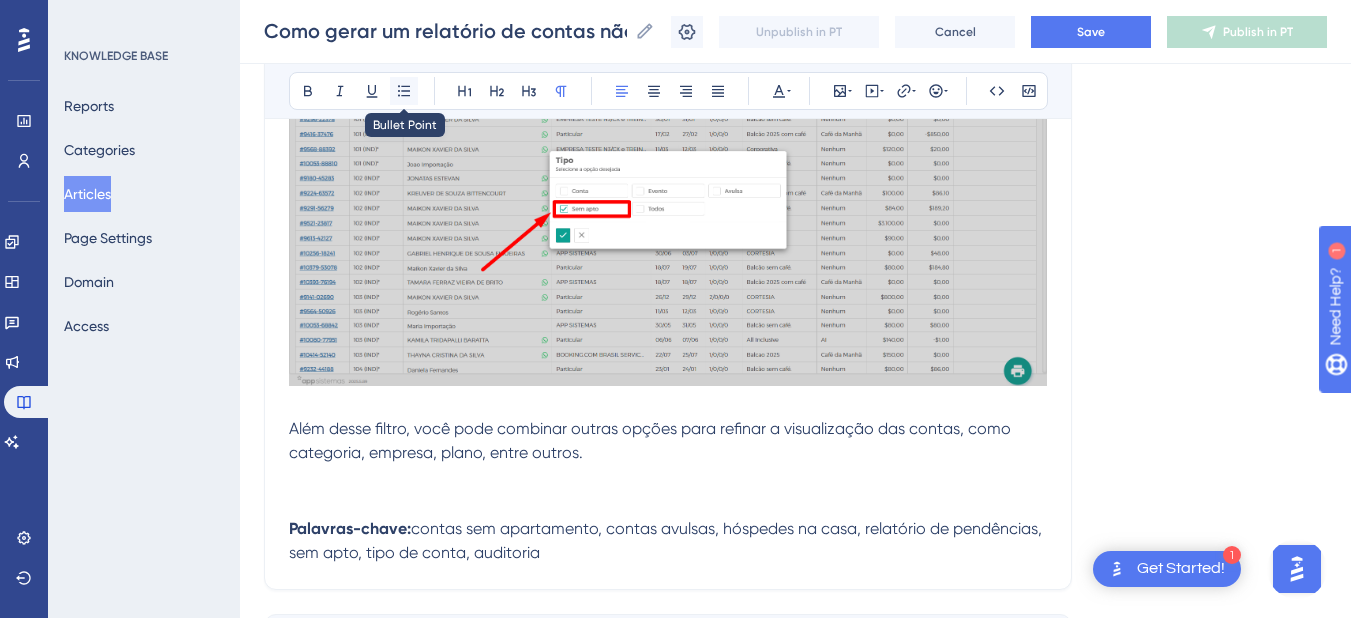click 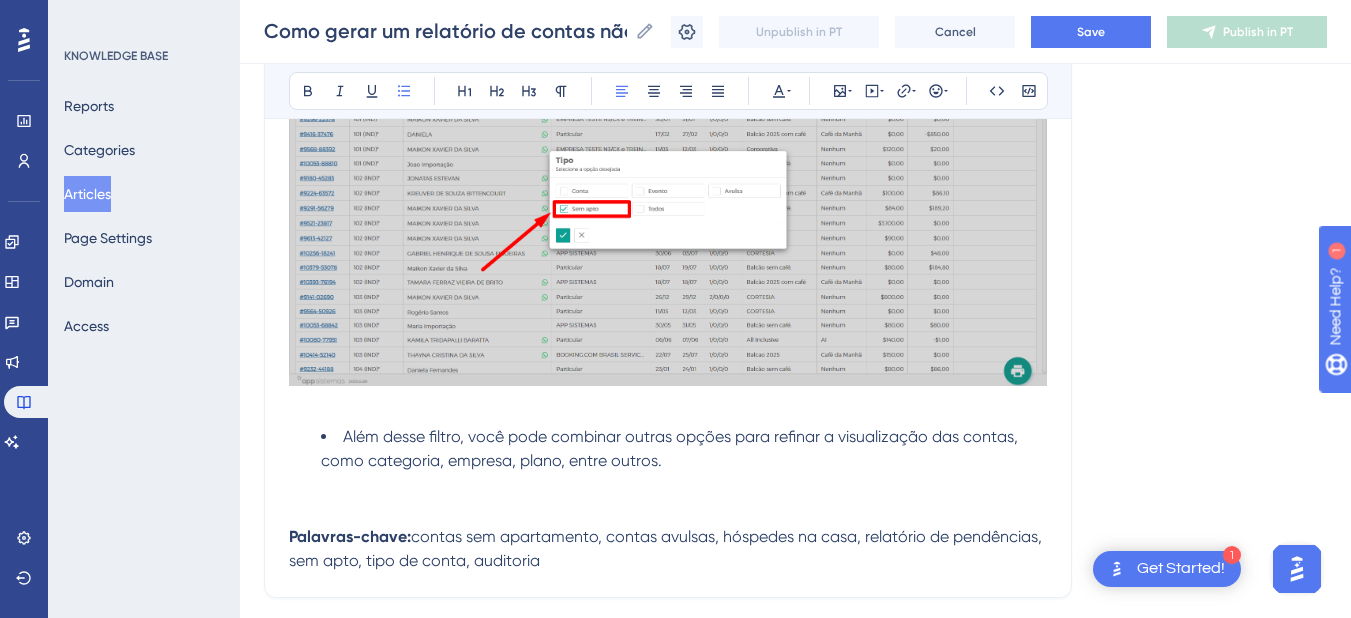 click at bounding box center [668, 499] 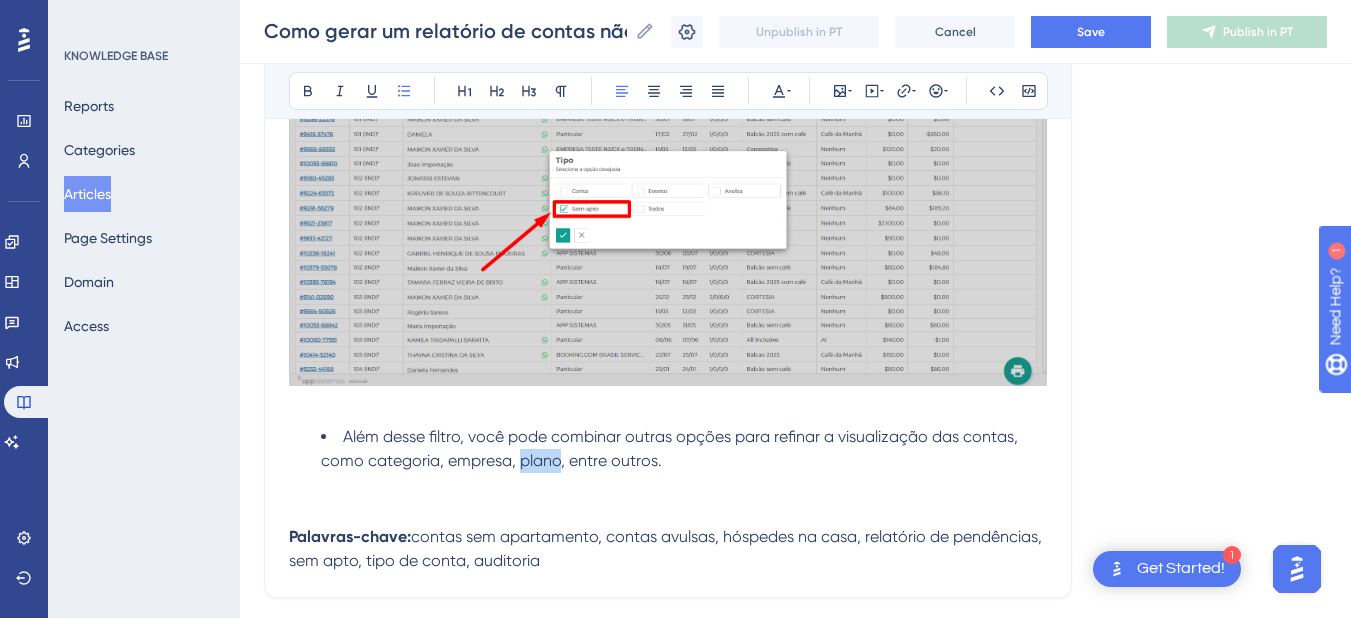 click on "Além desse filtro, você pode combinar outras opções para refinar a visualização das contas, como categoria, empresa, plano, entre outros." at bounding box center [671, 448] 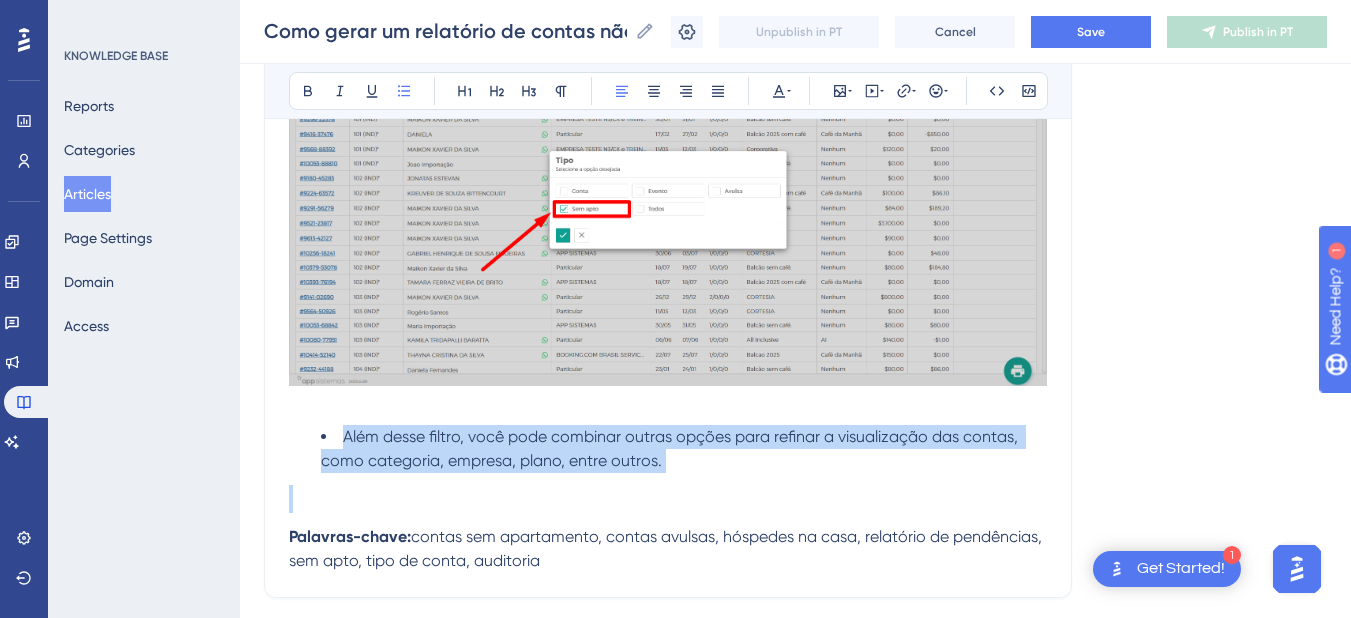 click on "Além desse filtro, você pode combinar outras opções para refinar a visualização das contas, como categoria, empresa, plano, entre outros." at bounding box center (671, 448) 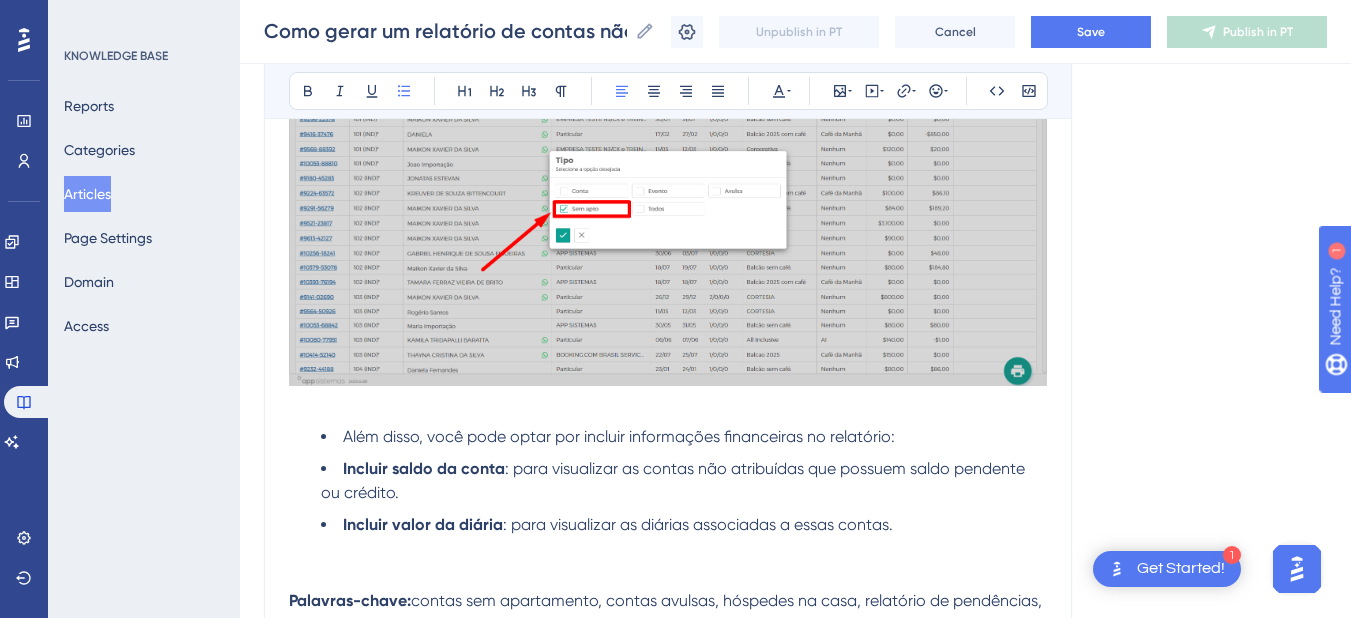click on "Além disso, você pode optar por incluir informações financeiras no relatório:" at bounding box center [684, 437] 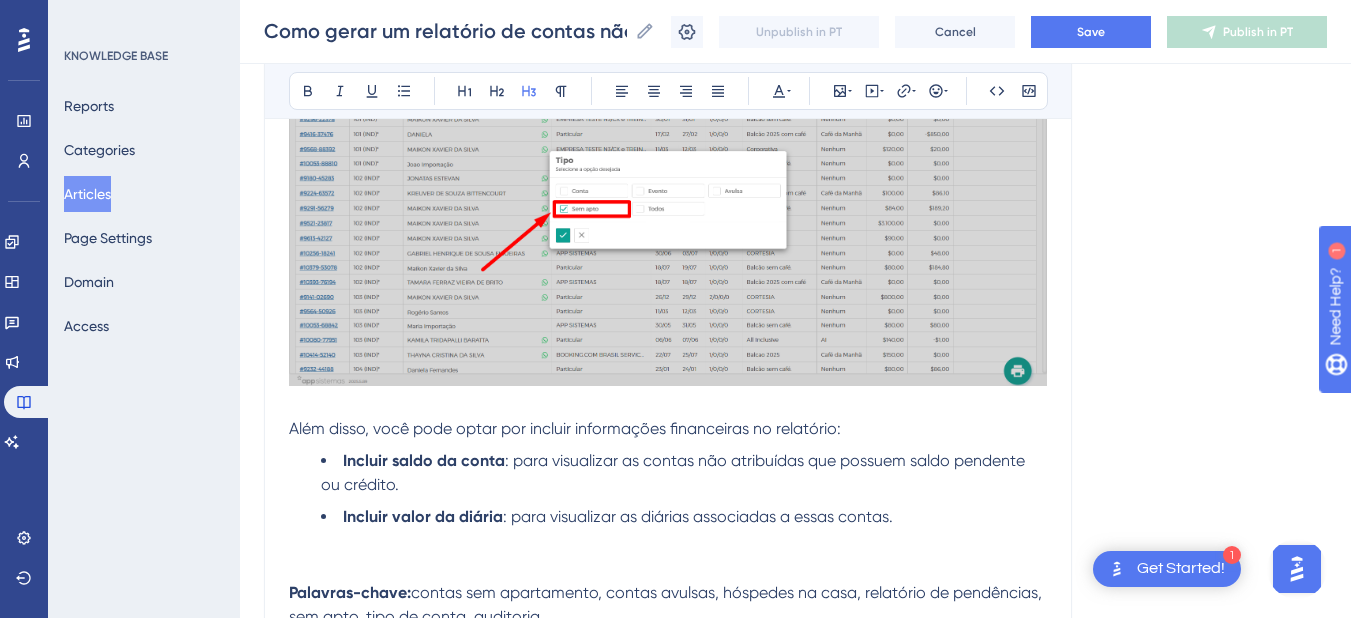 click at bounding box center [668, 555] 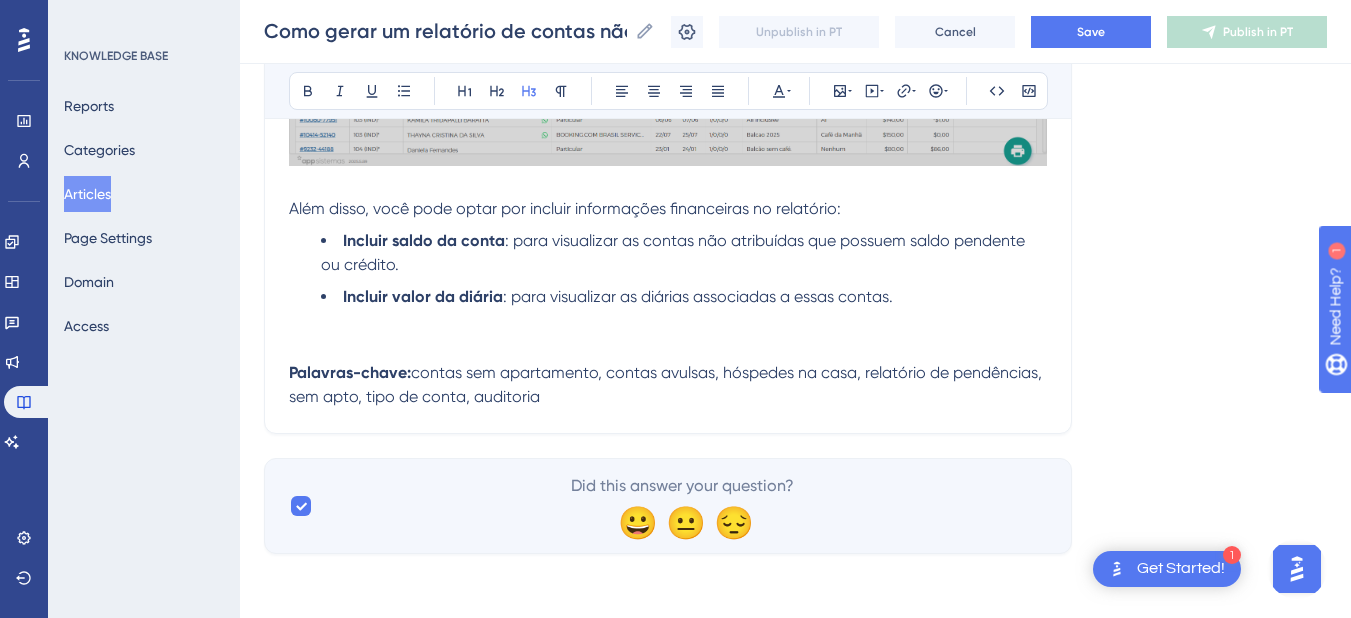 click at bounding box center (668, 335) 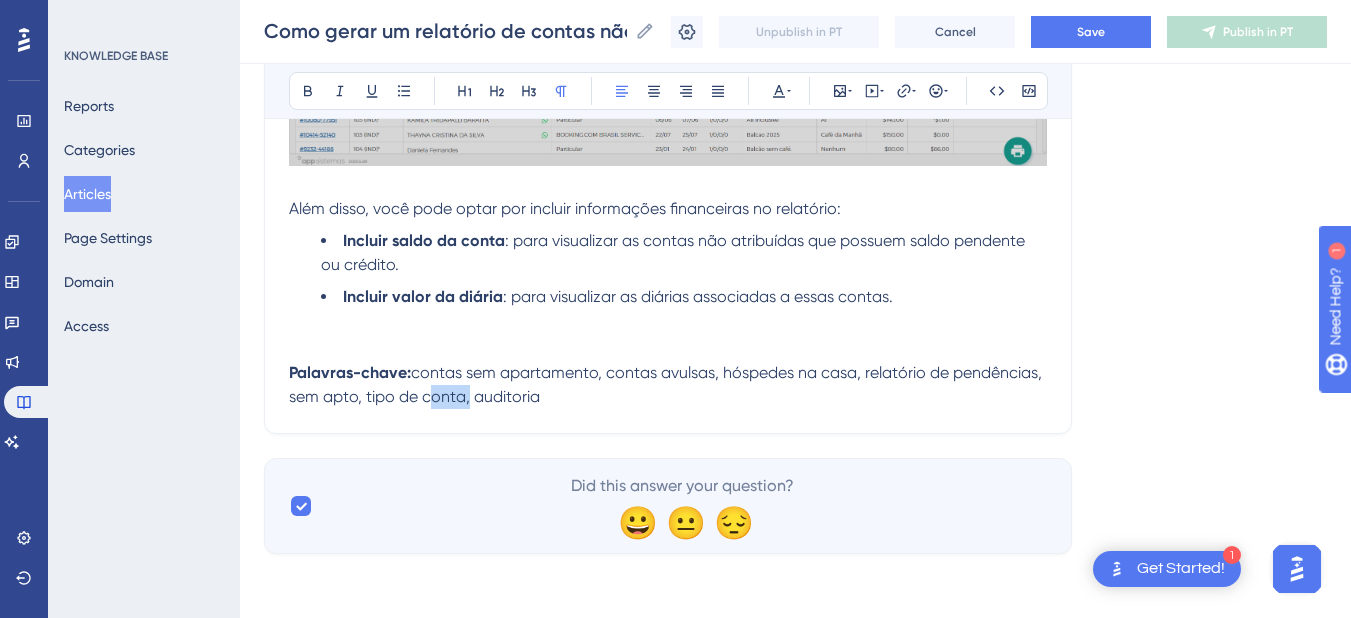 click on "contas sem apartamento, contas avulsas, hóspedes na casa, relatório de pendências, sem apto, tipo de conta, auditoria" at bounding box center [667, 384] 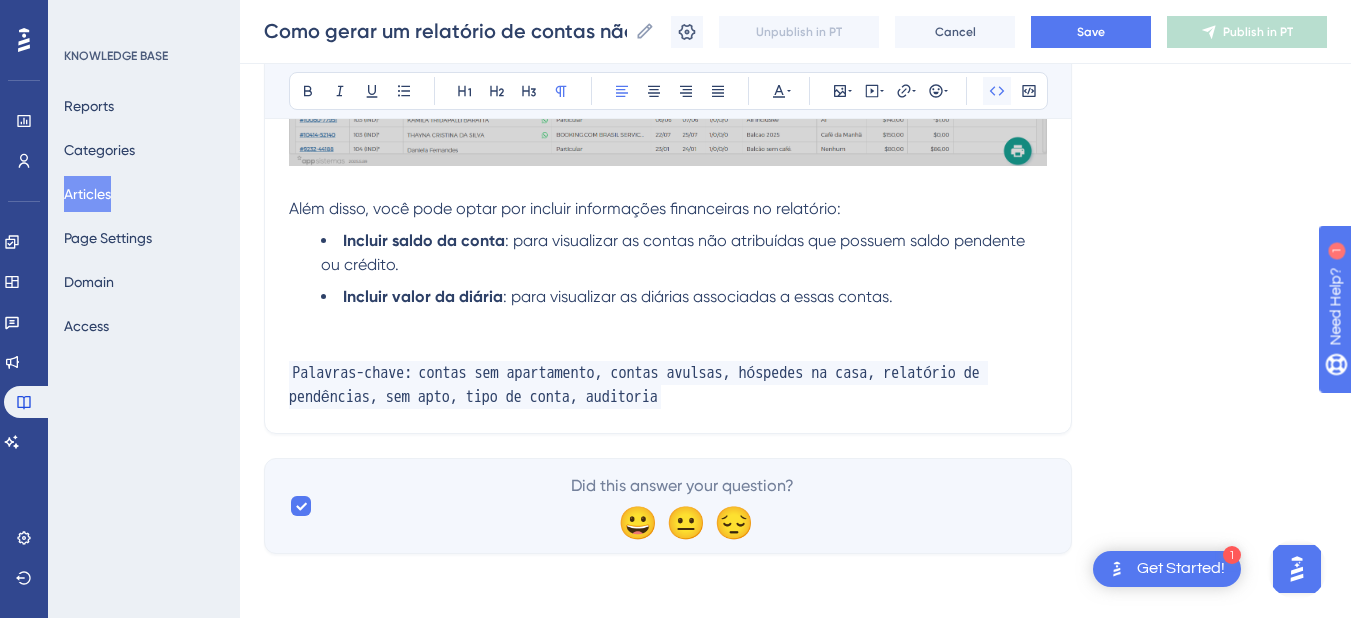 click 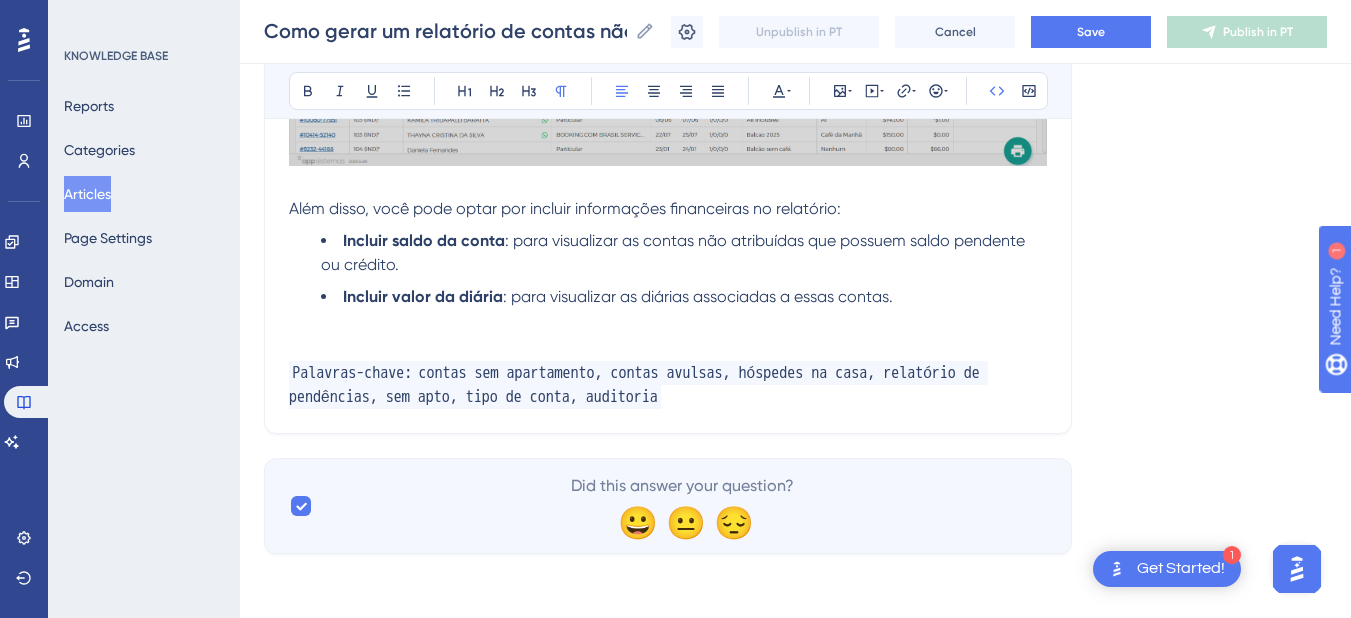 click at bounding box center (668, 335) 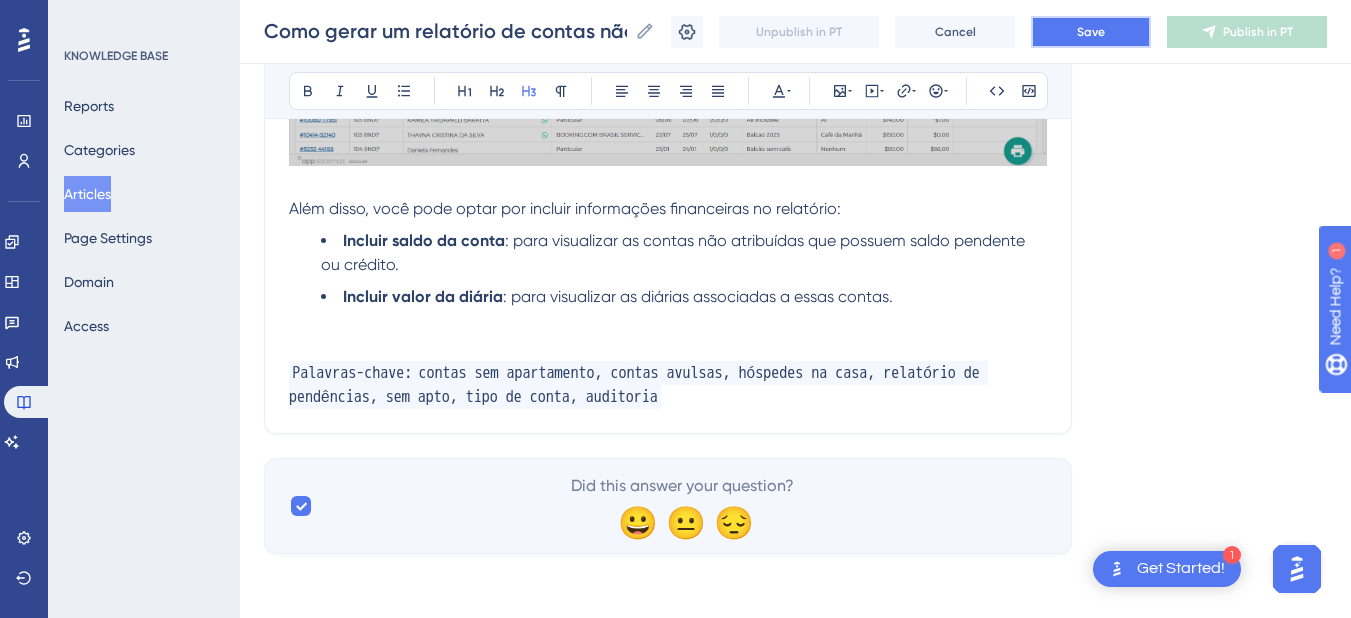 click on "Save" at bounding box center [1091, 32] 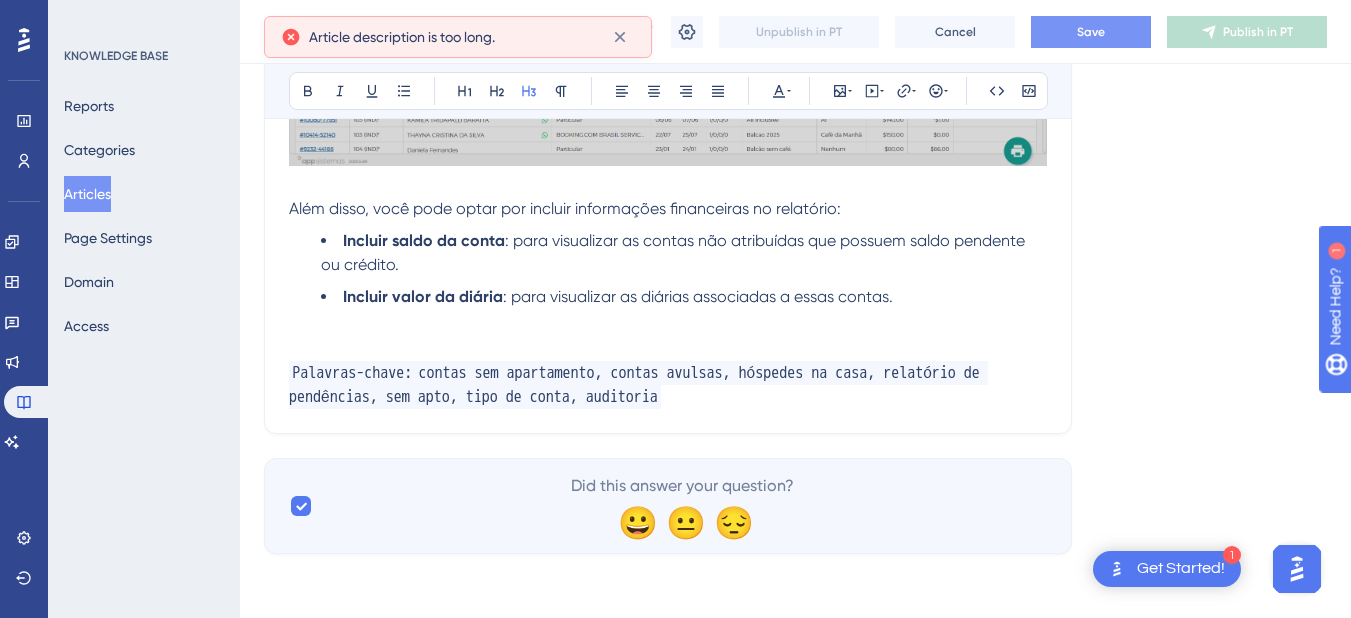 scroll, scrollTop: 8, scrollLeft: 0, axis: vertical 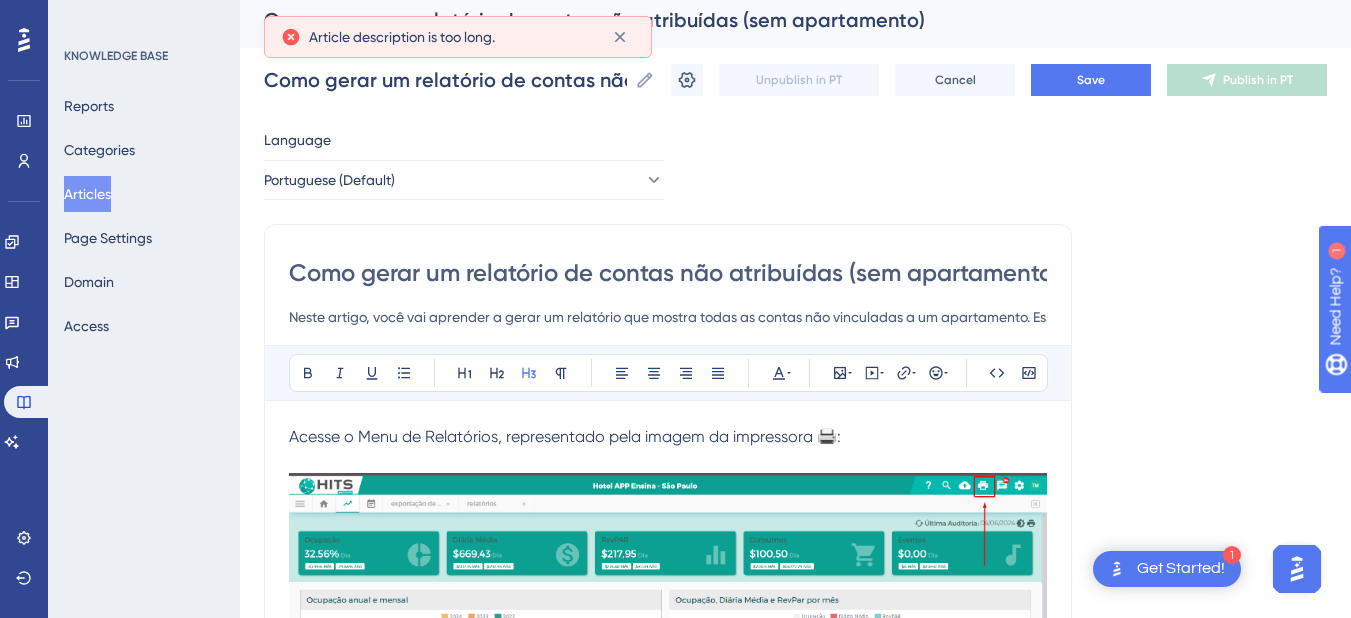 click on "Como gerar um relatório de contas não atribuídas (sem apartamento) Neste artigo, você vai aprender a gerar um relatório que mostra todas as contas não vinculadas a um apartamento. Esse recurso é essencial para identificar pendências financeiras, como contas abertas, avulsas ou com apartamentos liberados, facilitando o controle e a gestão do seu hotel. Bold Italic Underline Bullet Point Heading 1 Heading 2 Heading 3 Normal Align Left Align Center Align Right Align Justify Text Color Insert Image Embed Video Hyperlink Emojis Code Code Block Acesse o Menu de Relatórios, representado pela imagem da impressora 🖨️: Selecione a opção:  Hóspedes na casa E então o relatório será apresentado em tela: Visualizando as contas não atribuídas No filtro  Tipo , você pode escolher quais tipos de contas deseja analisar. As opções incluem: Sem apartamento : contas não atribuídas, ou seja, contas cujo apartamento já foi liberado; [PERSON_NAME] : contas vinculadas a apartamentos; Eventos Avulsa" at bounding box center [668, 1487] 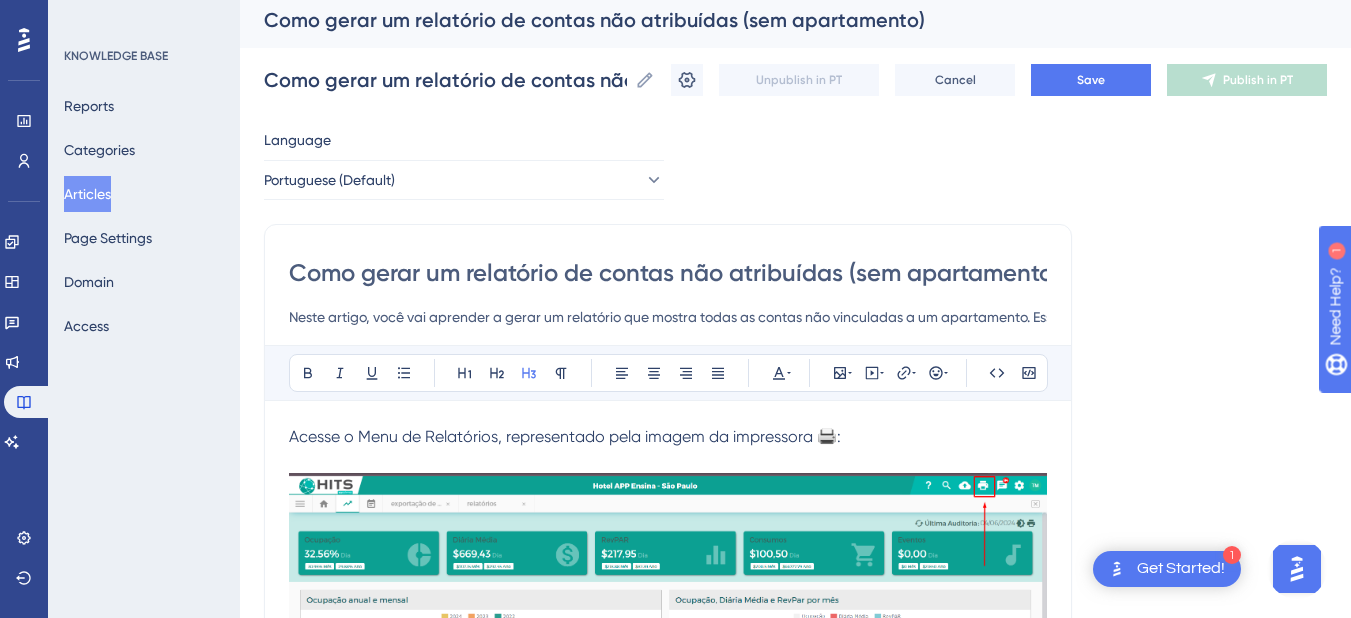 click on "Acesse o Menu de Relatórios, representado pela imagem da impressora 🖨️:" at bounding box center [565, 436] 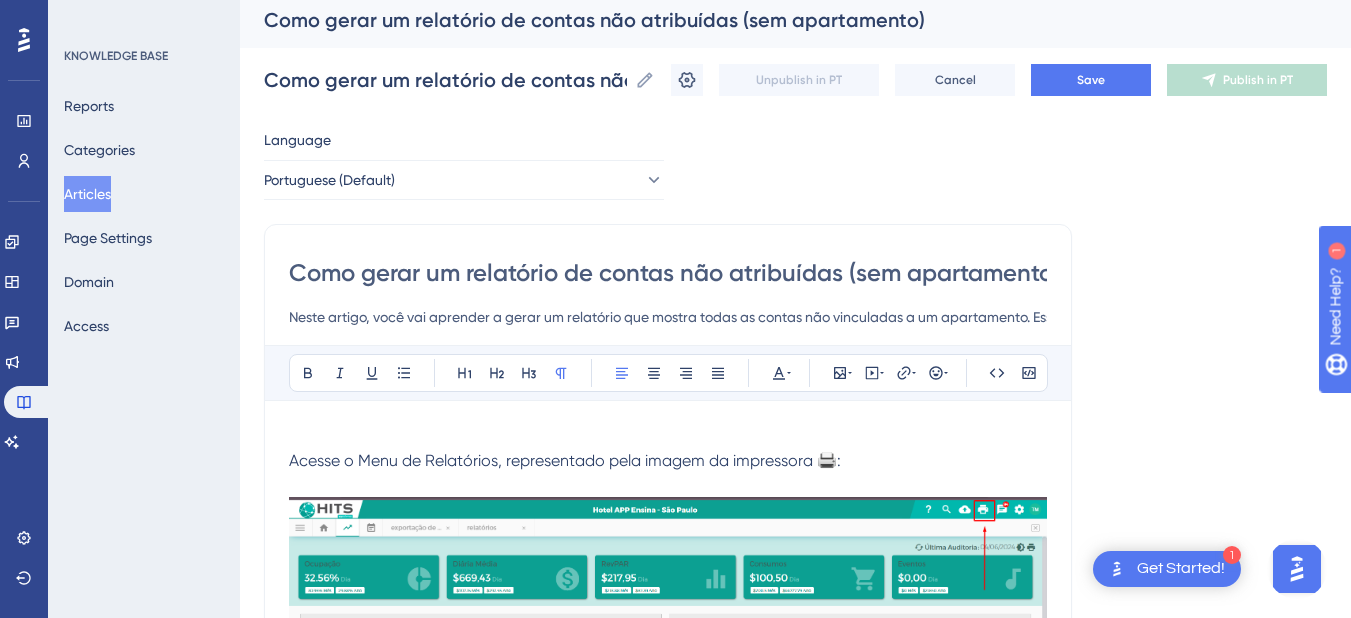 click at bounding box center [668, 437] 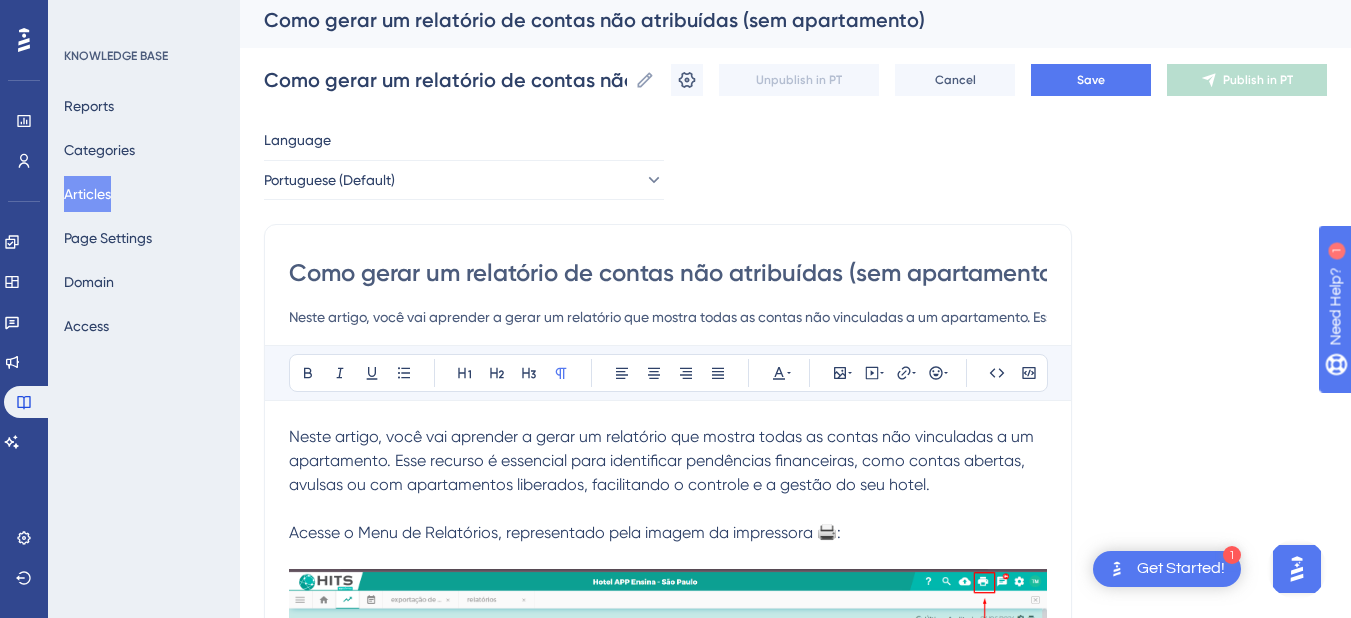click on "Neste artigo, você vai aprender a gerar um relatório que mostra todas as contas não vinculadas a um apartamento. Esse recurso é essencial para identificar pendências financeiras, como contas abertas, avulsas ou com apartamentos liberados, facilitando o controle e a gestão do seu hotel." at bounding box center (668, 317) 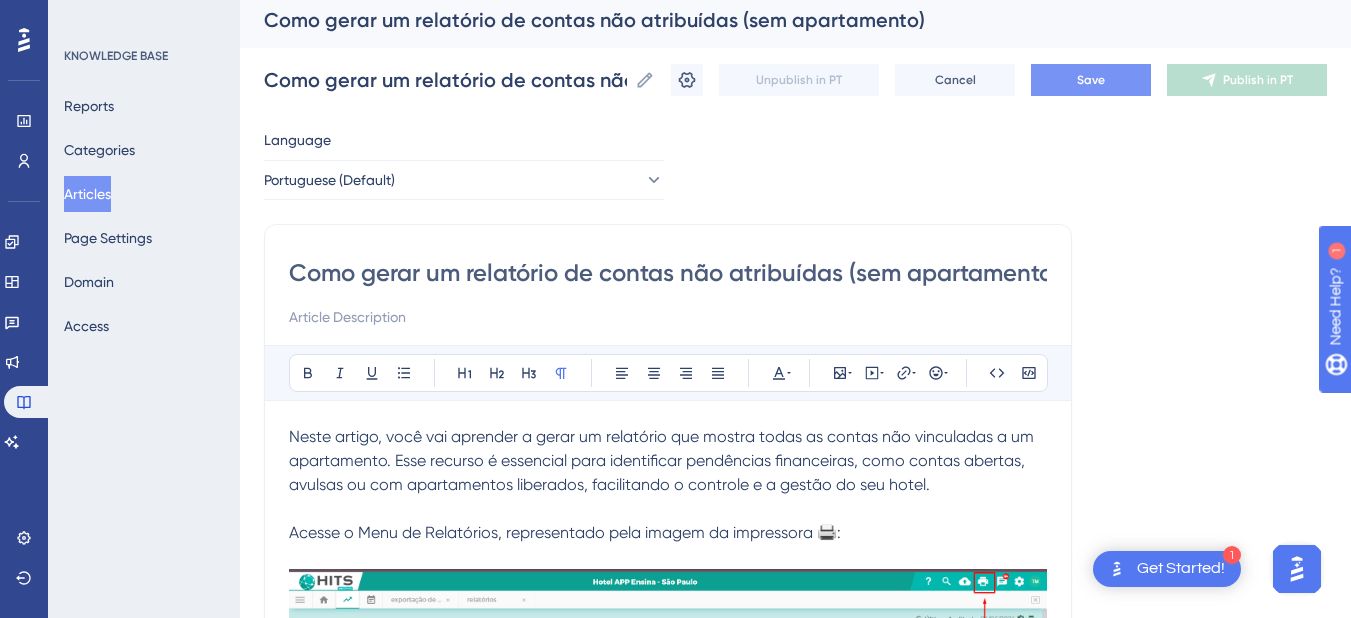 type 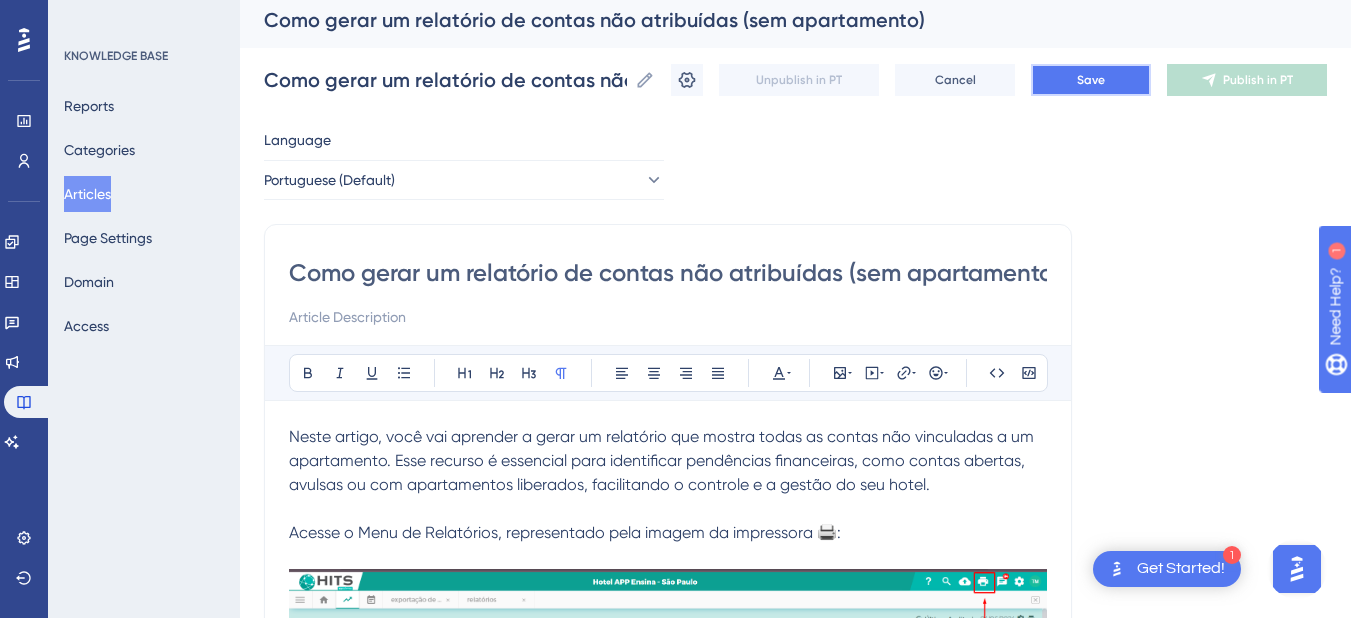 click on "Save" at bounding box center [1091, 80] 